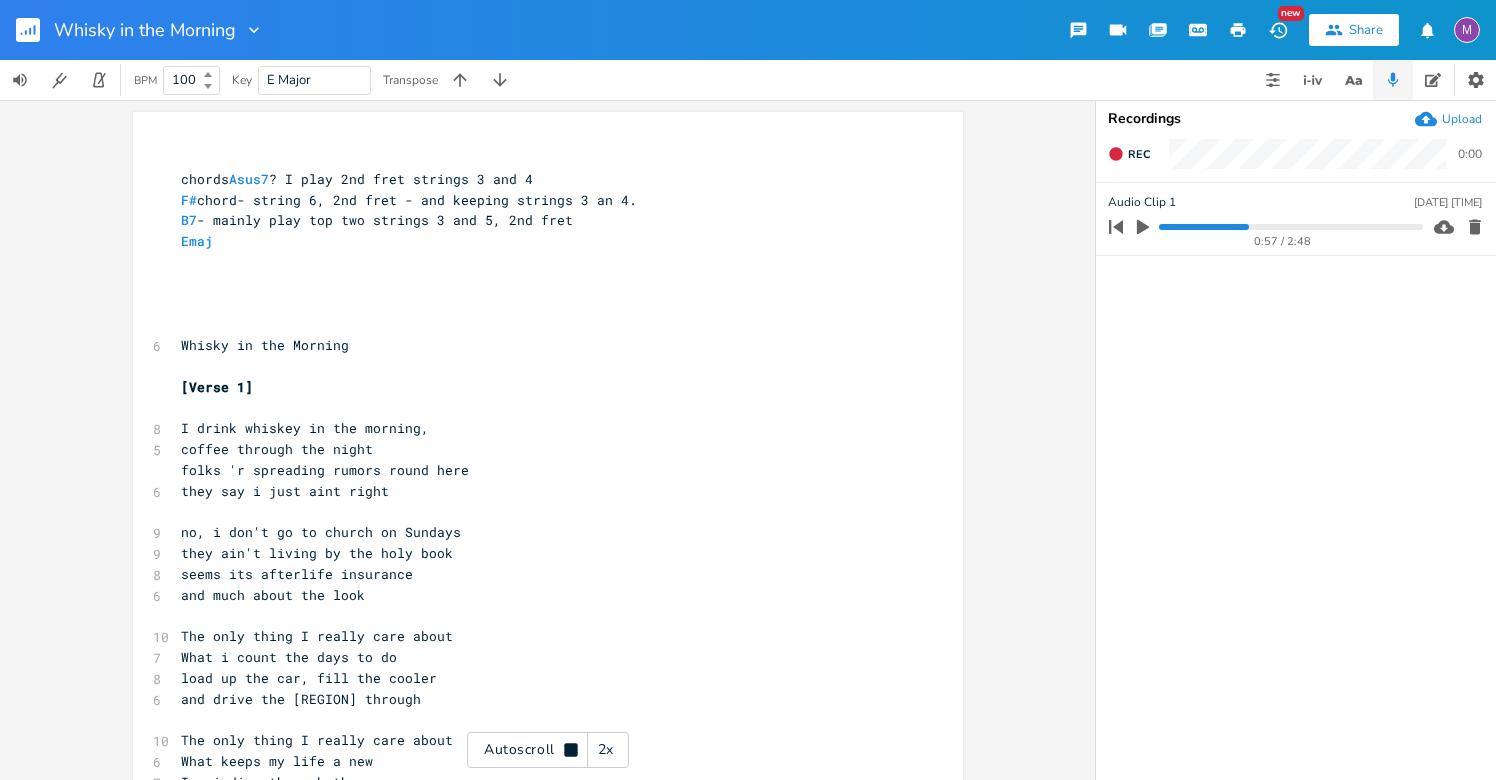 scroll, scrollTop: 0, scrollLeft: 0, axis: both 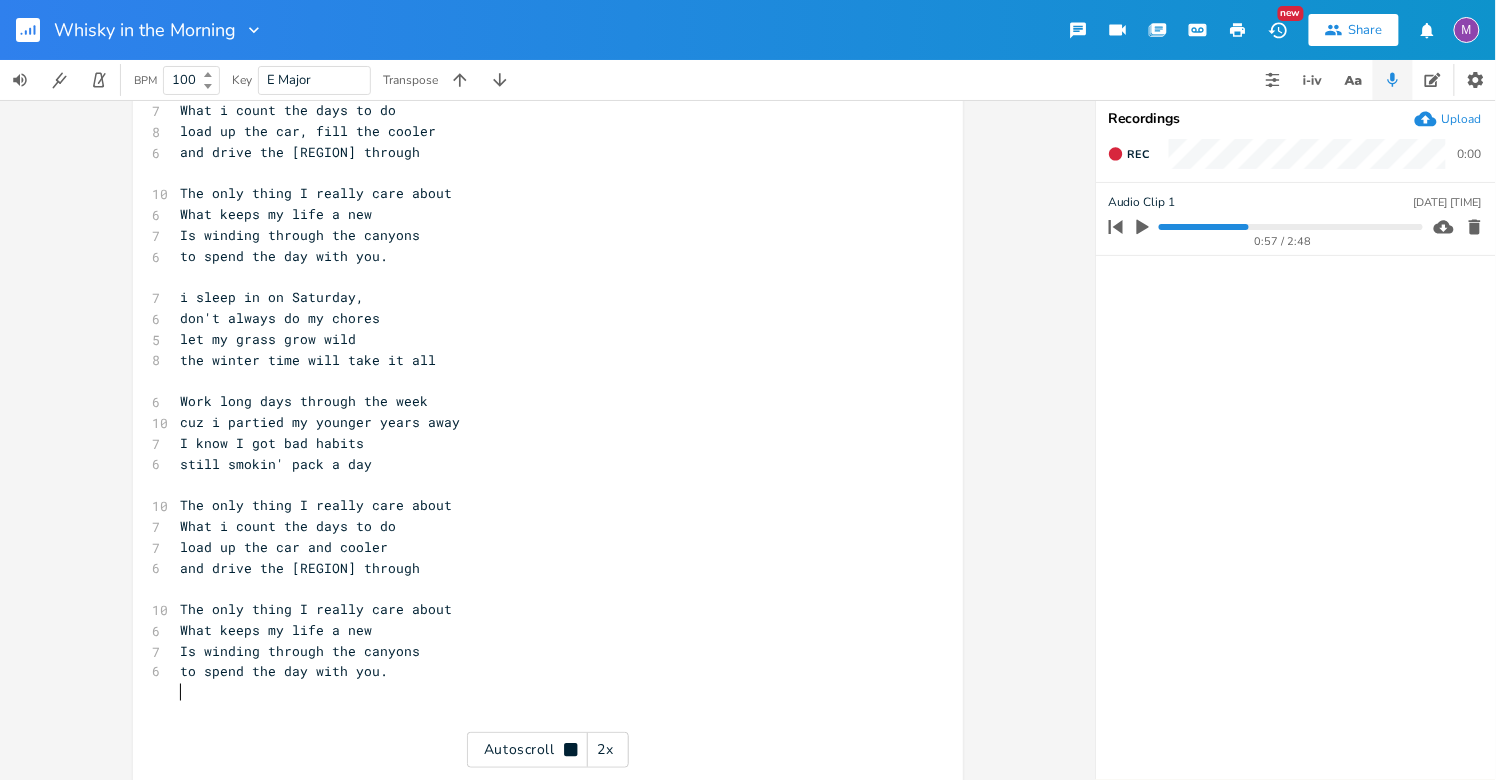 click on "​" at bounding box center (538, 692) 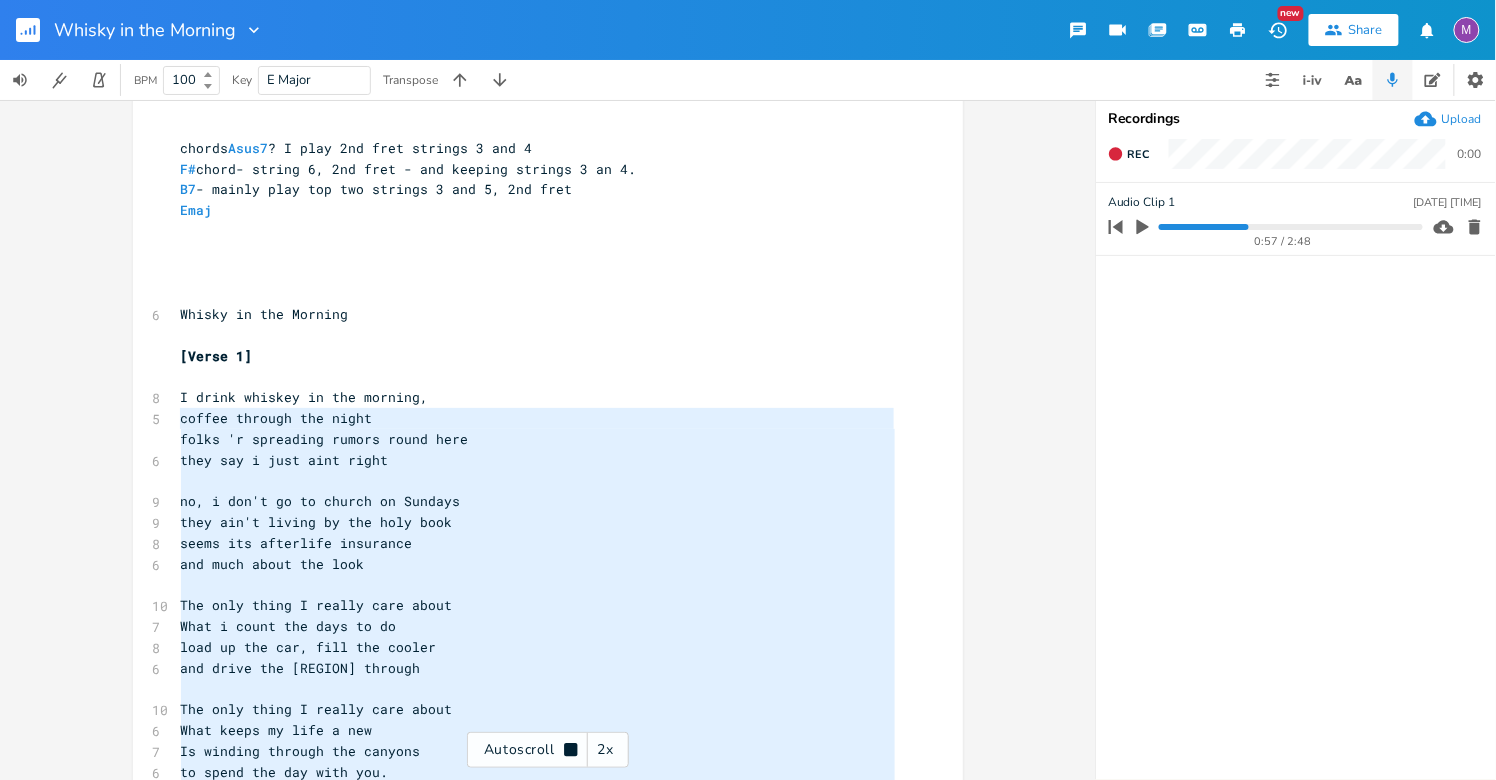 type on "I drink whiskey in the morning,
coffee through the night
folks 'r spreading rumors round here
they say i just aint right
no, i don't go to church on Sundays
they ain't living by the holy book
Seems its afterlife insurance
and much about the look
The only thing I really care about
What i count the days to do
load up the car, fill the cooler
and drive the [REGION] through
The only thing I really care about
What keeps my life a new
Is winding through the canyons
to spend the day with you.
i sleep in on Saturday,
don't always do my chores
let my grass grow wild
the winter time will take it all
Work long days through the week
cuz i partied my younger years away
I know I got bad habits
still smokin' pack a day
The only thing I really care about
What i count the days to do
load up the car and cooler
and drive the [REGION] through
The only thing I really care about
What keeps my life a new
Is winding through the canyons
to spend the day with you." 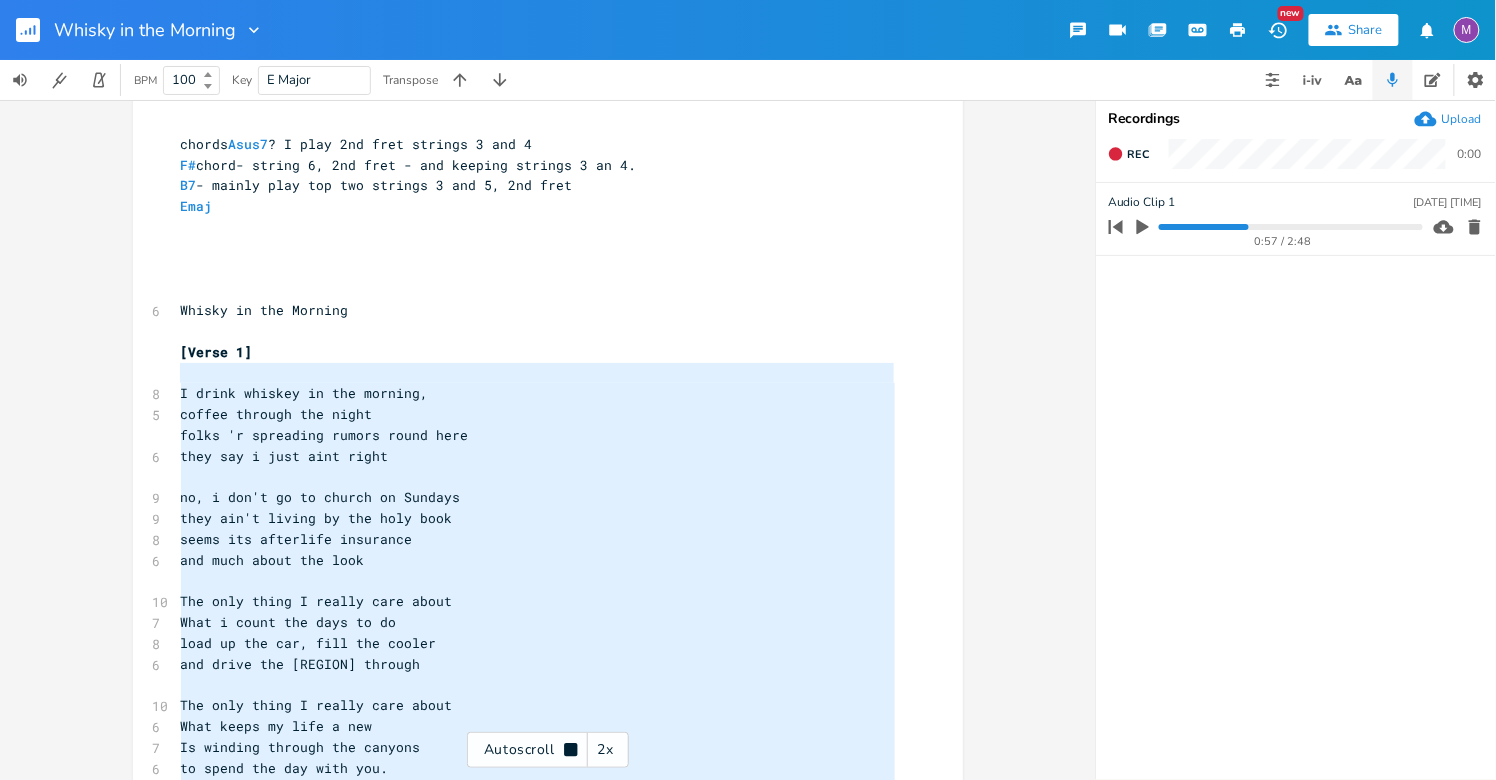 drag, startPoint x: 415, startPoint y: 689, endPoint x: 155, endPoint y: 381, distance: 403.06824 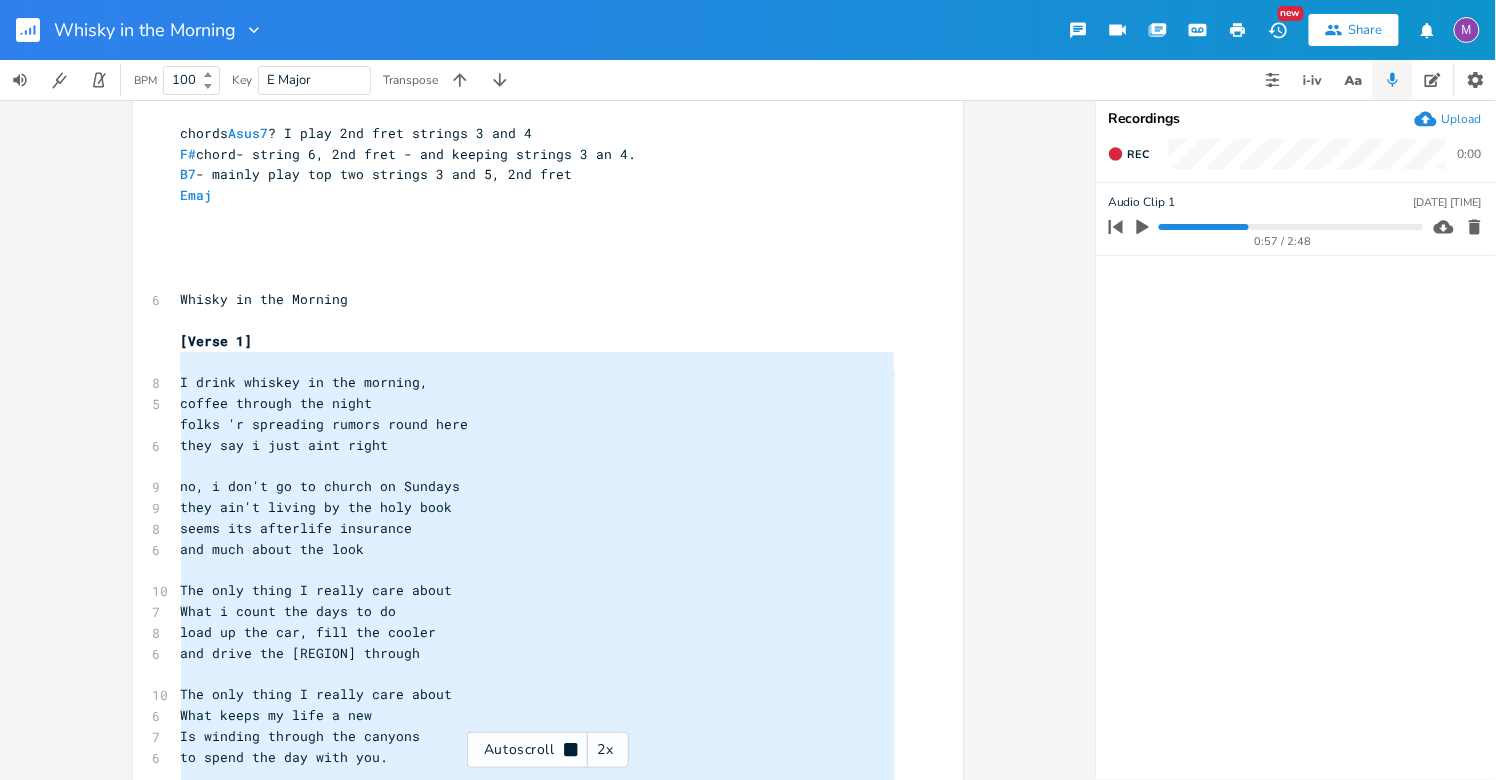 scroll, scrollTop: 47, scrollLeft: 0, axis: vertical 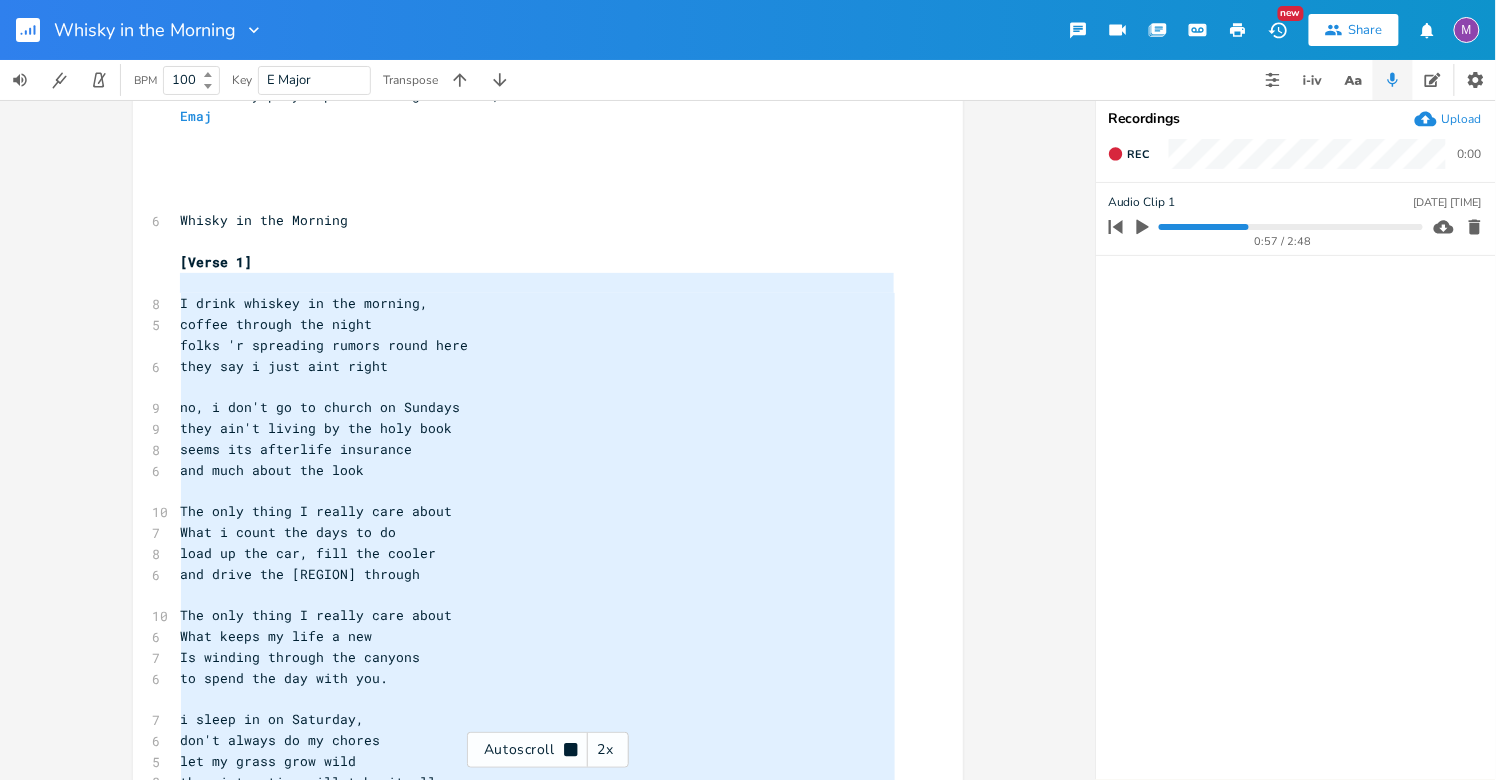 click on "folks 'r spreading rumors round here" at bounding box center (538, 345) 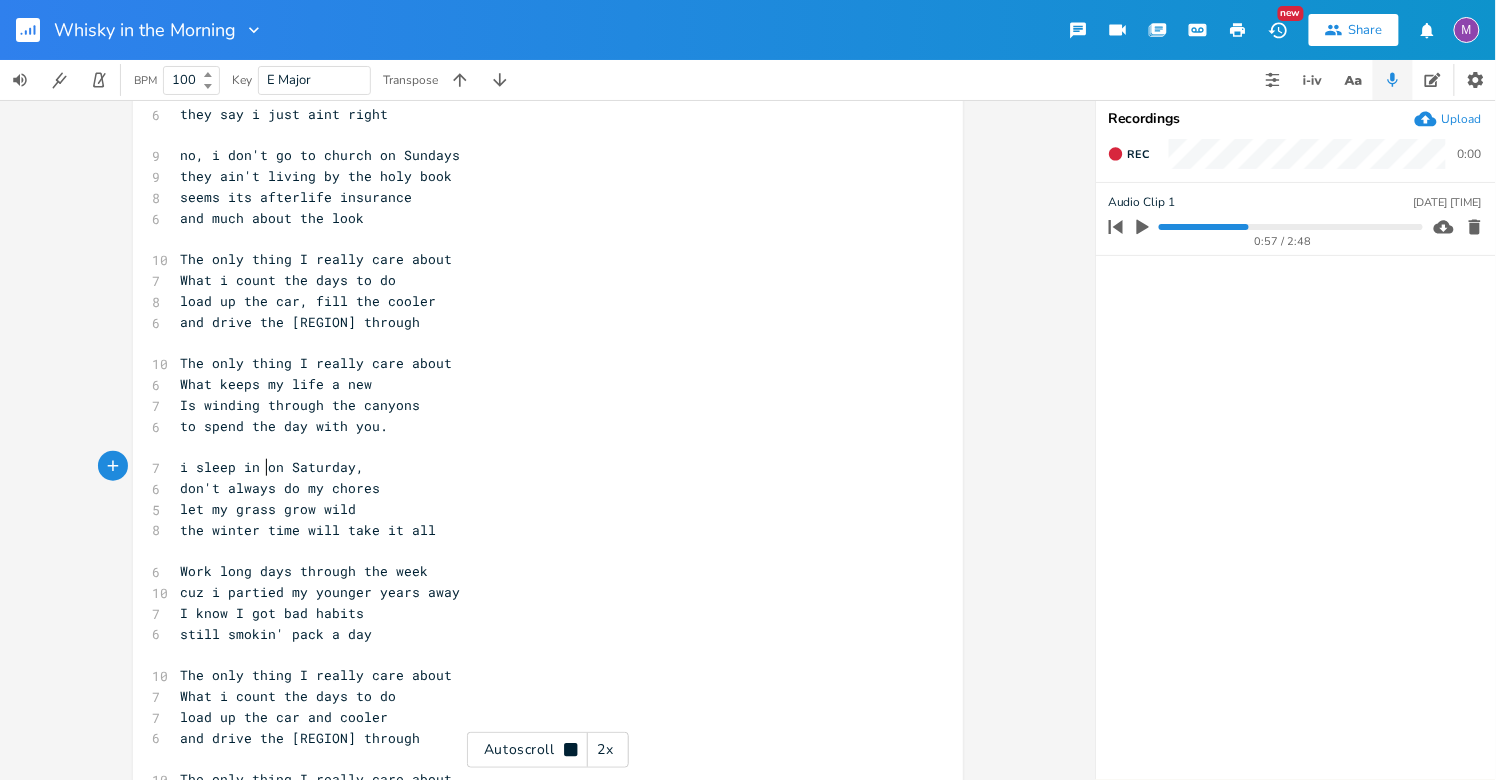 click on "i sleep in on Saturday," at bounding box center [273, 467] 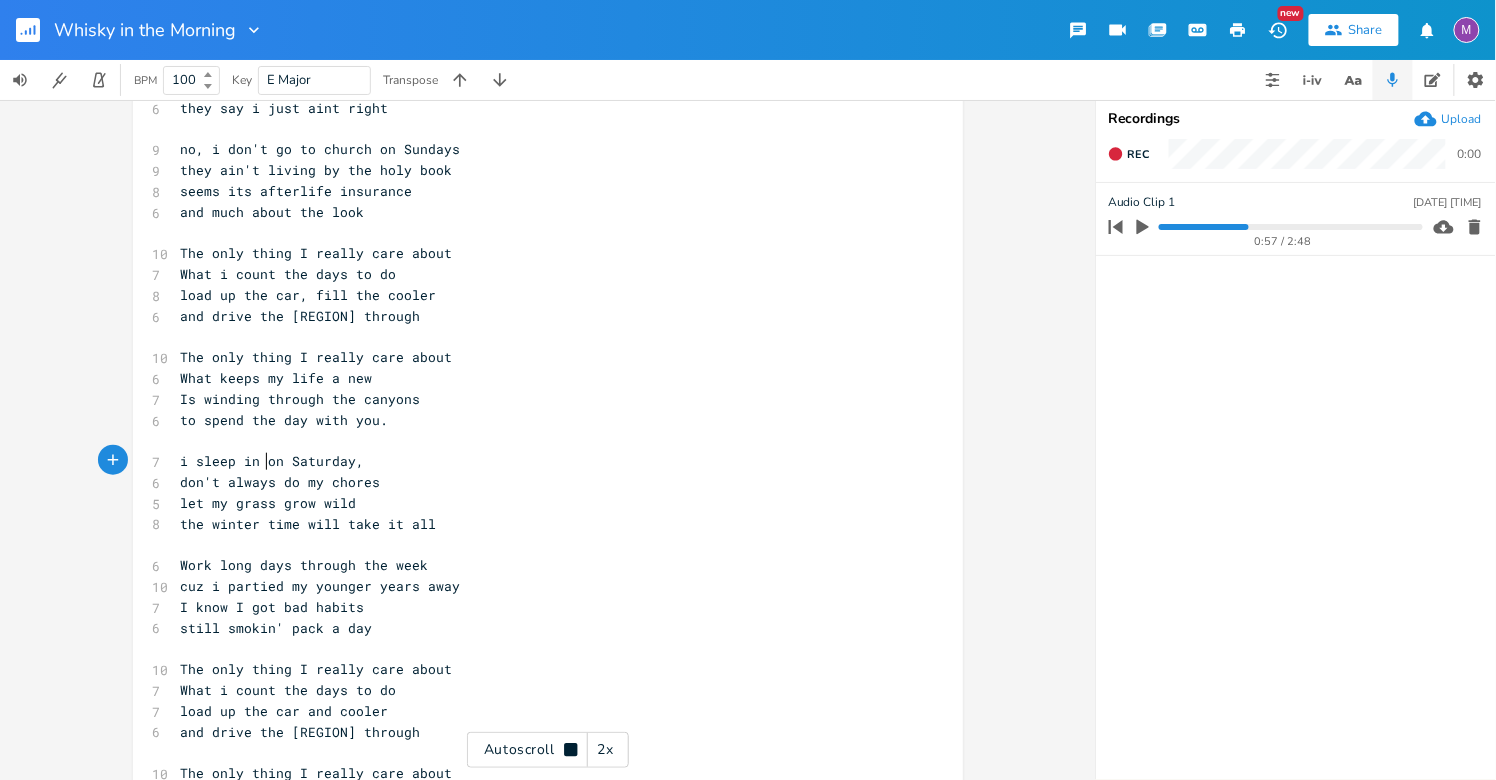 scroll, scrollTop: 384, scrollLeft: 0, axis: vertical 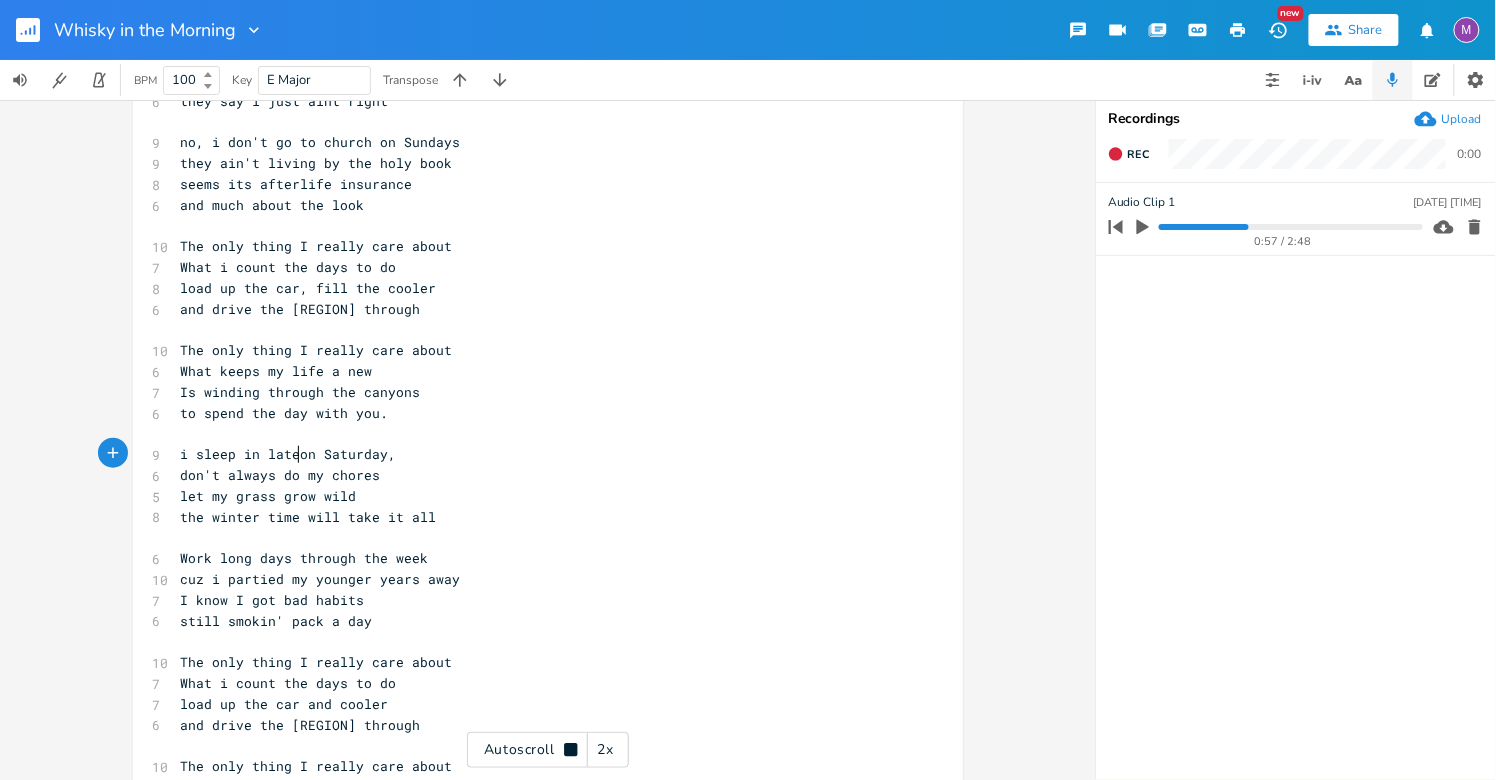 type on "late" 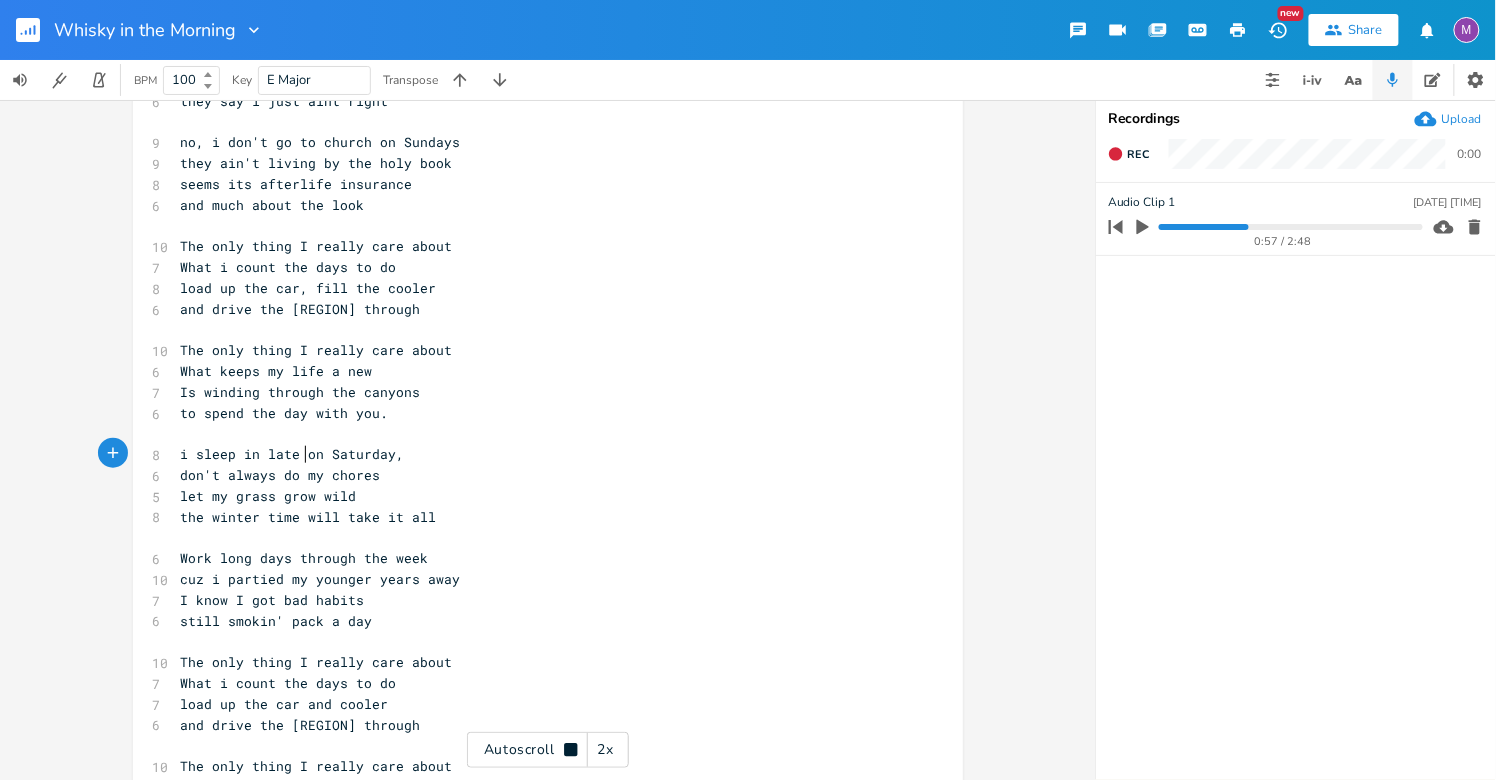 scroll, scrollTop: 0, scrollLeft: 24, axis: horizontal 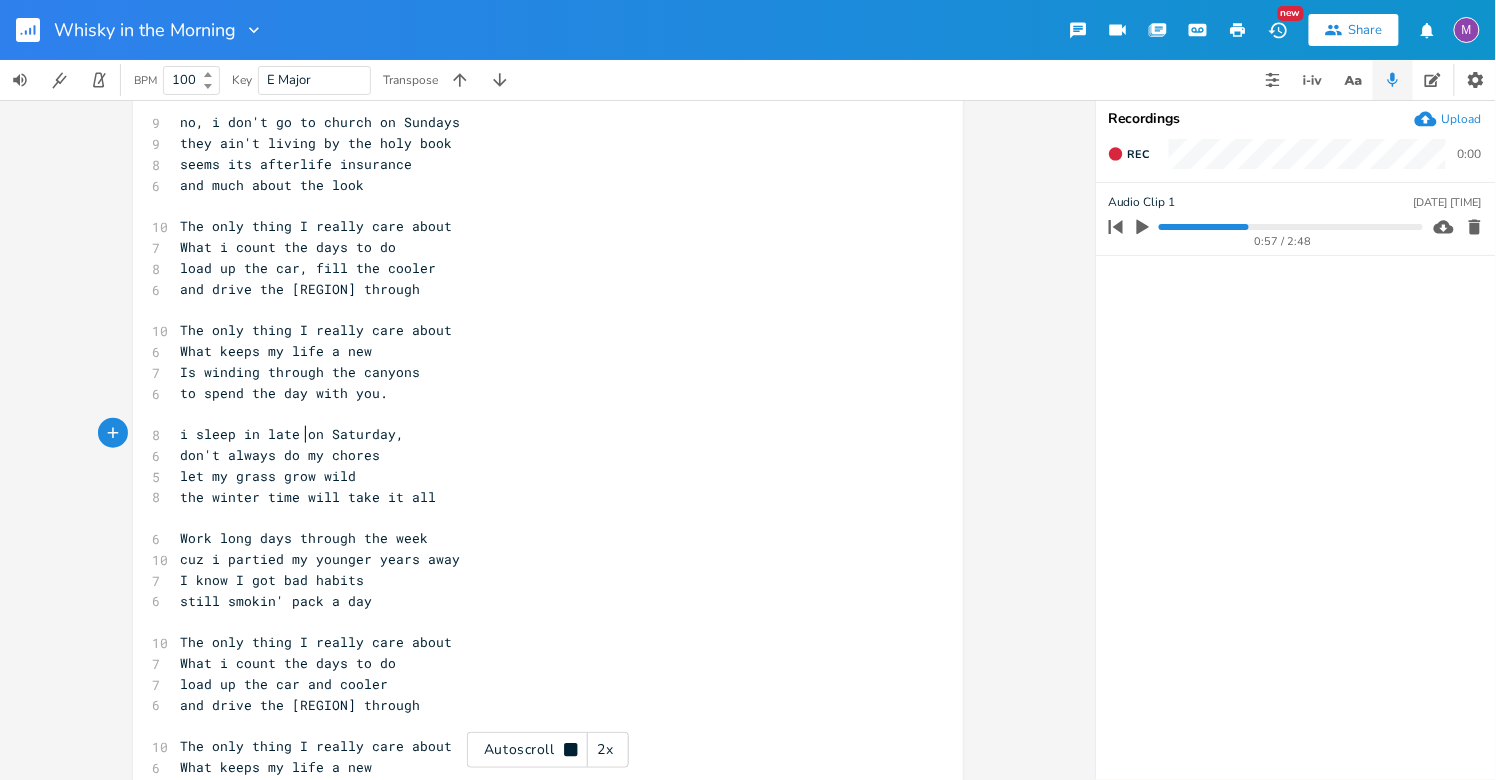 click on "i sleep in late on Saturday," at bounding box center (538, 434) 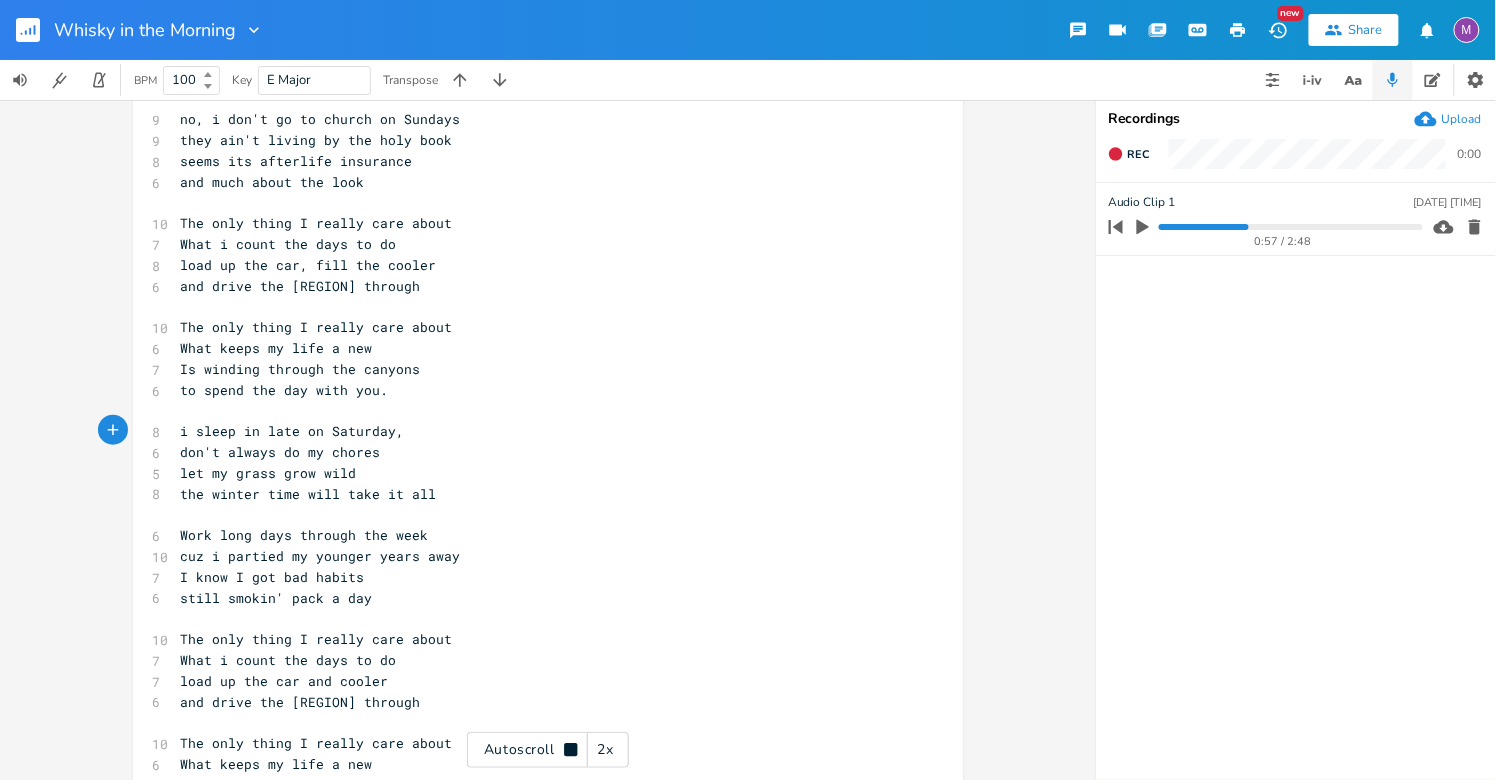 scroll, scrollTop: 414, scrollLeft: 0, axis: vertical 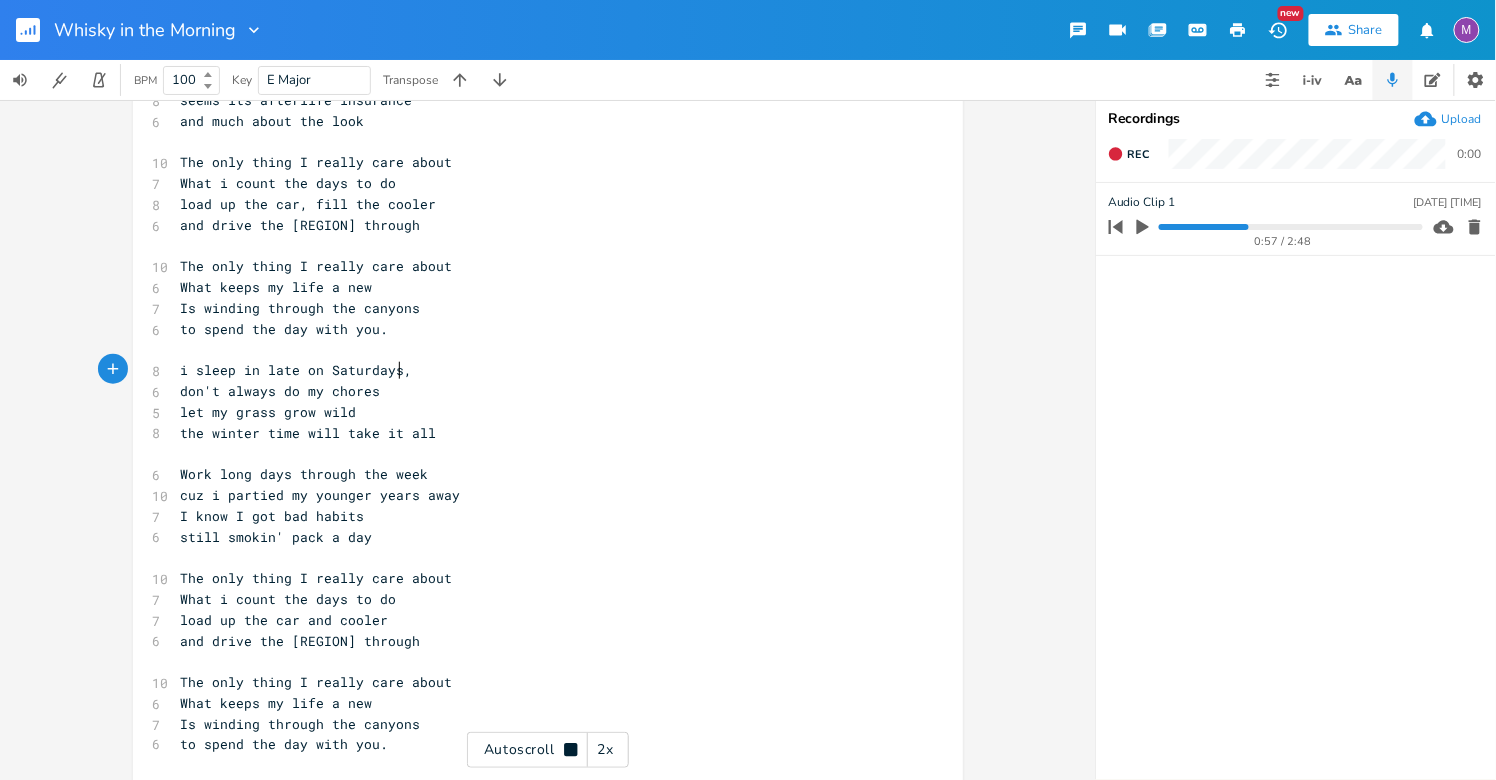 type on "s" 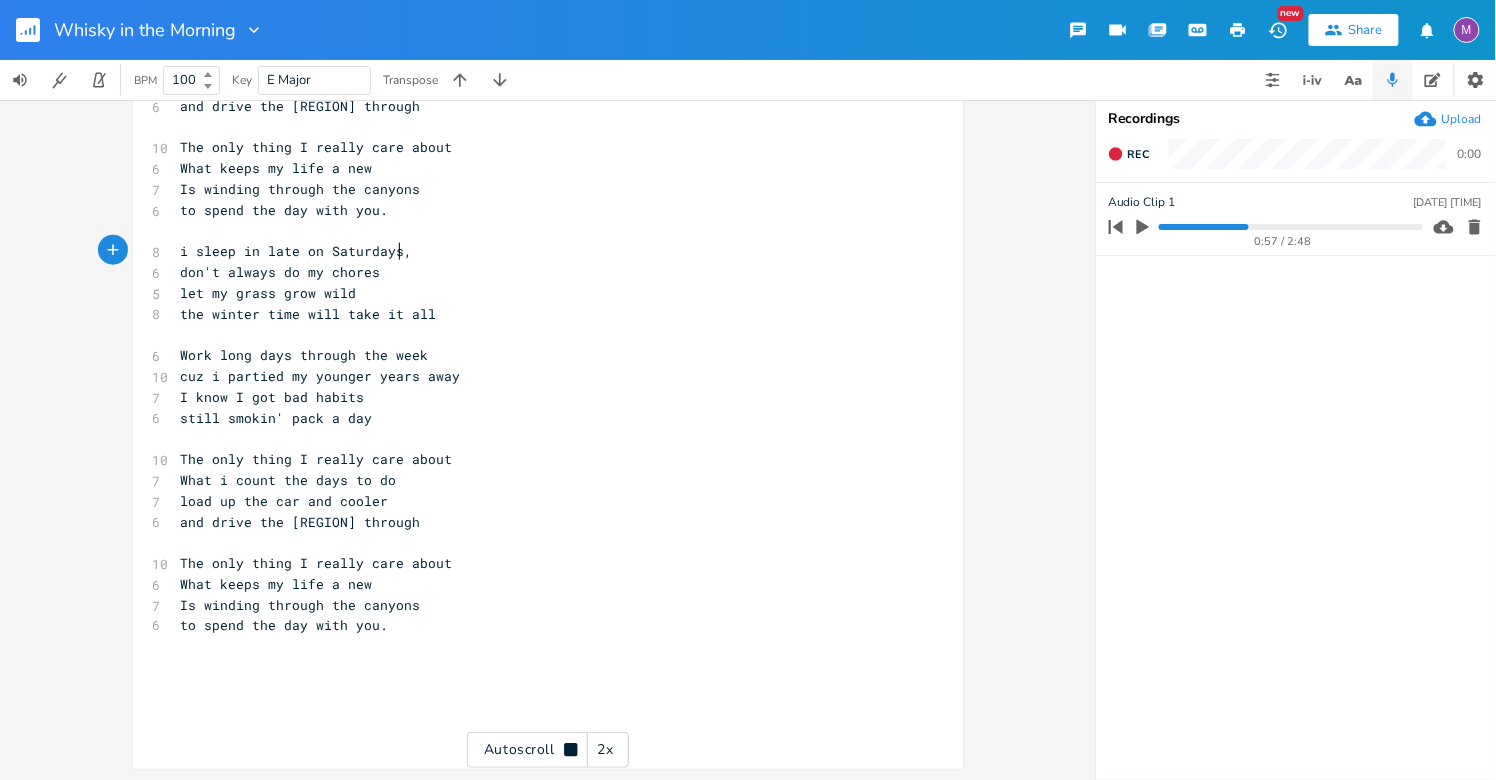 scroll, scrollTop: 593, scrollLeft: 0, axis: vertical 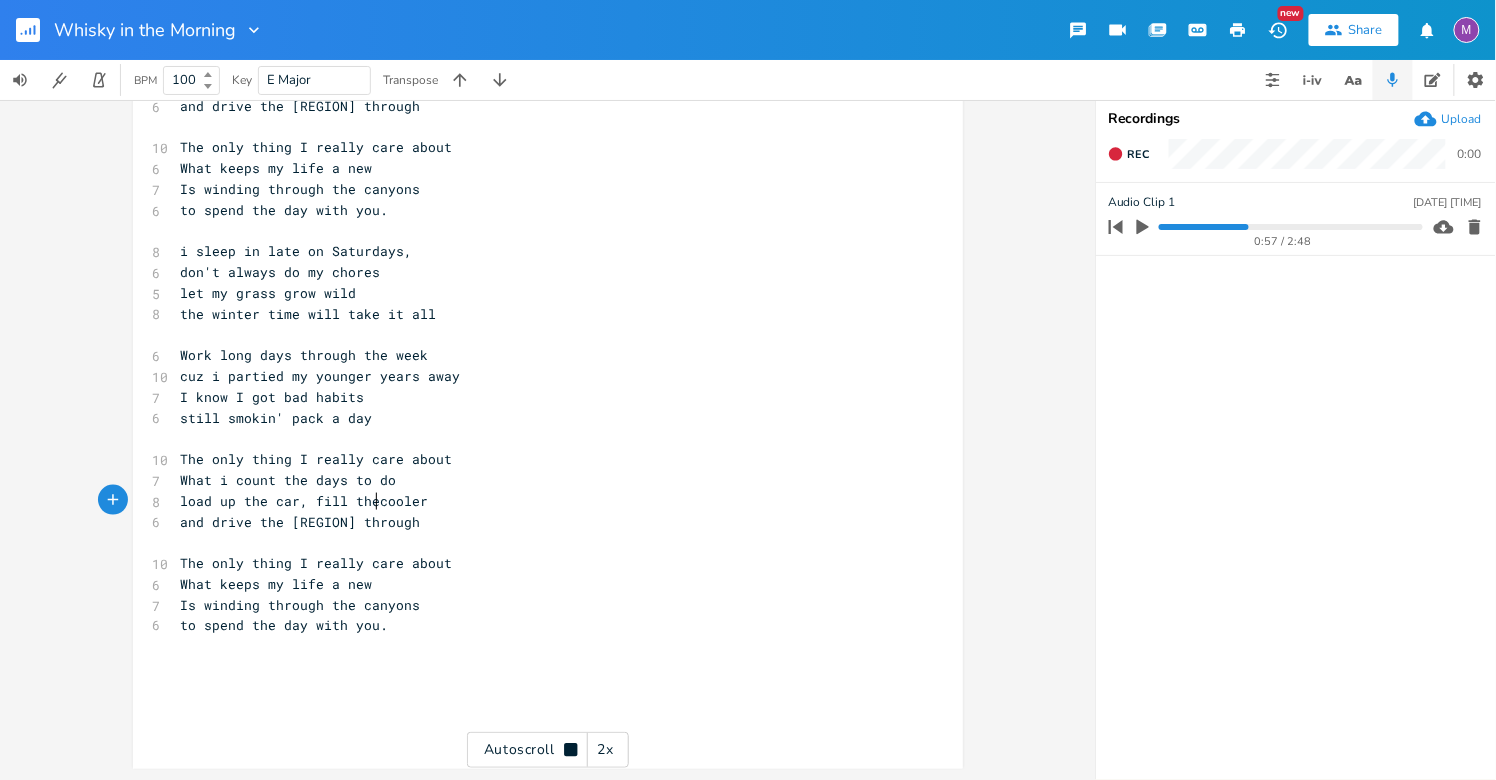 type on ", fill the" 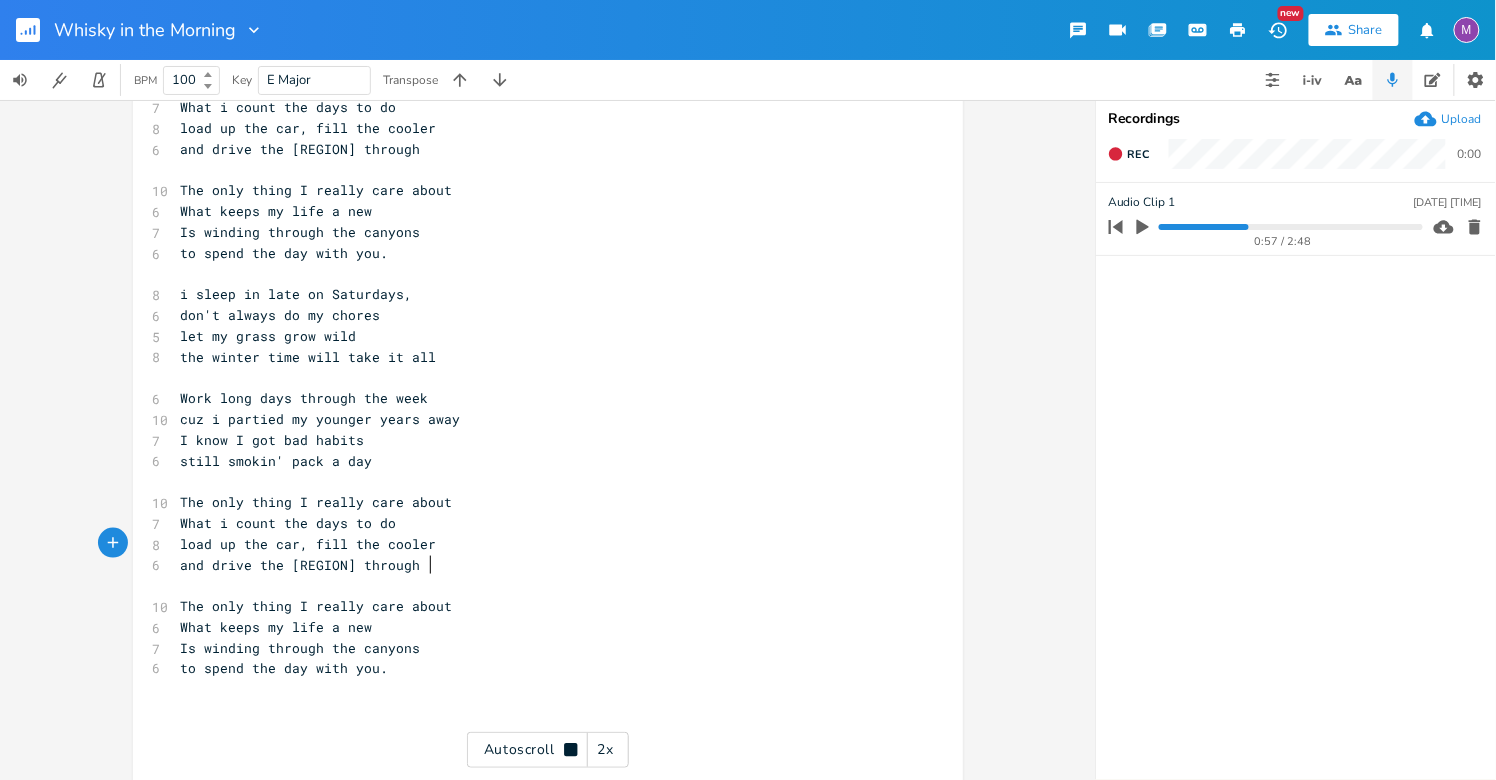 click on "and drive the [REGION] through" at bounding box center [538, 565] 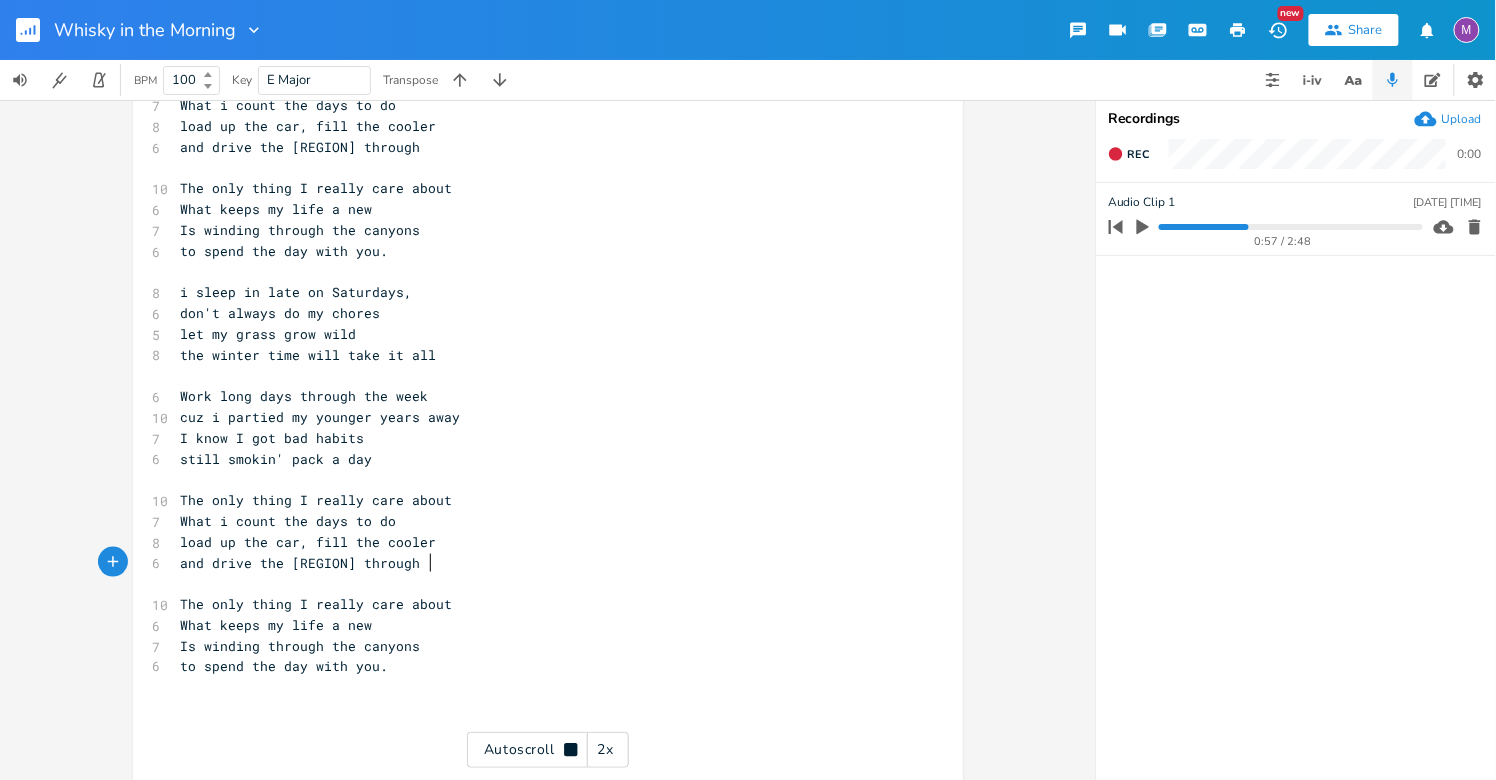 scroll, scrollTop: 553, scrollLeft: 0, axis: vertical 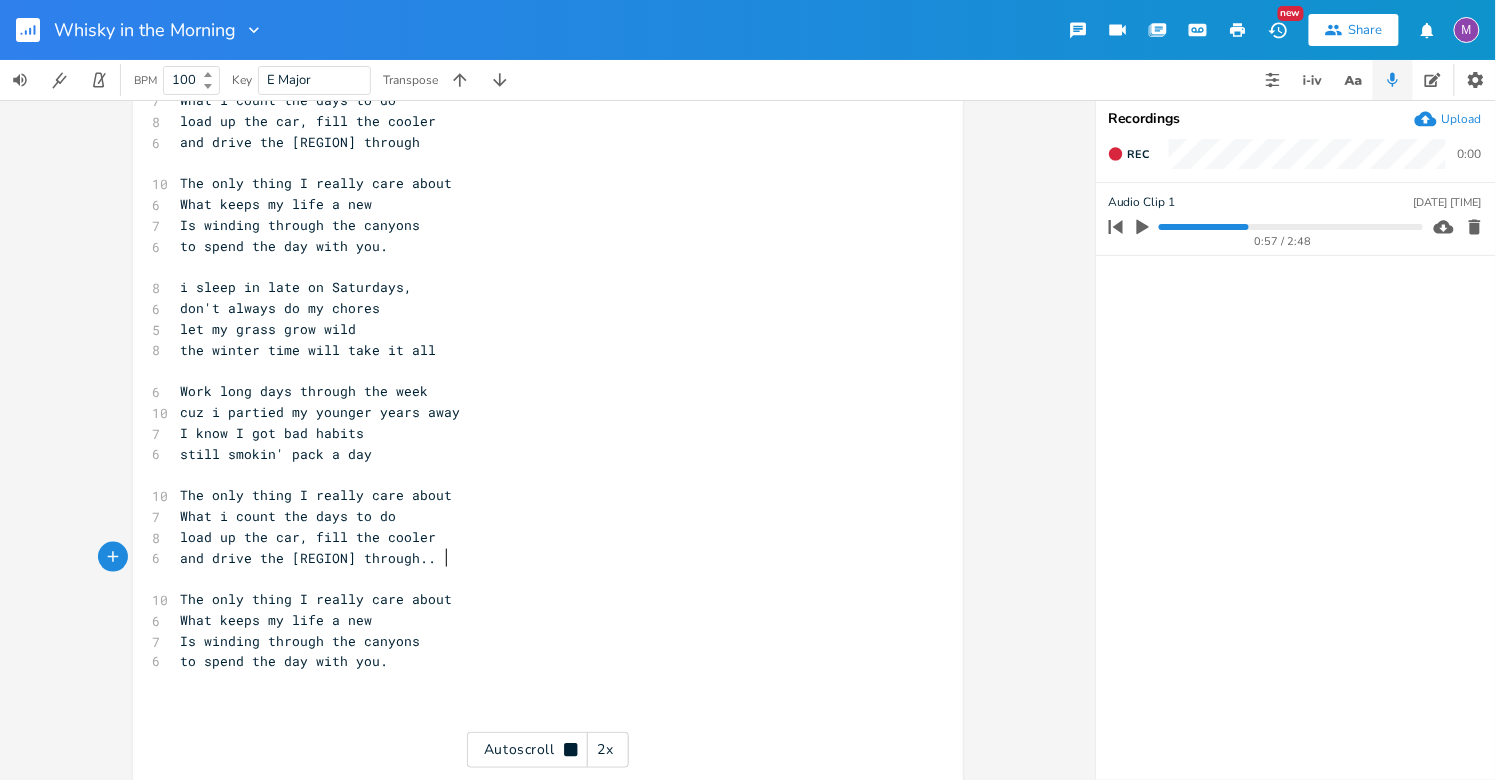 type on "..m" 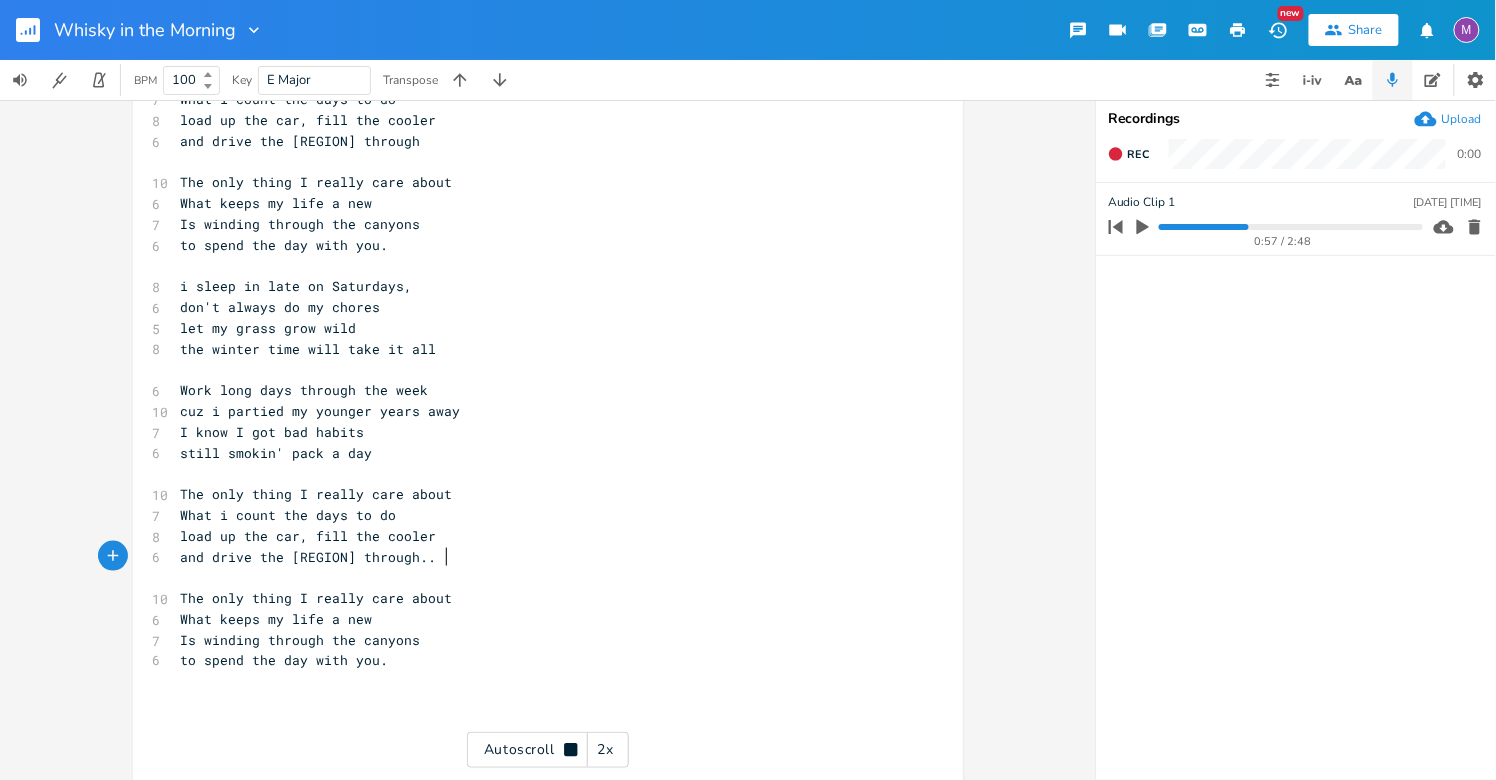 scroll, scrollTop: 0, scrollLeft: 16, axis: horizontal 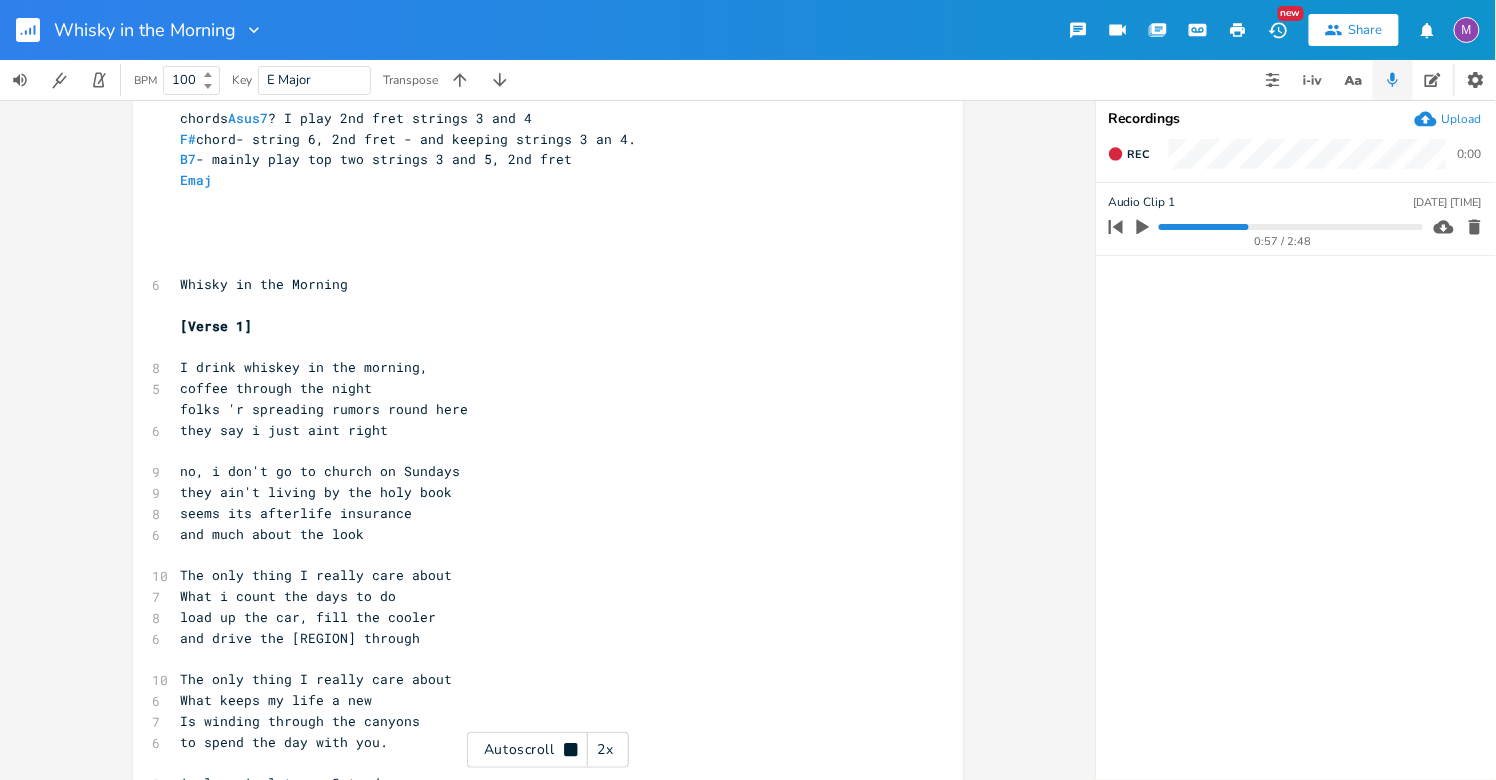 type on "oh.." 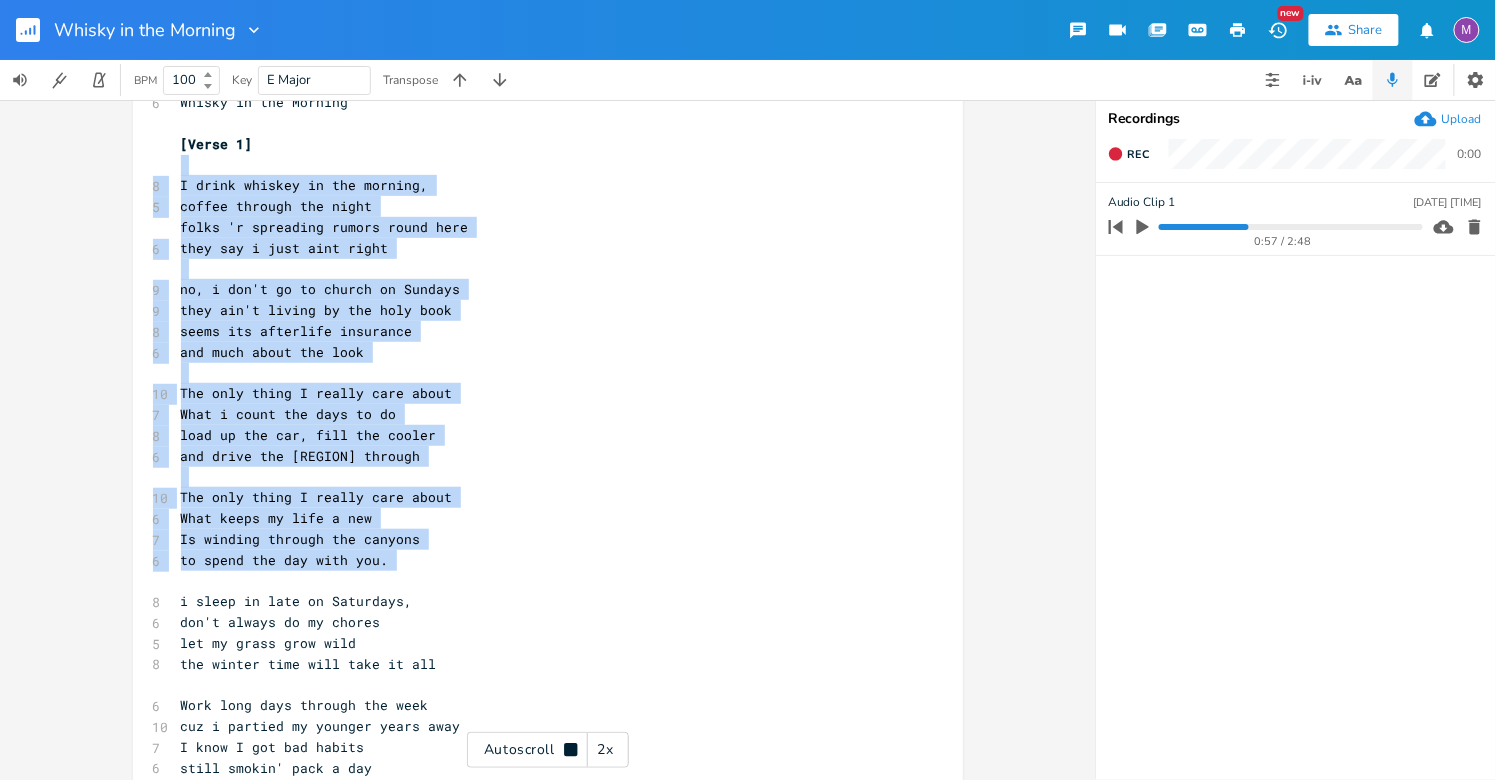 drag, startPoint x: 156, startPoint y: 353, endPoint x: 404, endPoint y: 582, distance: 337.5574 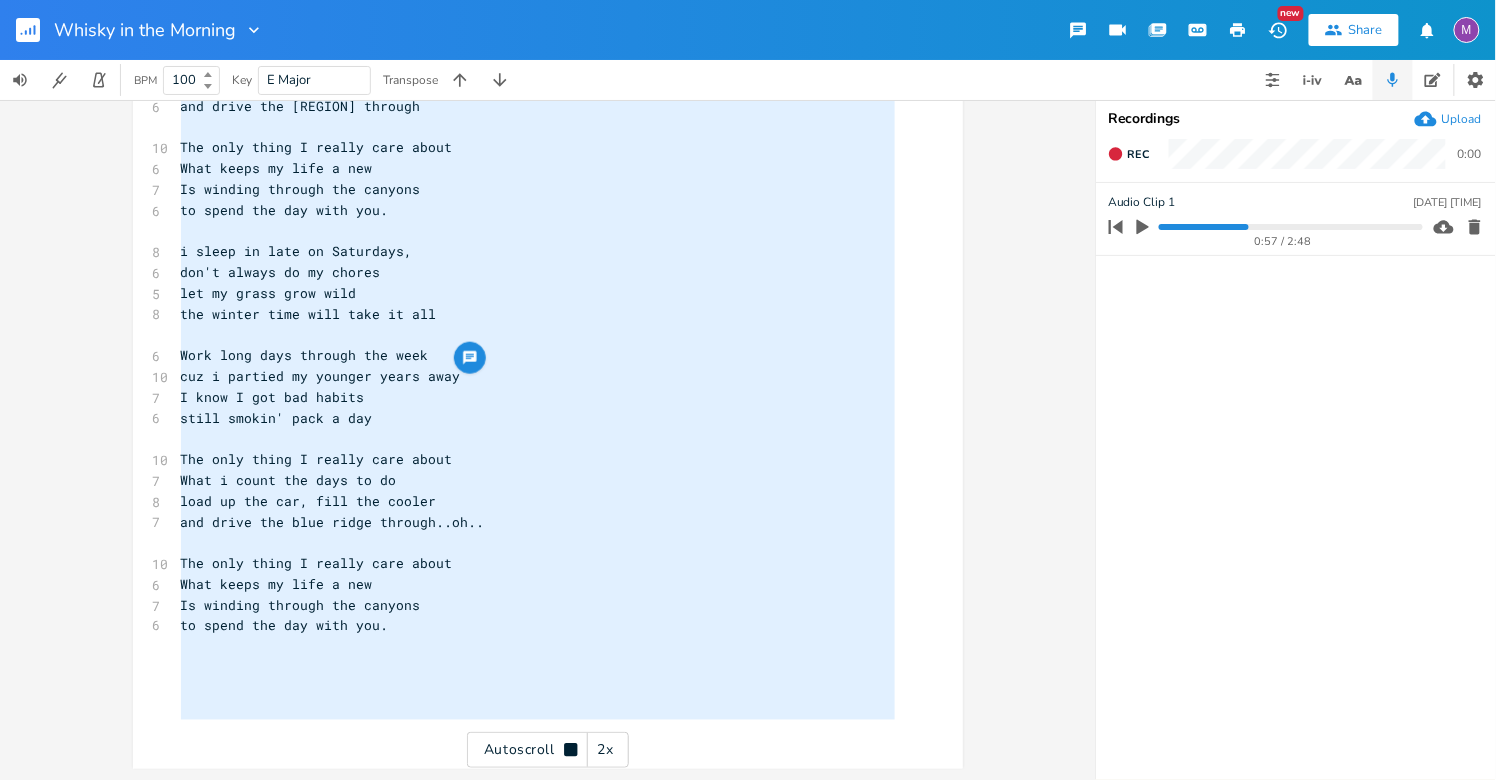 type on "I drink whiskey in the morning,
coffee through the night
folks 'r spreading rumors round here
they say i just aint right
no, i don't go to church on Sundays
they ain't living by the holy book
Seems its afterlife insurance
and much about the look
The only thing I really care about
What i count the days to do
load up the car, fill the cooler
and drive the [REGION] through
The only thing I really care about
What keeps my life a new
Is winding through the canyons
to spend the day with you.
i sleep in late on Saturdays,
don't always do my chores
let my grass grow wild
the winter time will take it all
Work long days through the week
cuz i partied my younger years away
I know I got bad habits
still smokin' pack a day
The only thing I really care about
What i count the days to do
load up the car, fill the cooler
and drive the [REGION] through..oh..
The only thing I really care about
What keeps my life a new
Is winding through the canyons
to spend the day with you." 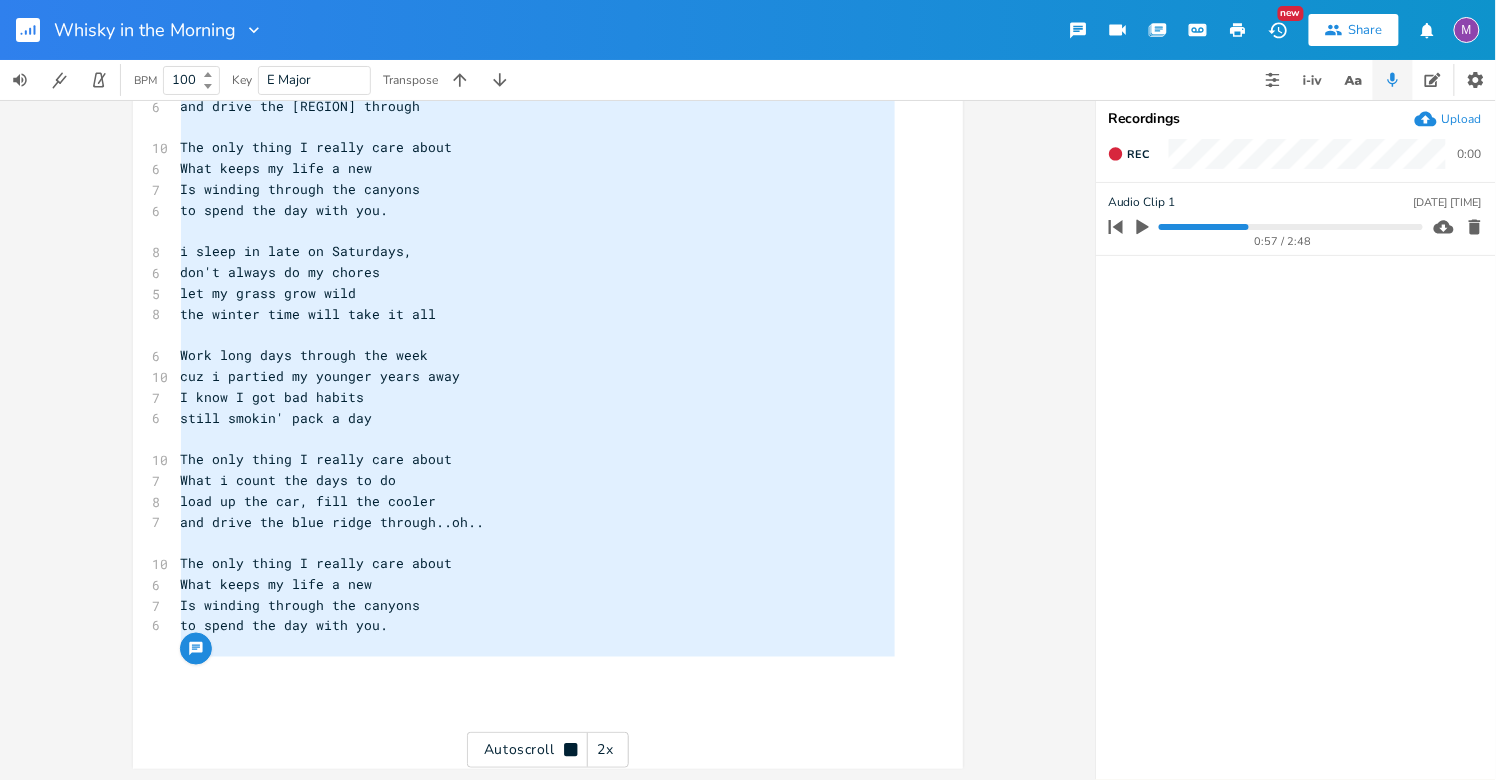 drag, startPoint x: 176, startPoint y: 181, endPoint x: 331, endPoint y: 660, distance: 503.45407 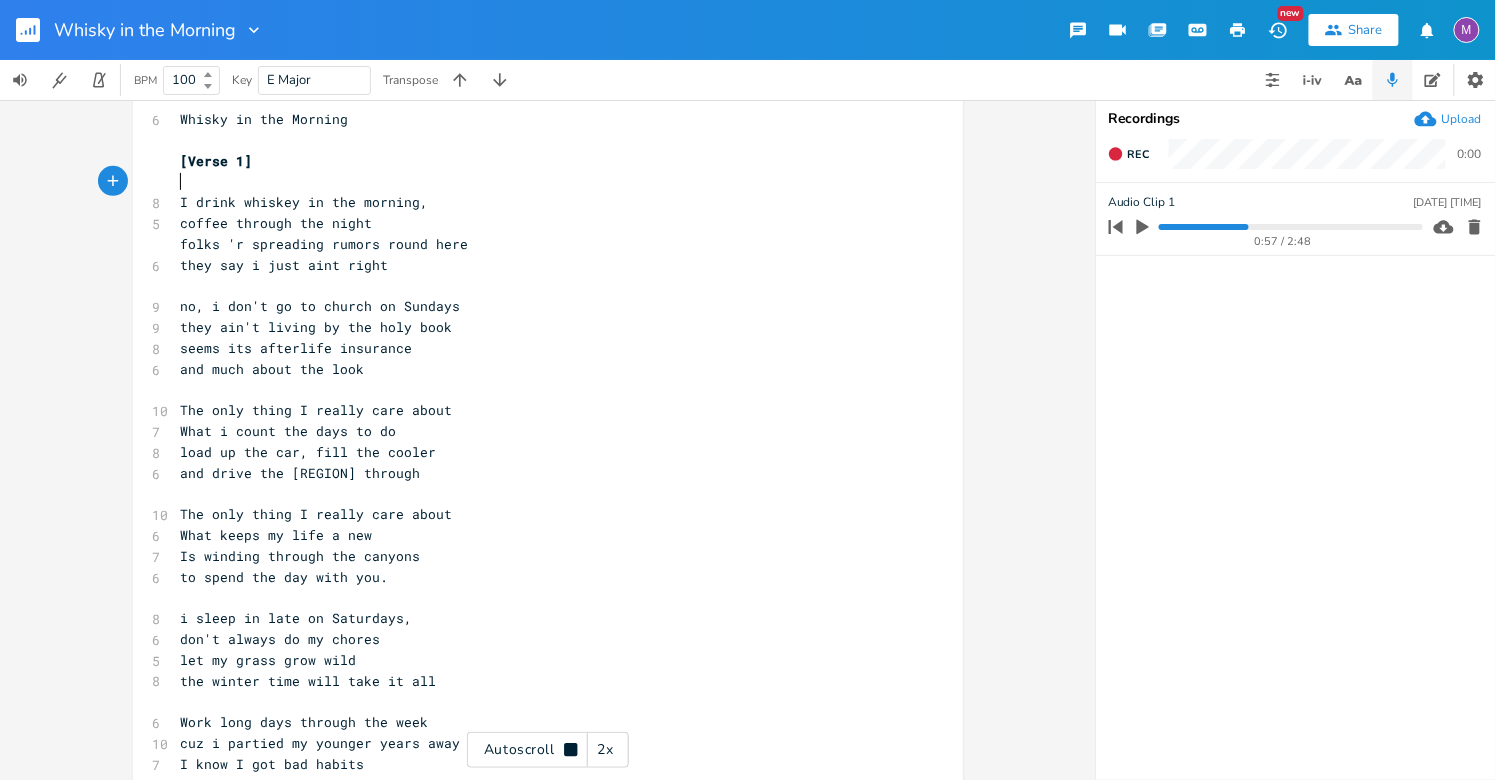 click on "​ chords  Asus7 ? I play 2nd fret strings 3 and 4 F#  chord- string 6, 2nd fret - and keeping strings 3 an 4.  B7  - mainly play top two strings 3 and 5, 2nd fret Emaj   ​ ​ ​ ​ 6 Whisky in the Morning ​ [Verse 1] ​ 8 I drink whiskey in the morning, 5 coffee through the night folks 'r spreading rumors round here 6 they say i just aint right ​ 9 no, i don't go to church on Sundays 9 they ain't living by the holy book 8 seems its afterlife insurance 6 and much about the look ​ 10 The only thing I really care about 7 What i count the days to do 8 load up the car, fill the cooler 6 and drive the [REGION] through ​ 10 The only thing I really care about 6 What keeps my life a new 7 Is winding through the canyons 6 to spend the day with you.  ​ 8 i sleep in late on Saturdays,  6 don't always do my chores 5 let my grass grow wild 8 the winter time will take it all ​ 6 Work long days through the week  10 cuz i partied my younger years away 7 I know I got bad habits 6 still smokin' pack a day" at bounding box center [538, 514] 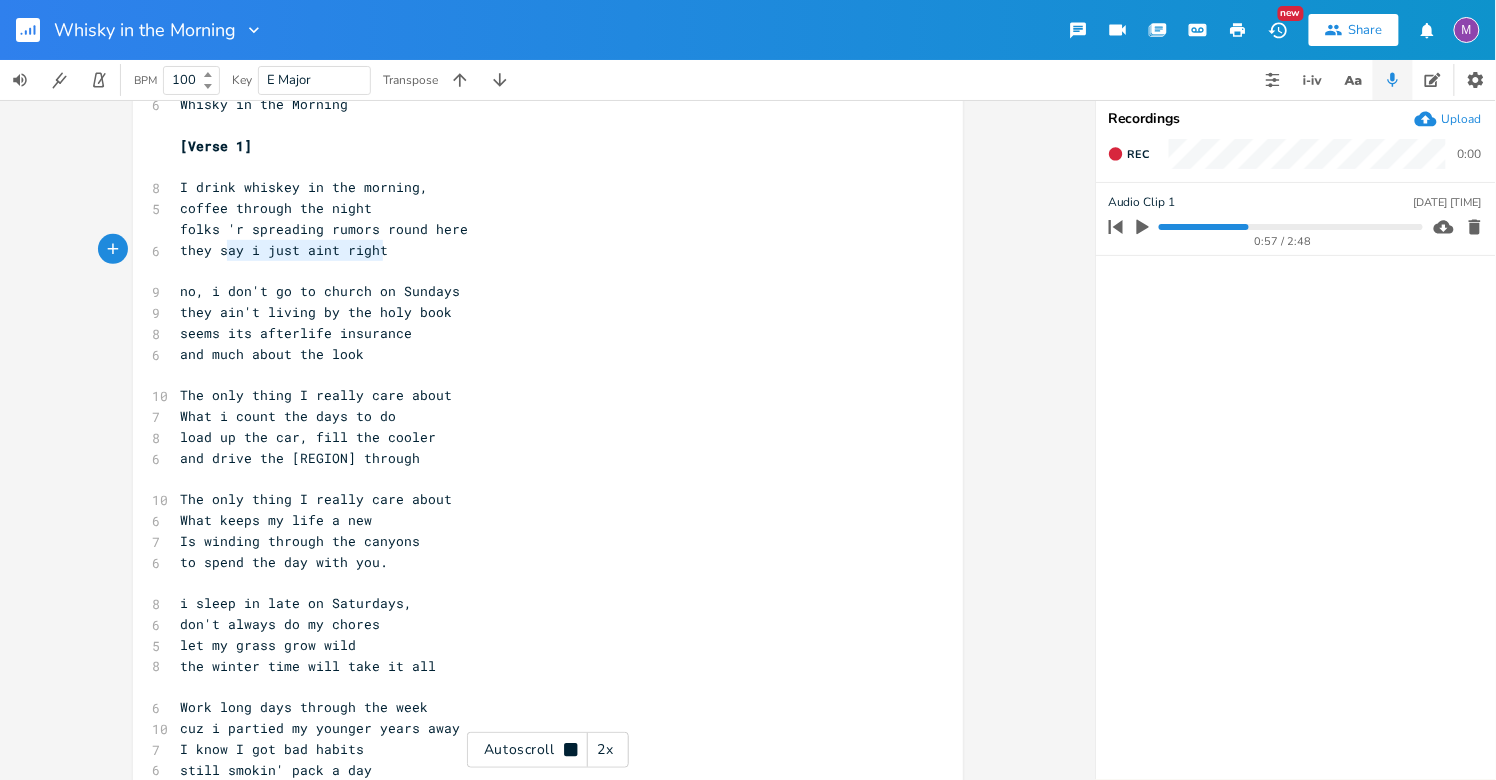 type on "lks 'r spreading rumors round here
they say i just aint right" 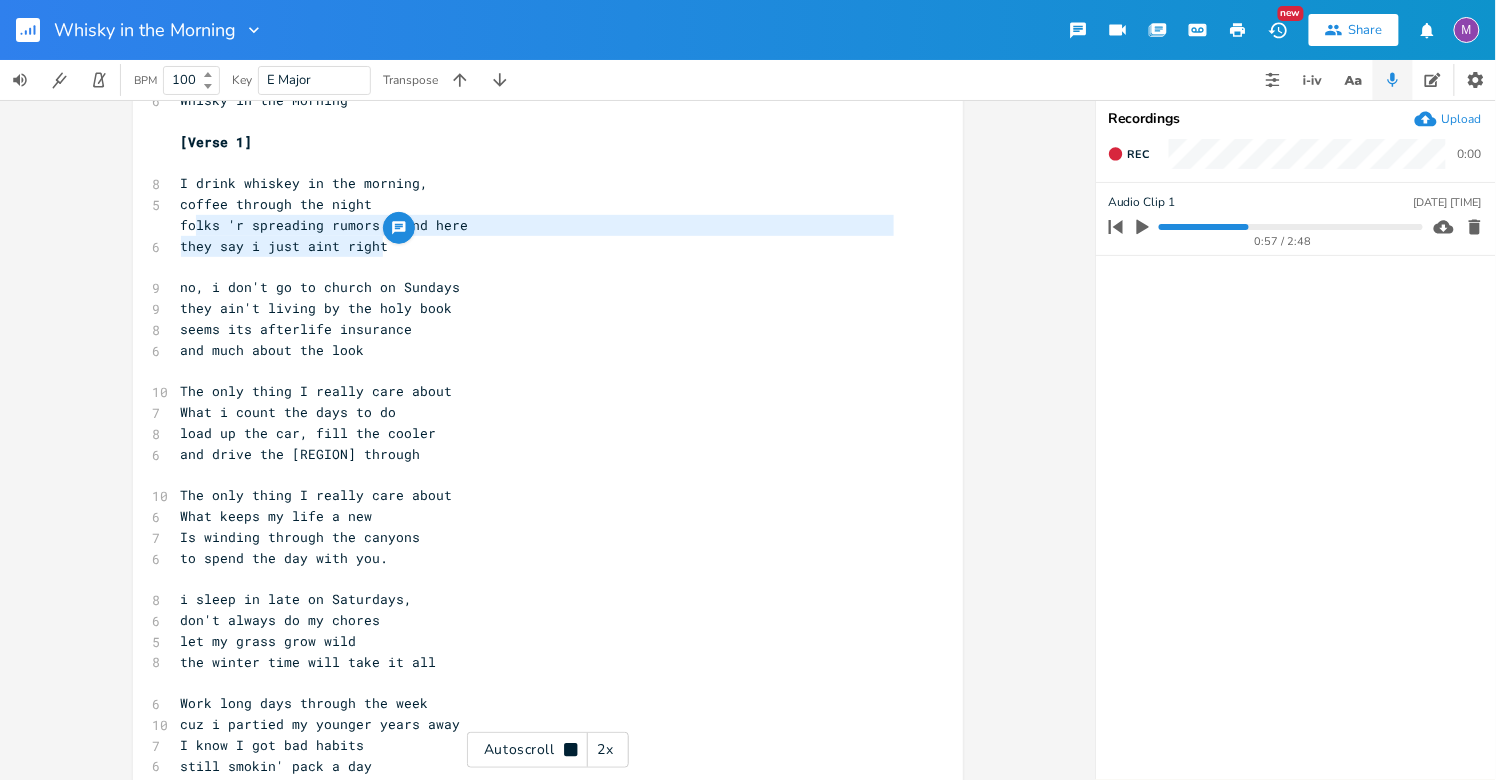 drag, startPoint x: 436, startPoint y: 256, endPoint x: 193, endPoint y: 227, distance: 244.72433 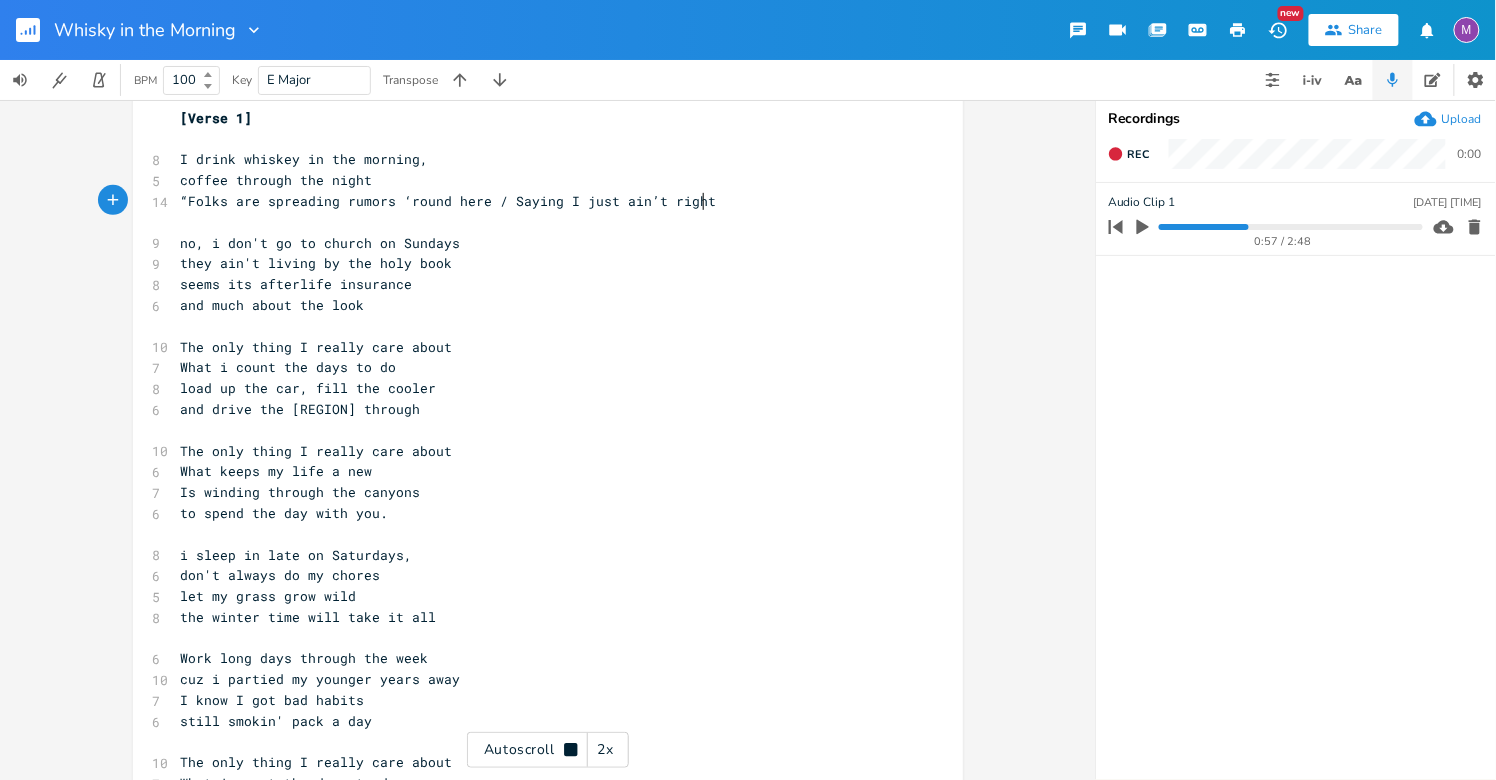 click on "“Folks are spreading rumors ‘round here / Saying I just ain’t right" at bounding box center [449, 201] 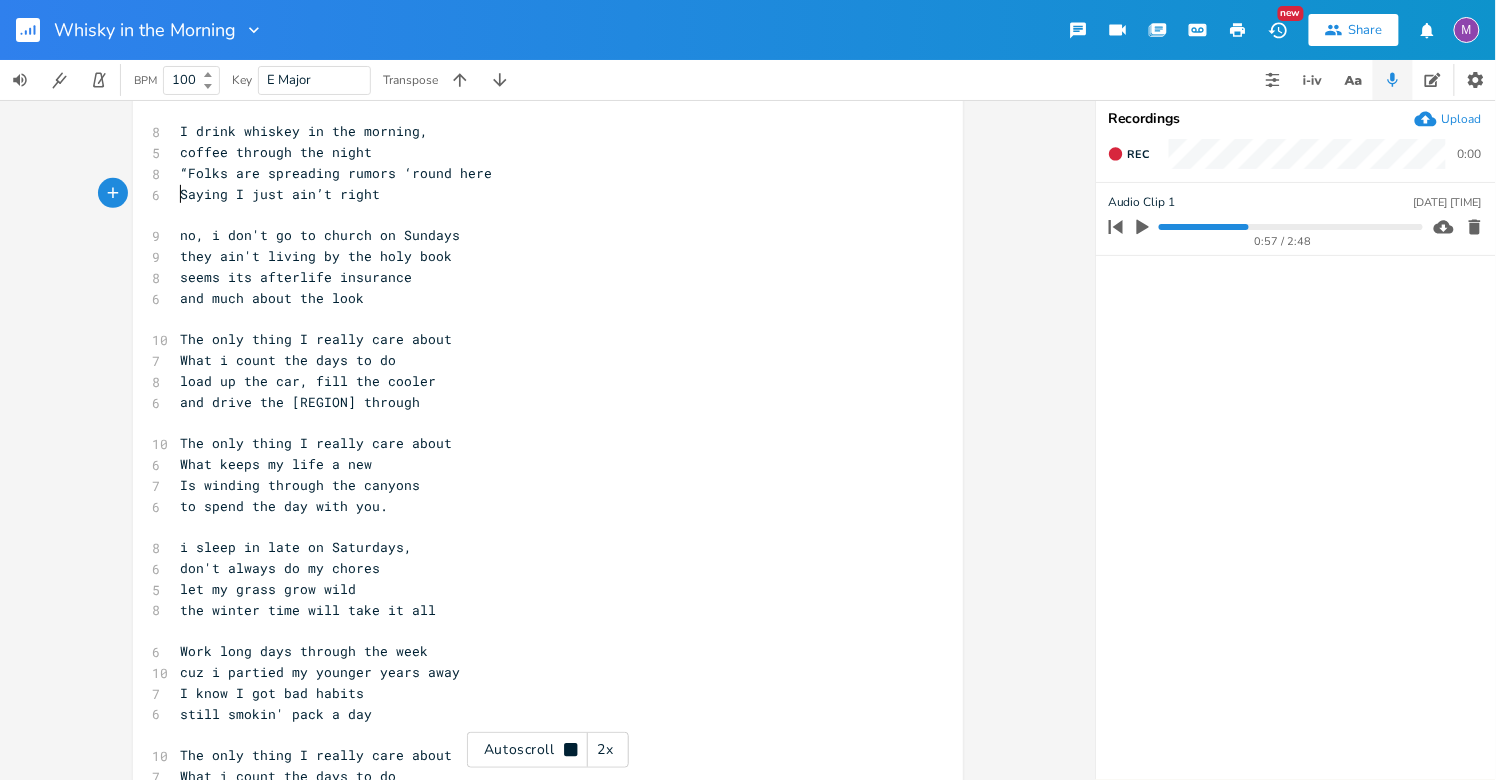 click on "“Folks are spreading rumors ‘round here" at bounding box center (337, 173) 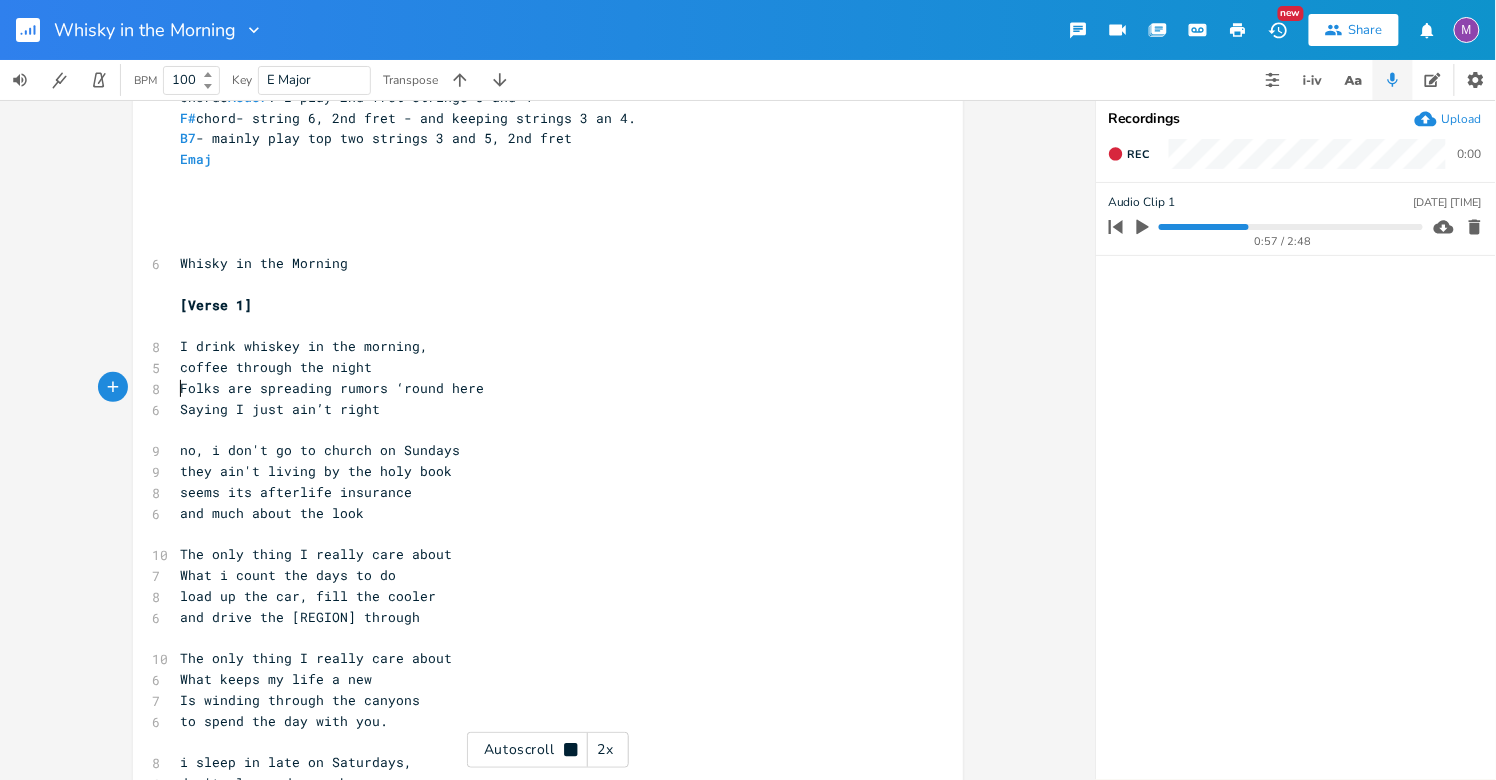 scroll, scrollTop: 83, scrollLeft: 0, axis: vertical 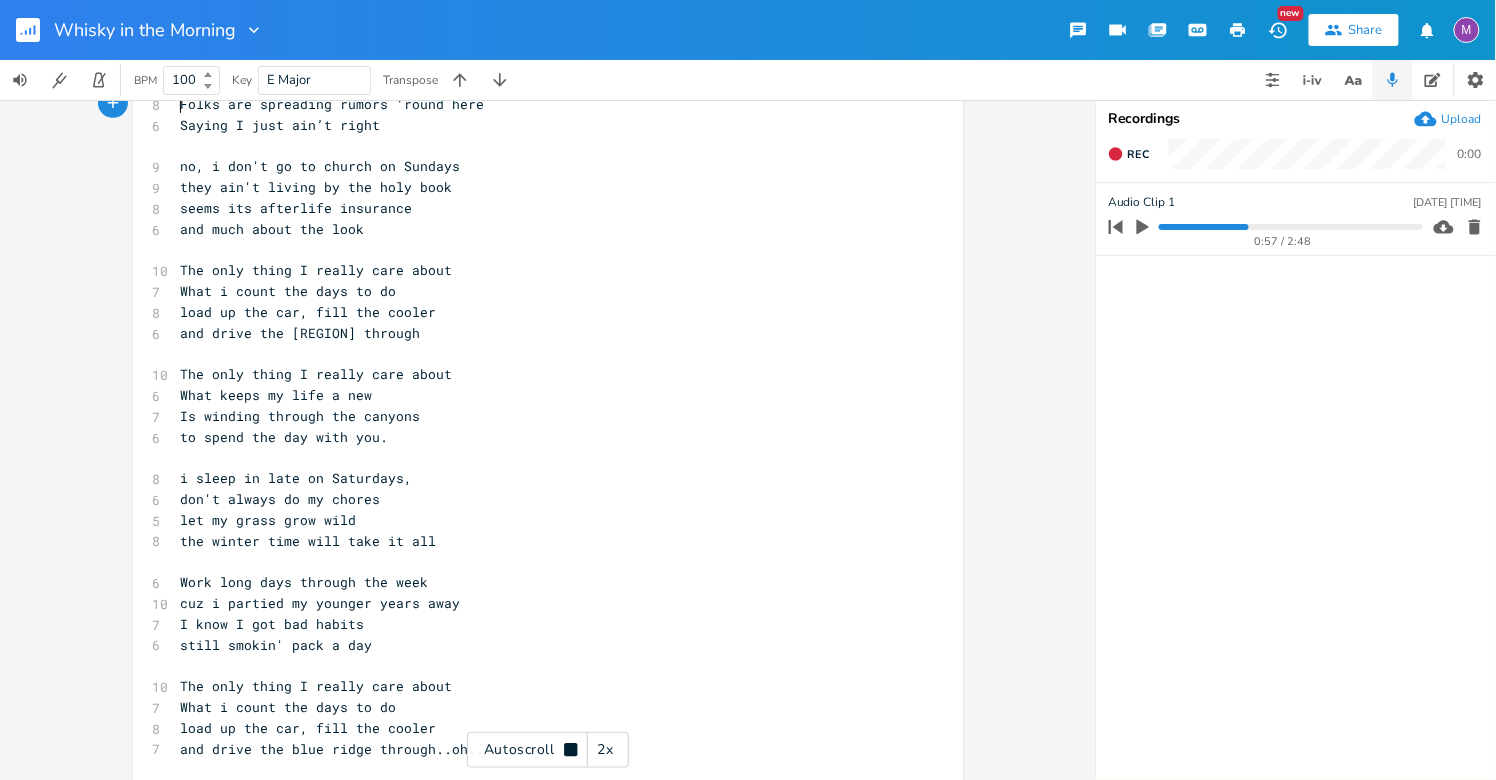 click on "The only thing I really care about" at bounding box center [317, 270] 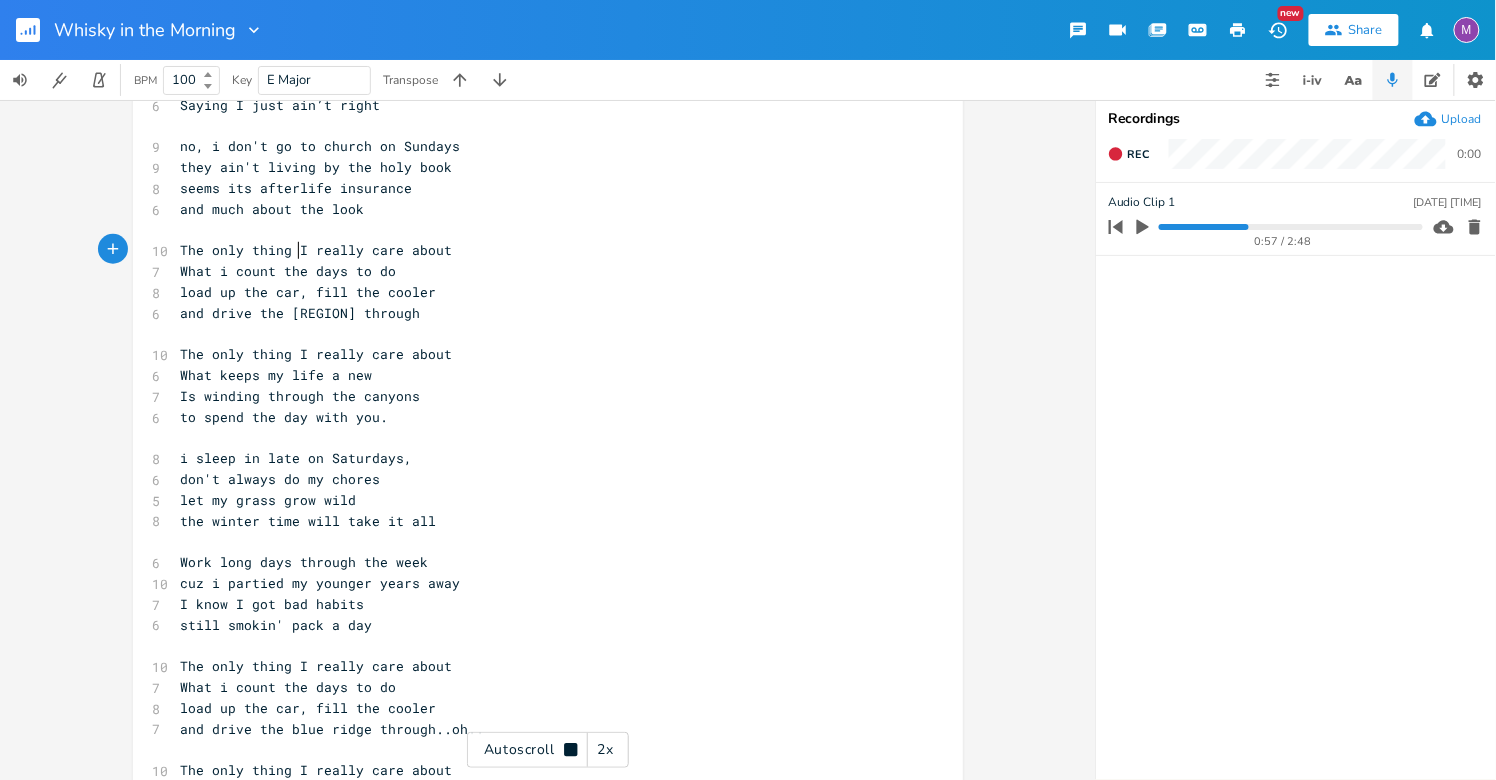 click on "What keeps my life a new" at bounding box center [538, 375] 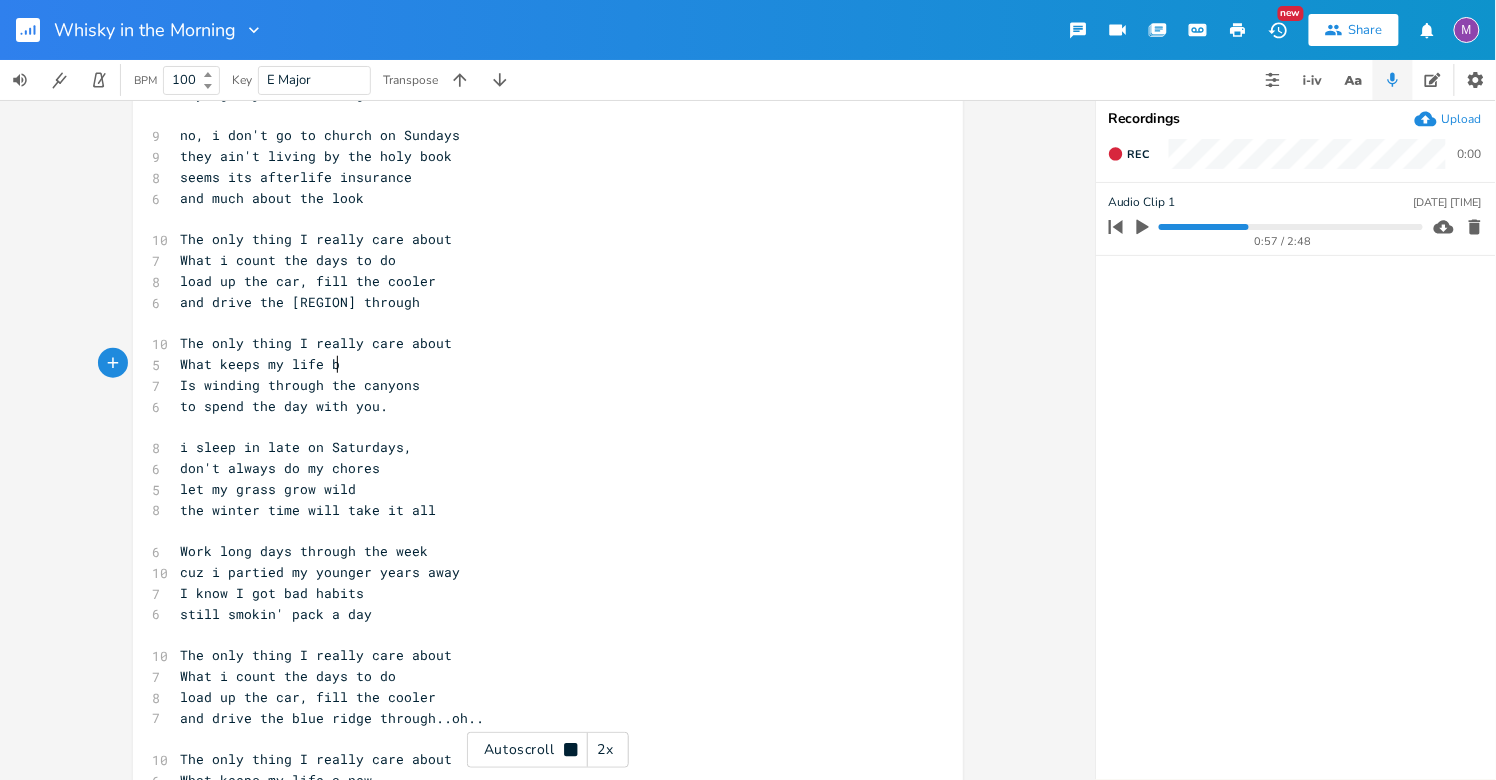 scroll, scrollTop: 398, scrollLeft: 0, axis: vertical 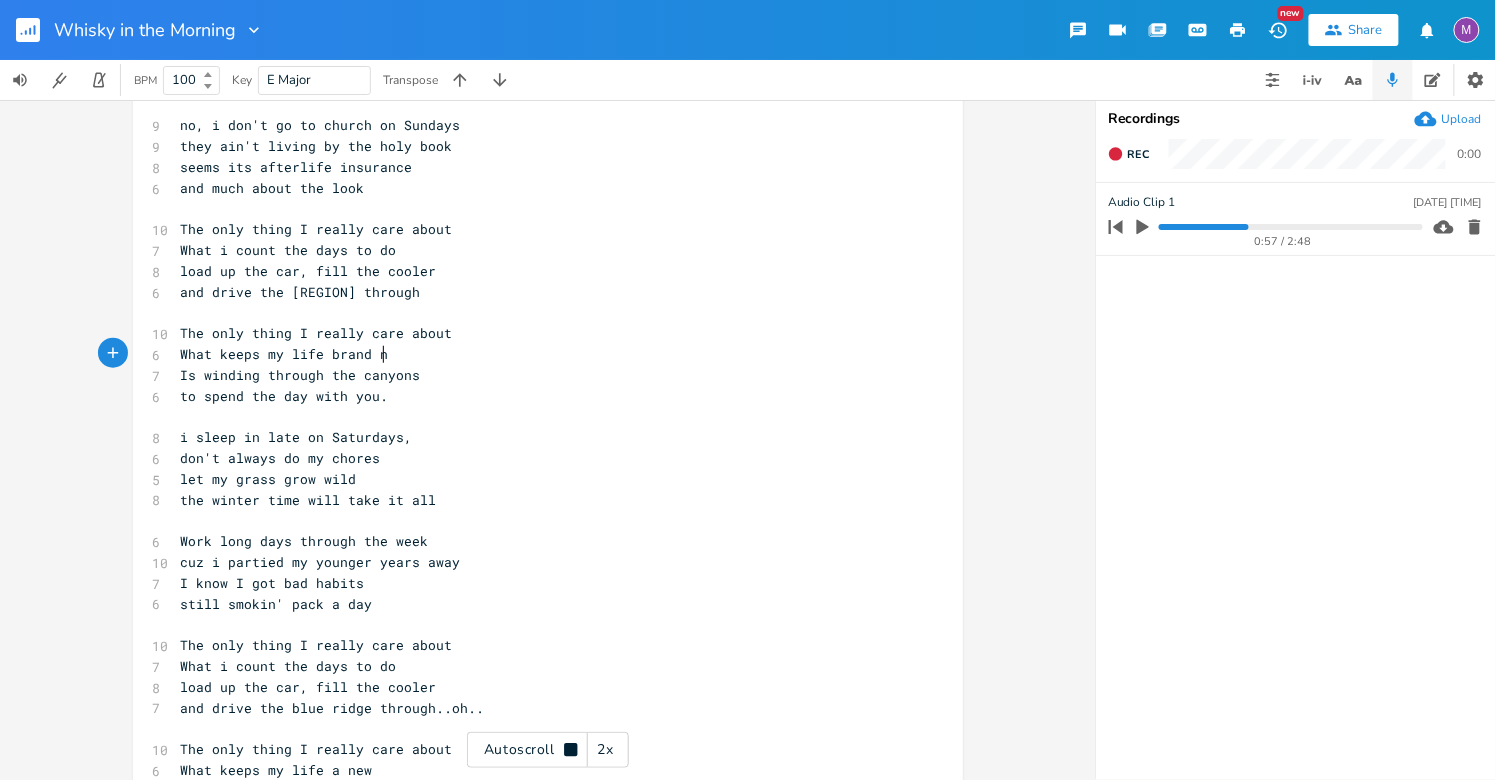 type on "brand new" 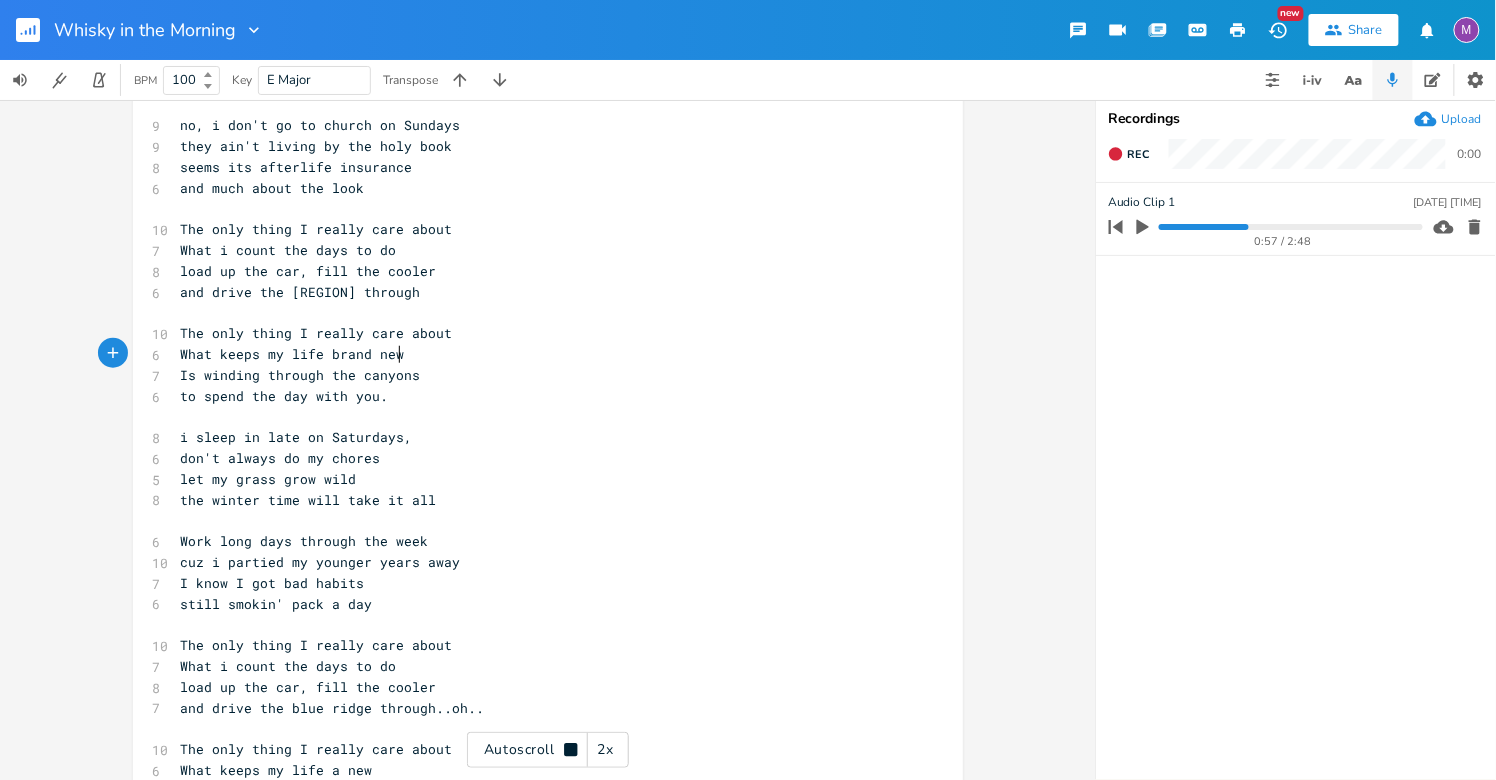 scroll, scrollTop: 0, scrollLeft: 62, axis: horizontal 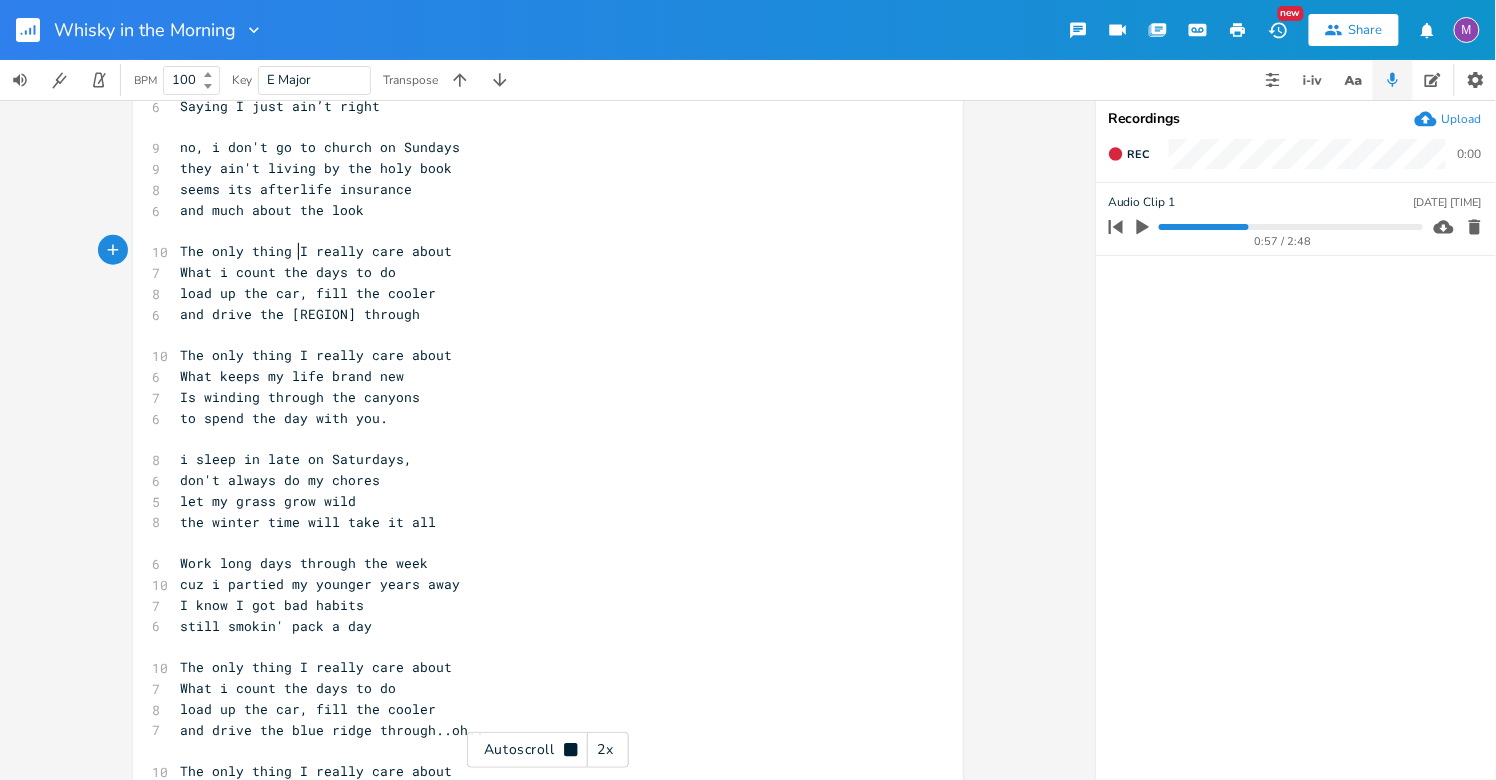 click on "The only thing I really care about" at bounding box center (317, 251) 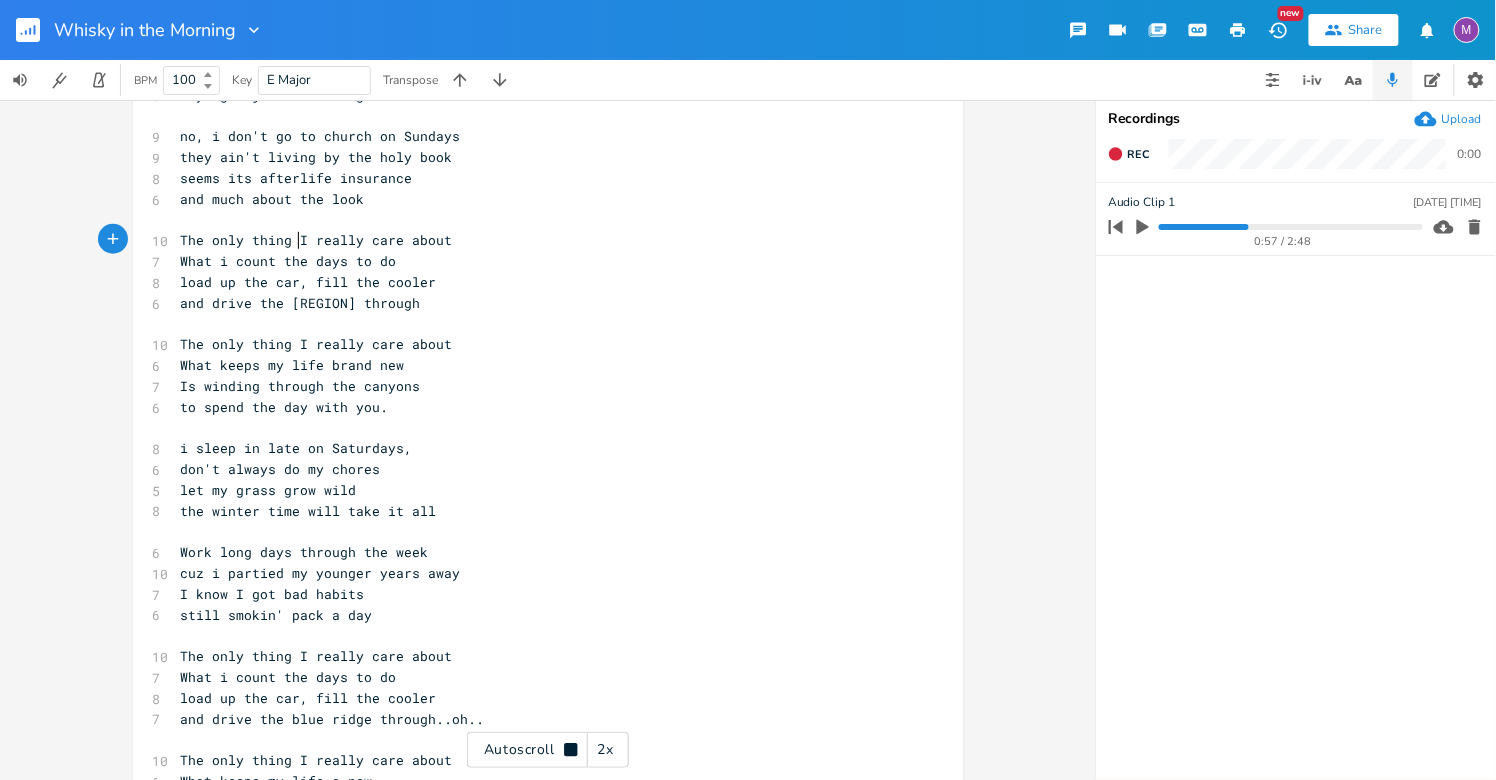 scroll, scrollTop: 397, scrollLeft: 0, axis: vertical 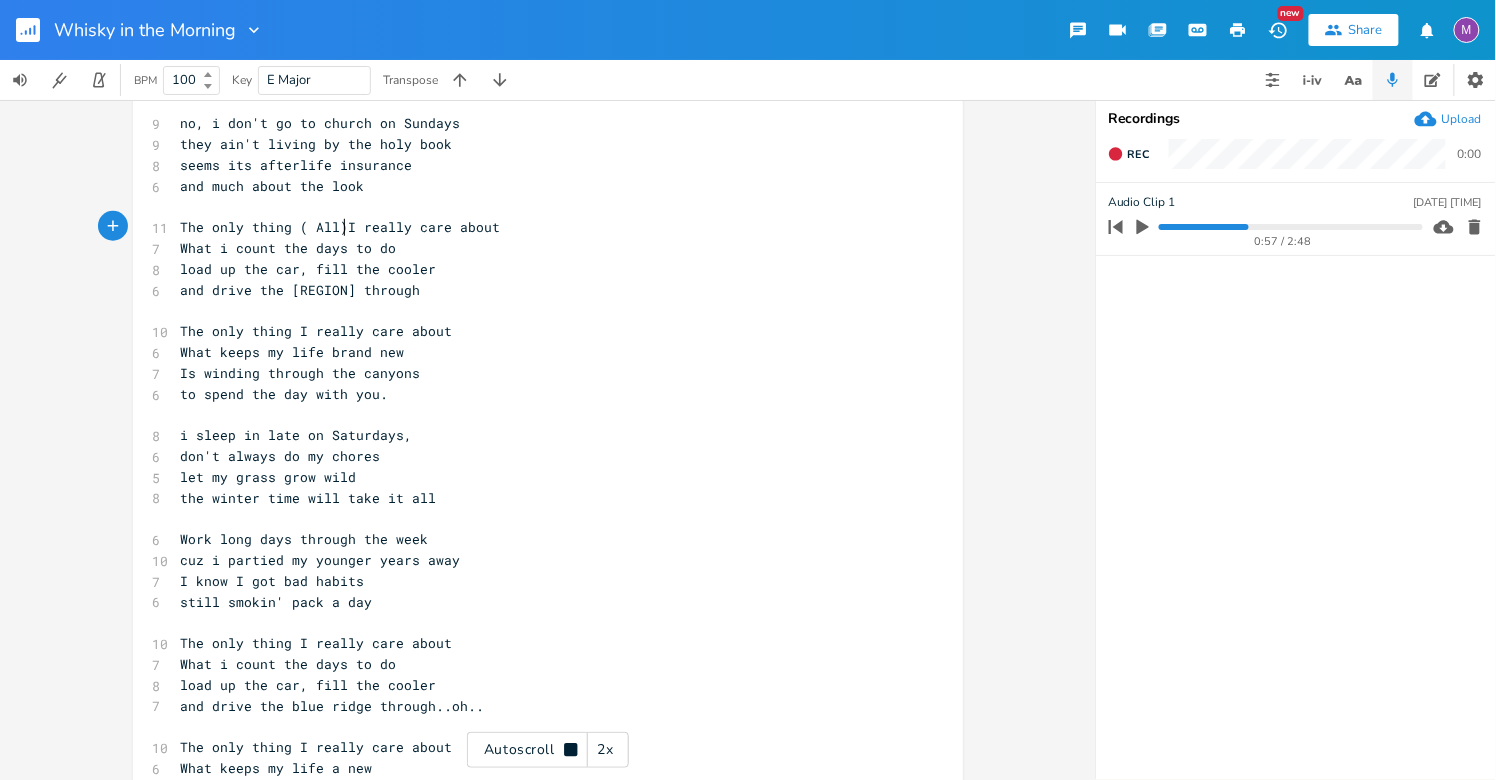 type on "( All)" 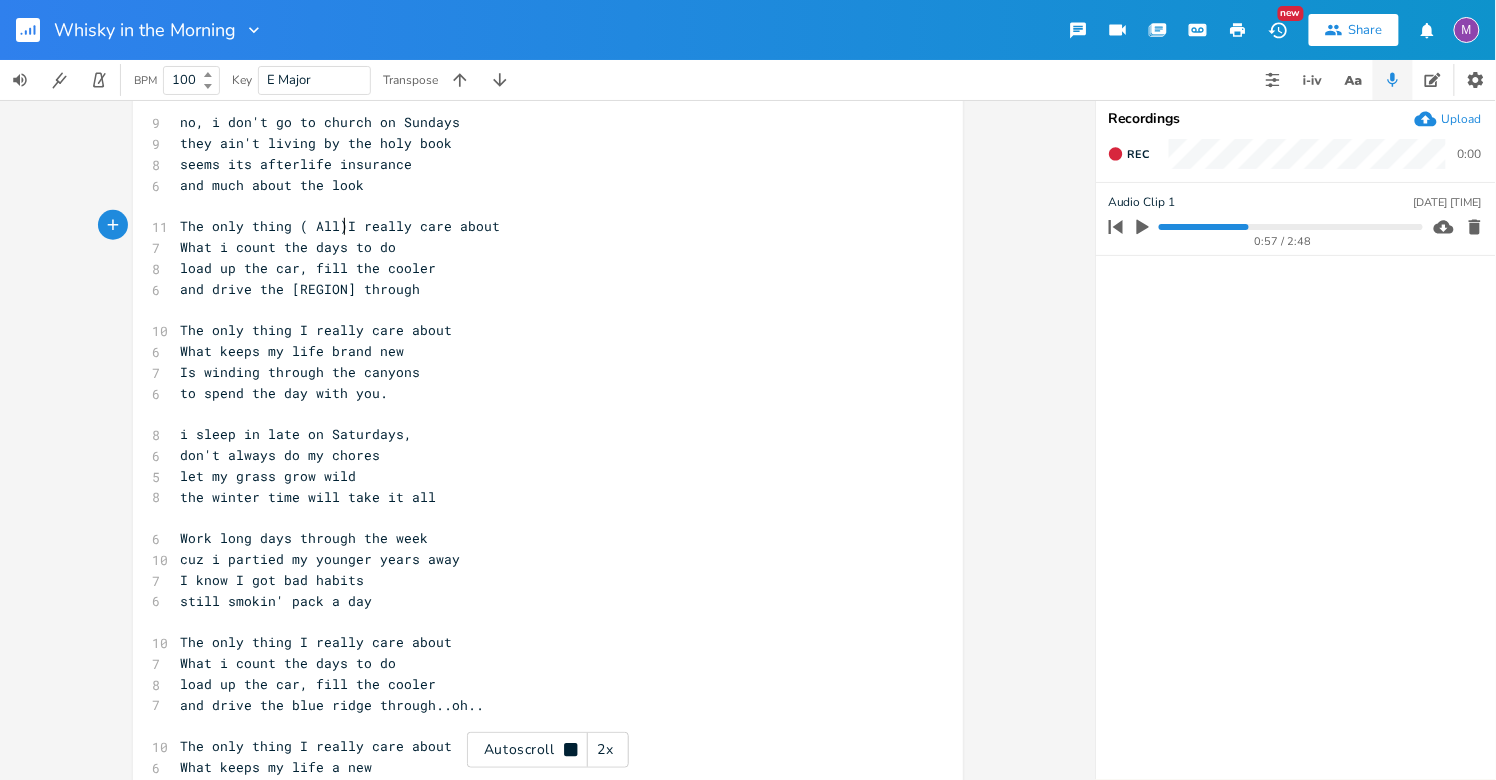scroll, scrollTop: 0, scrollLeft: 31, axis: horizontal 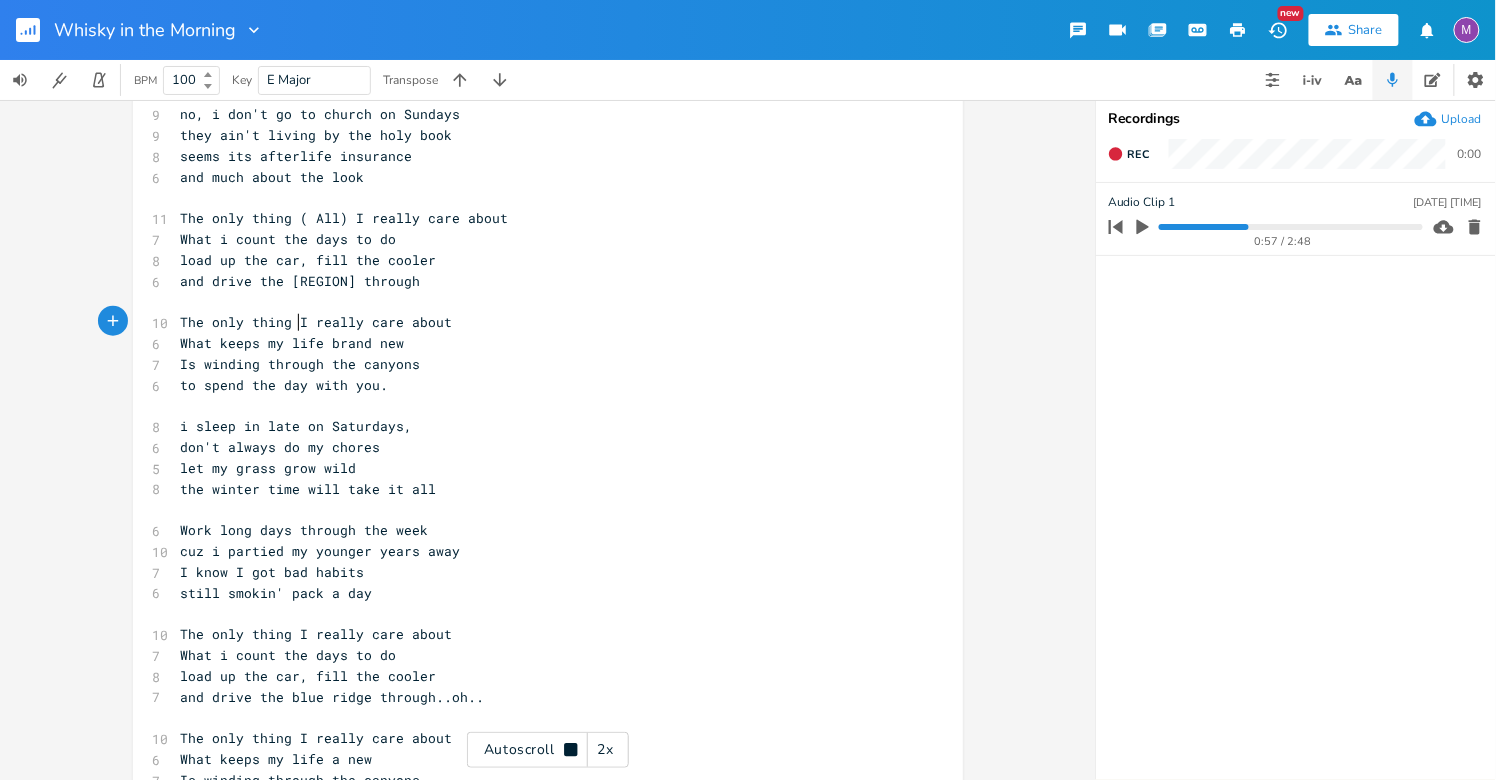 click on "The only thing I really care about" at bounding box center [317, 322] 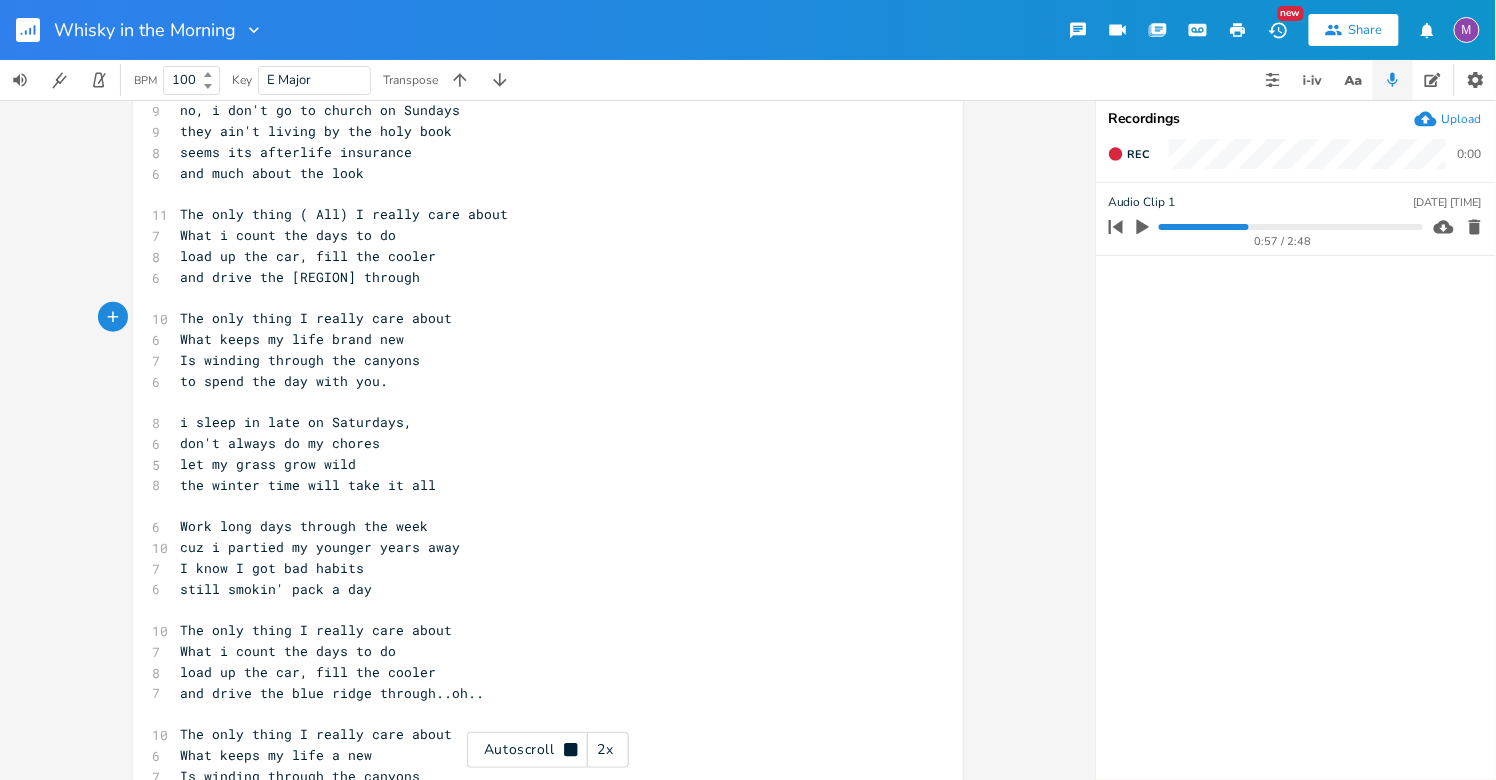 scroll, scrollTop: 423, scrollLeft: 0, axis: vertical 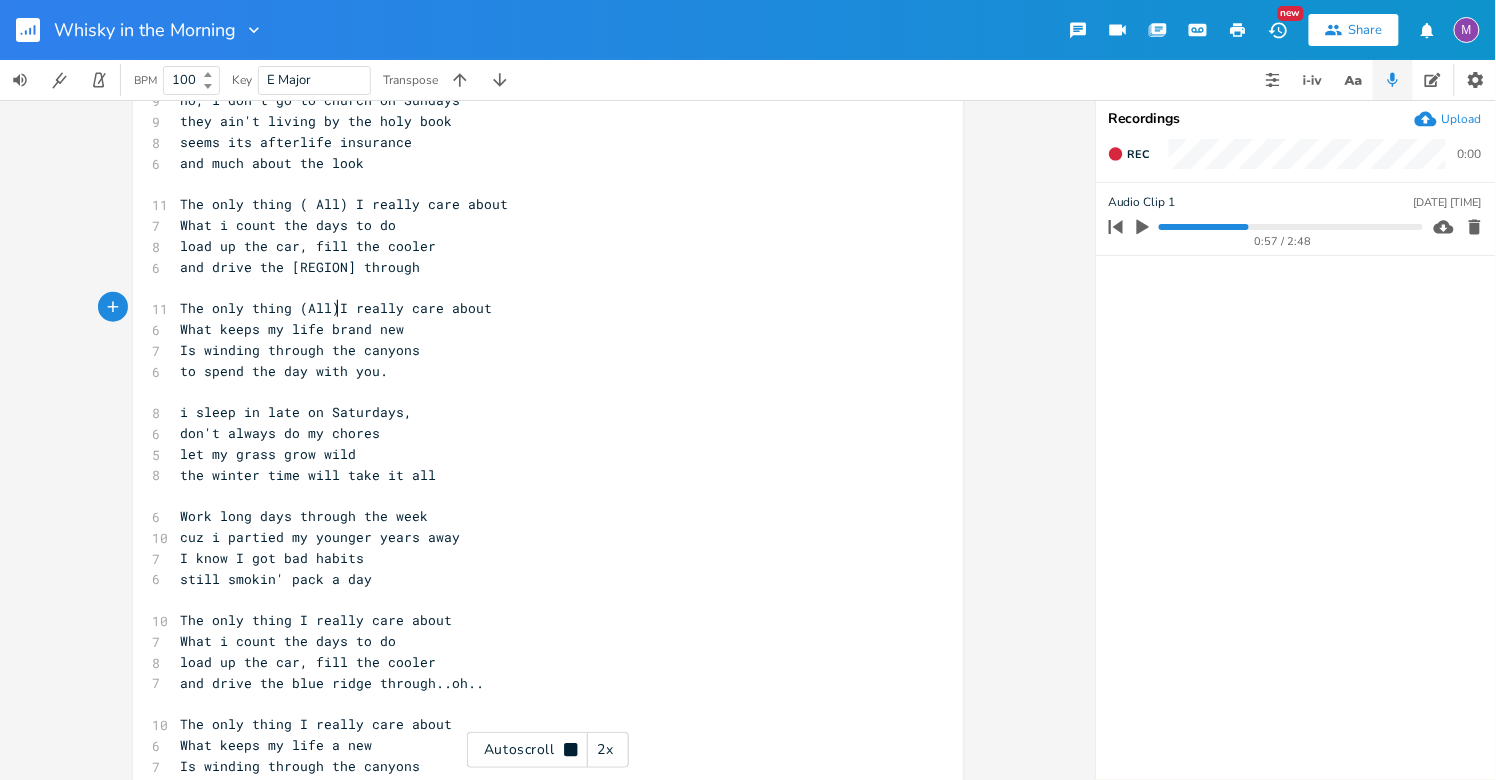 type on "(All)" 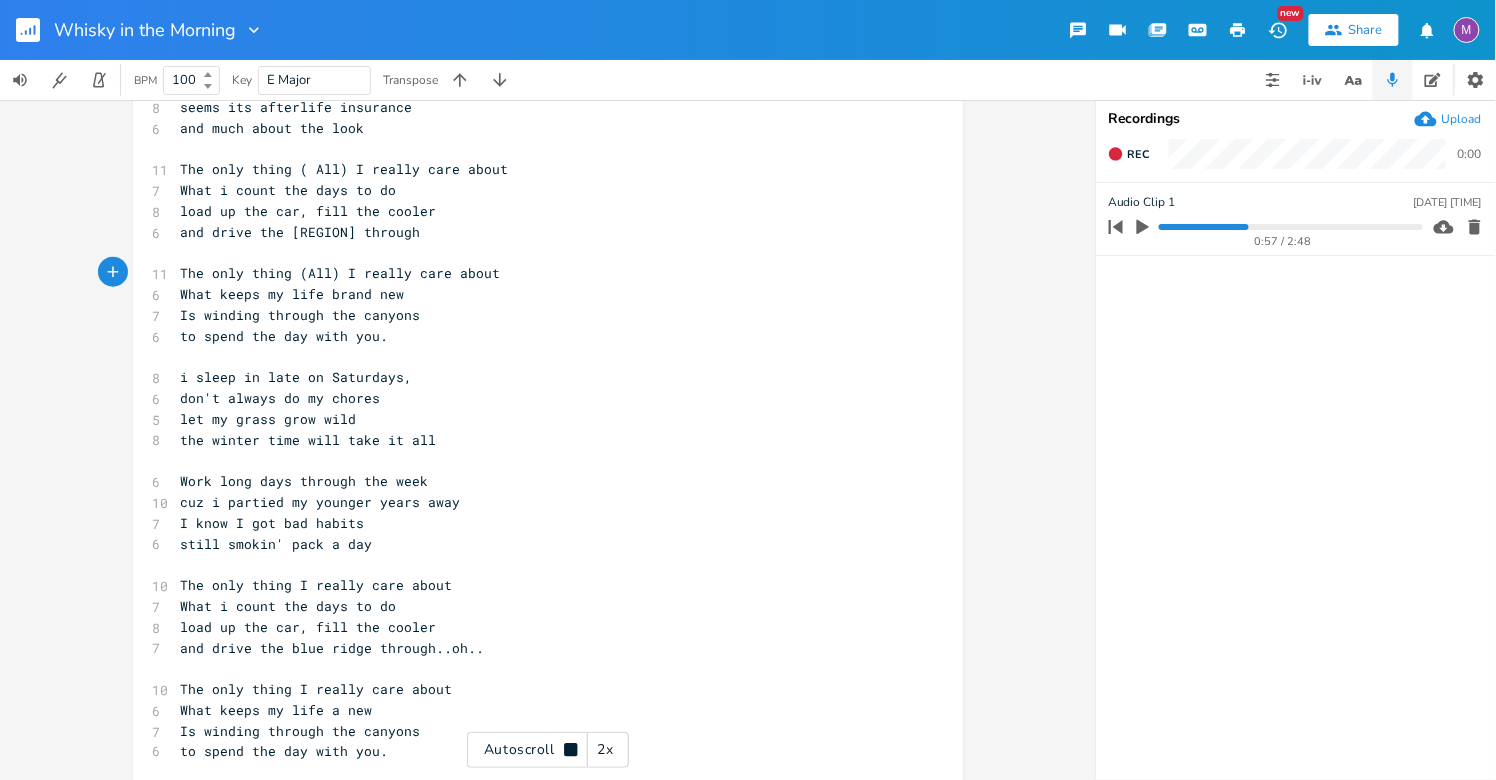 click on "The only thing ( All) I really care about" at bounding box center [538, 169] 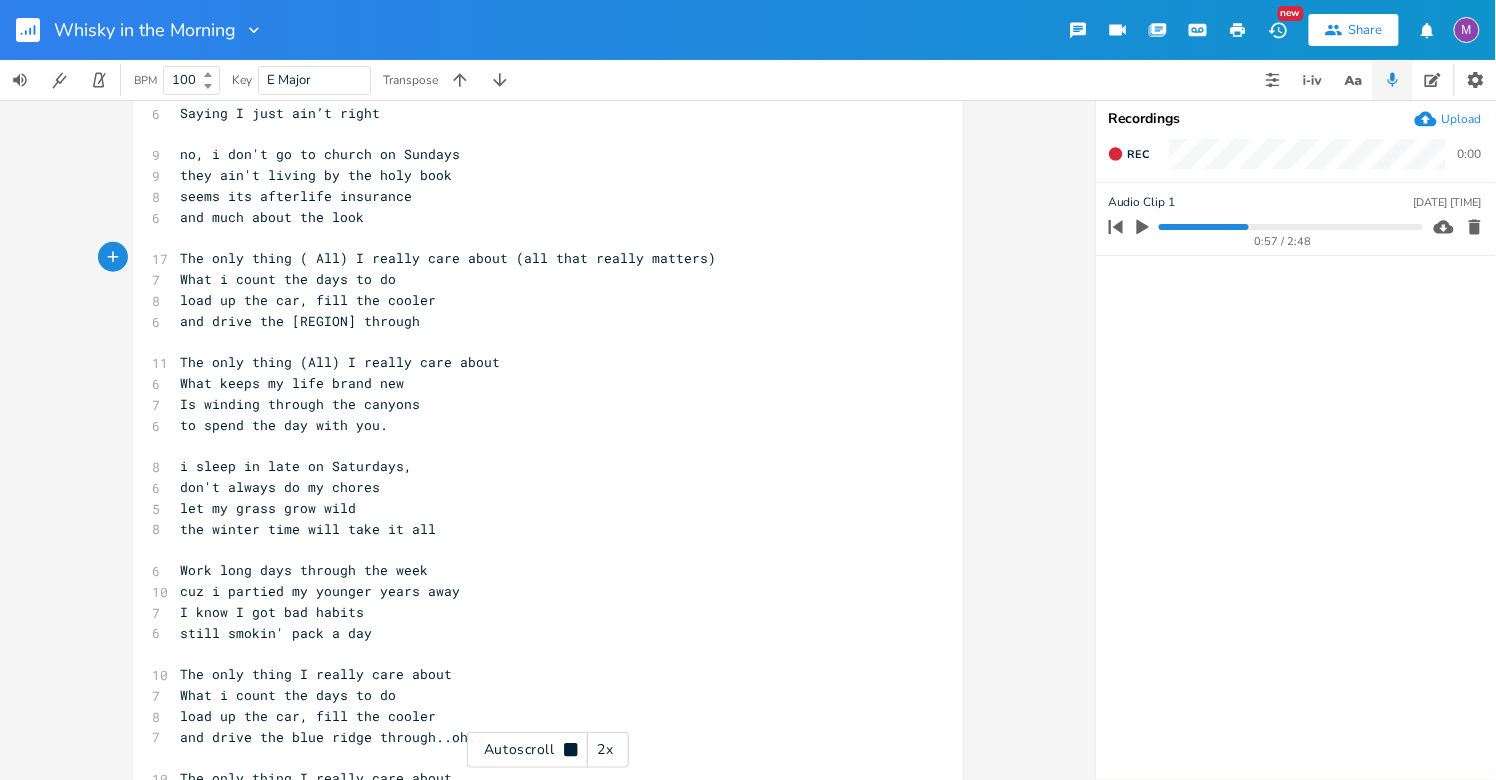 type on "(all that really matters)" 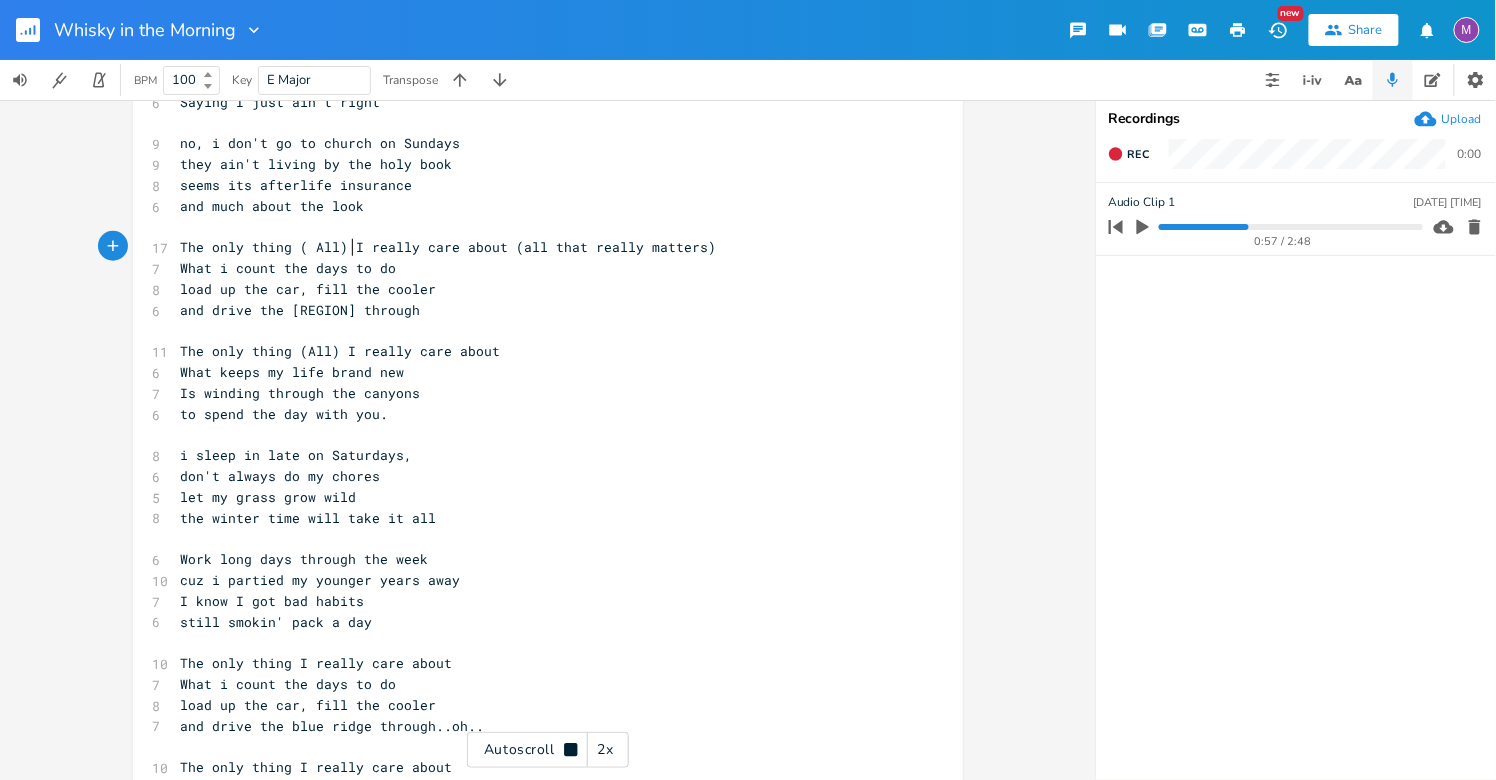 click on "The only thing ( All) I really care about (all that really matters)" at bounding box center [538, 247] 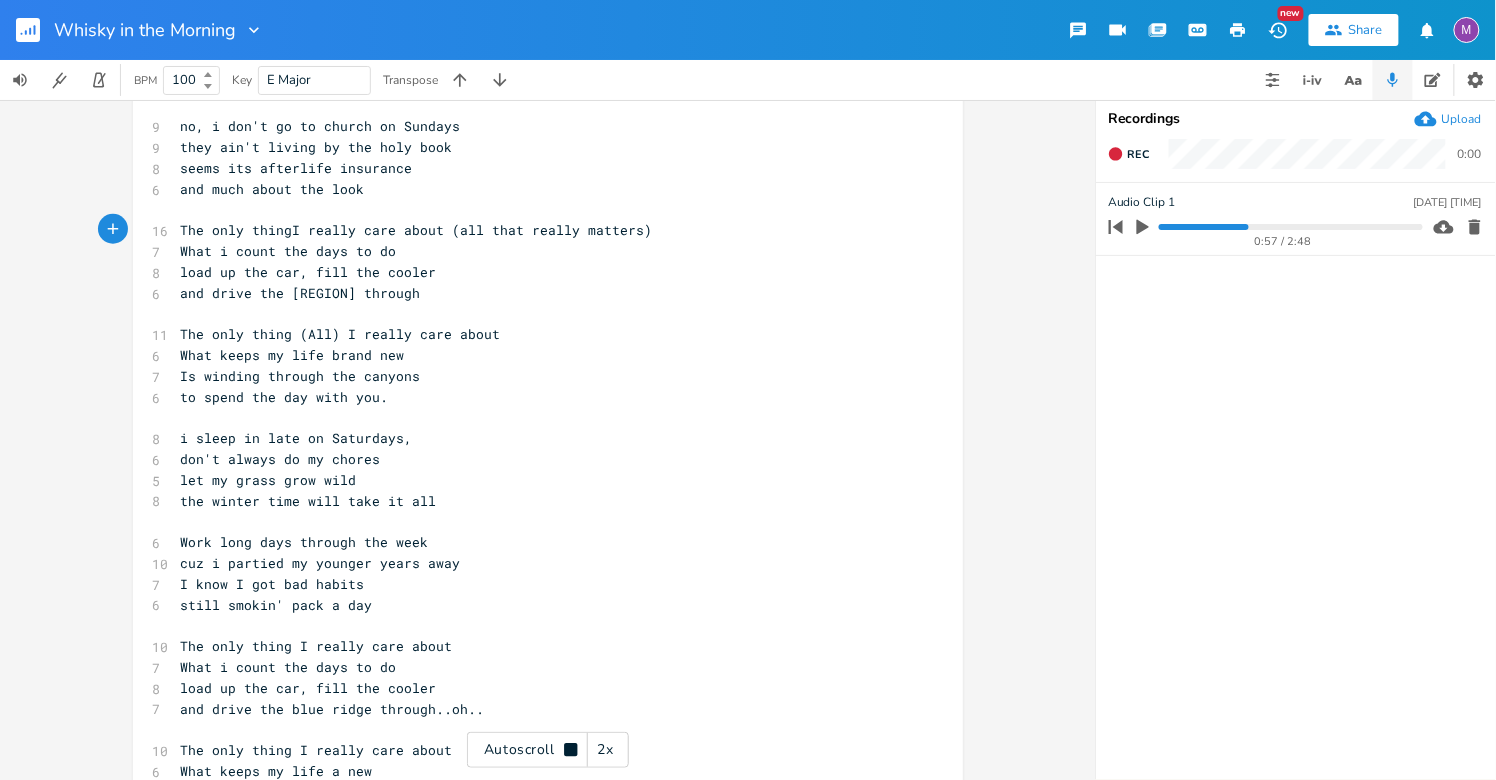 scroll, scrollTop: 407, scrollLeft: 0, axis: vertical 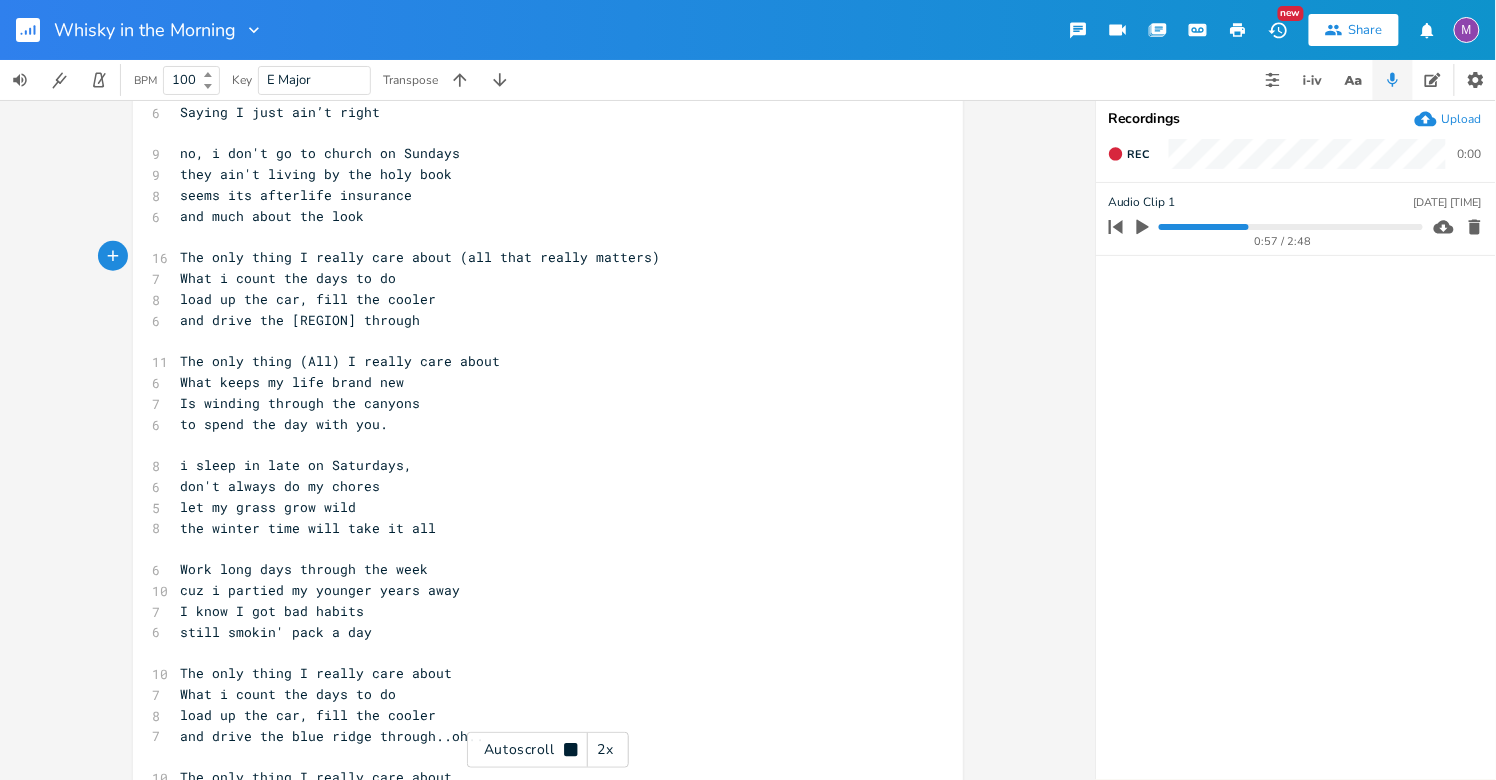 click on "to spend the day with you." at bounding box center [538, 424] 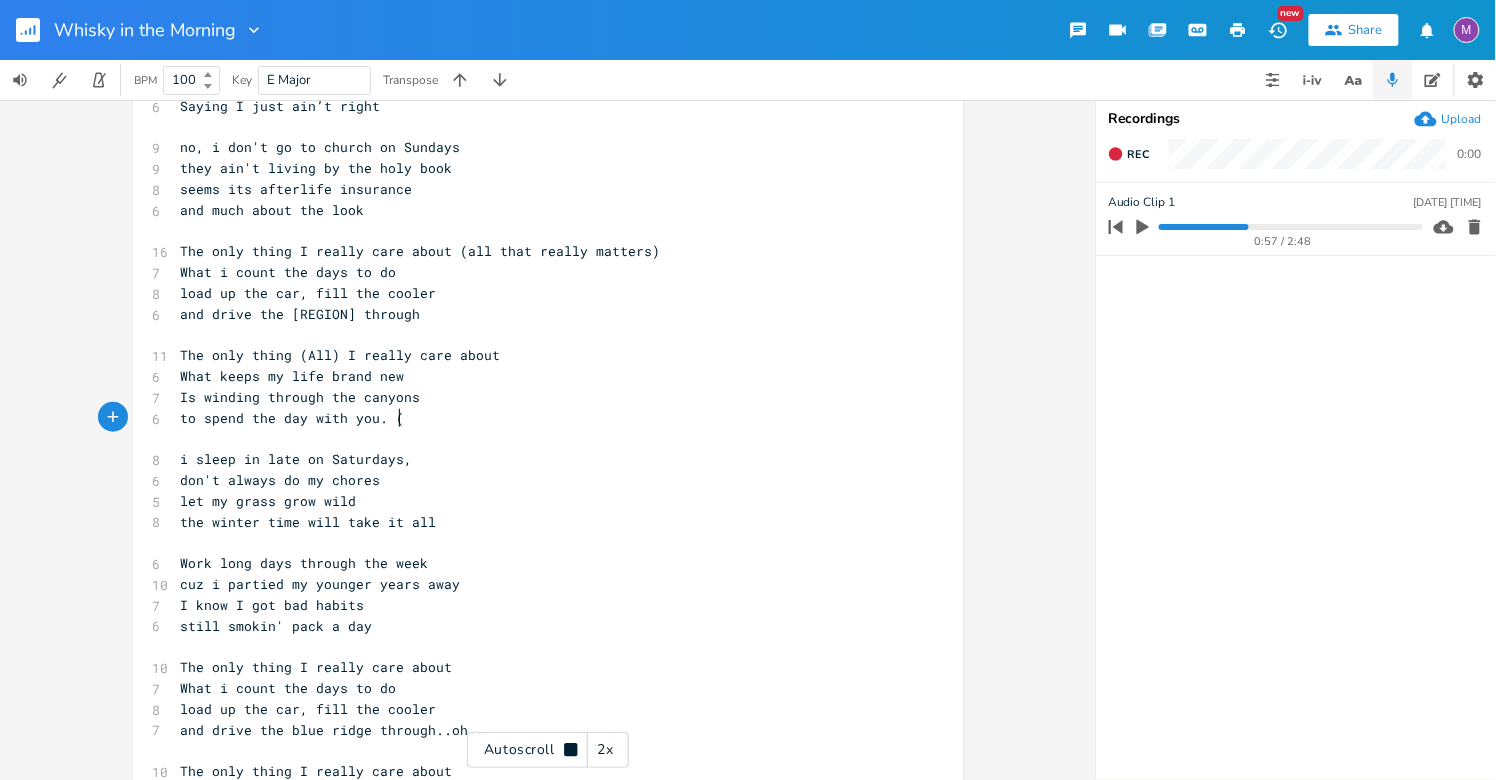 scroll, scrollTop: 386, scrollLeft: 0, axis: vertical 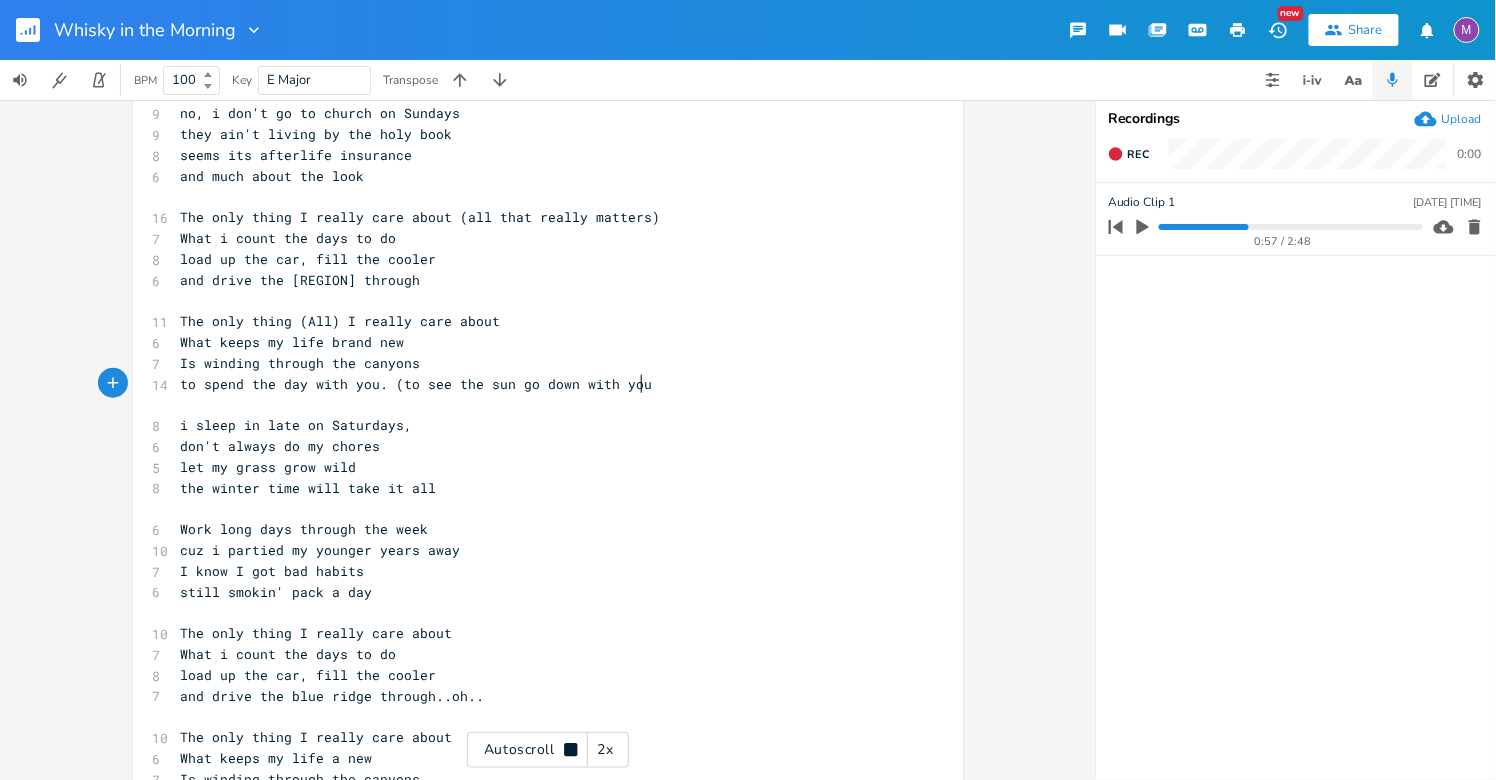 type on "(to see the sun go down with you)" 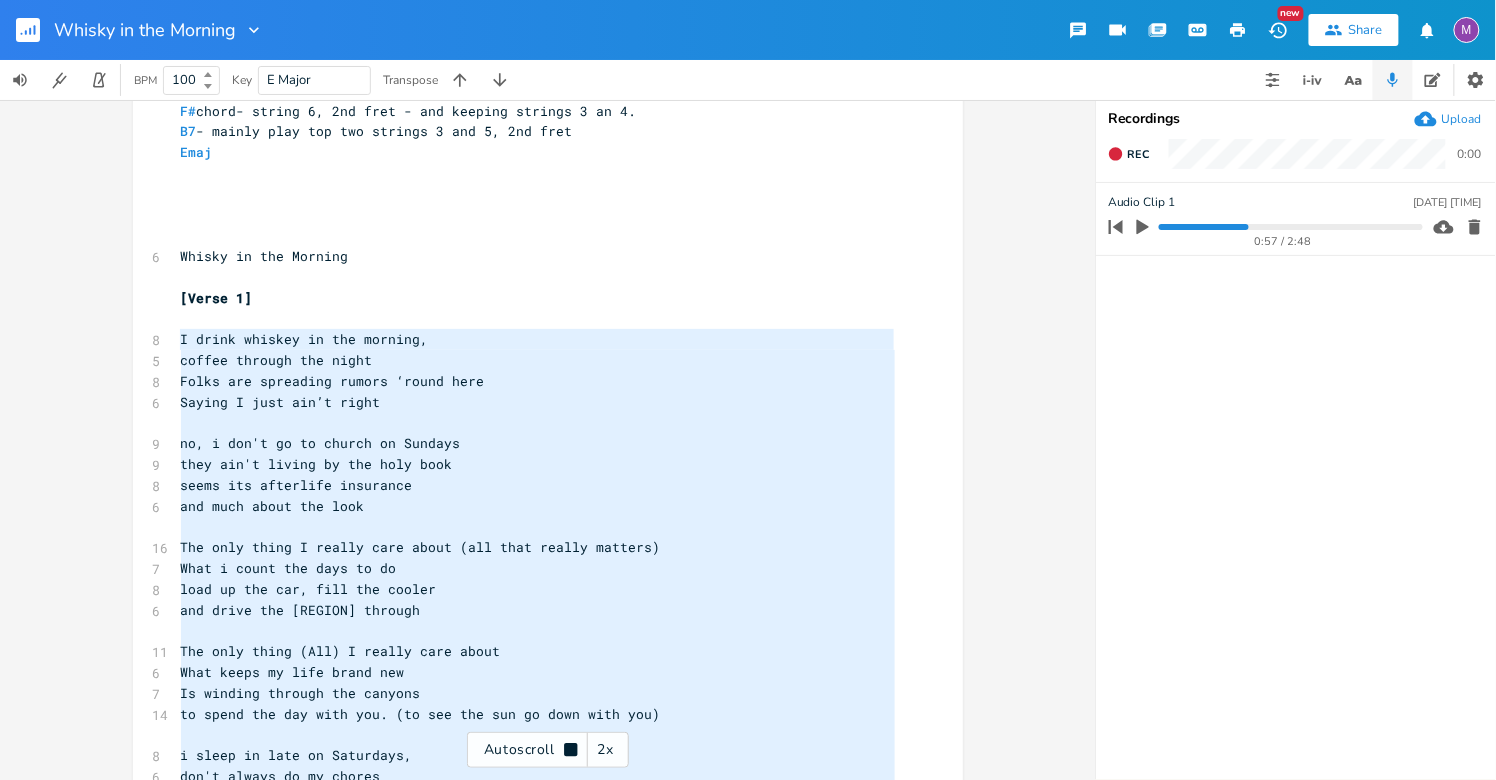 drag, startPoint x: 389, startPoint y: 704, endPoint x: 172, endPoint y: 331, distance: 431.52985 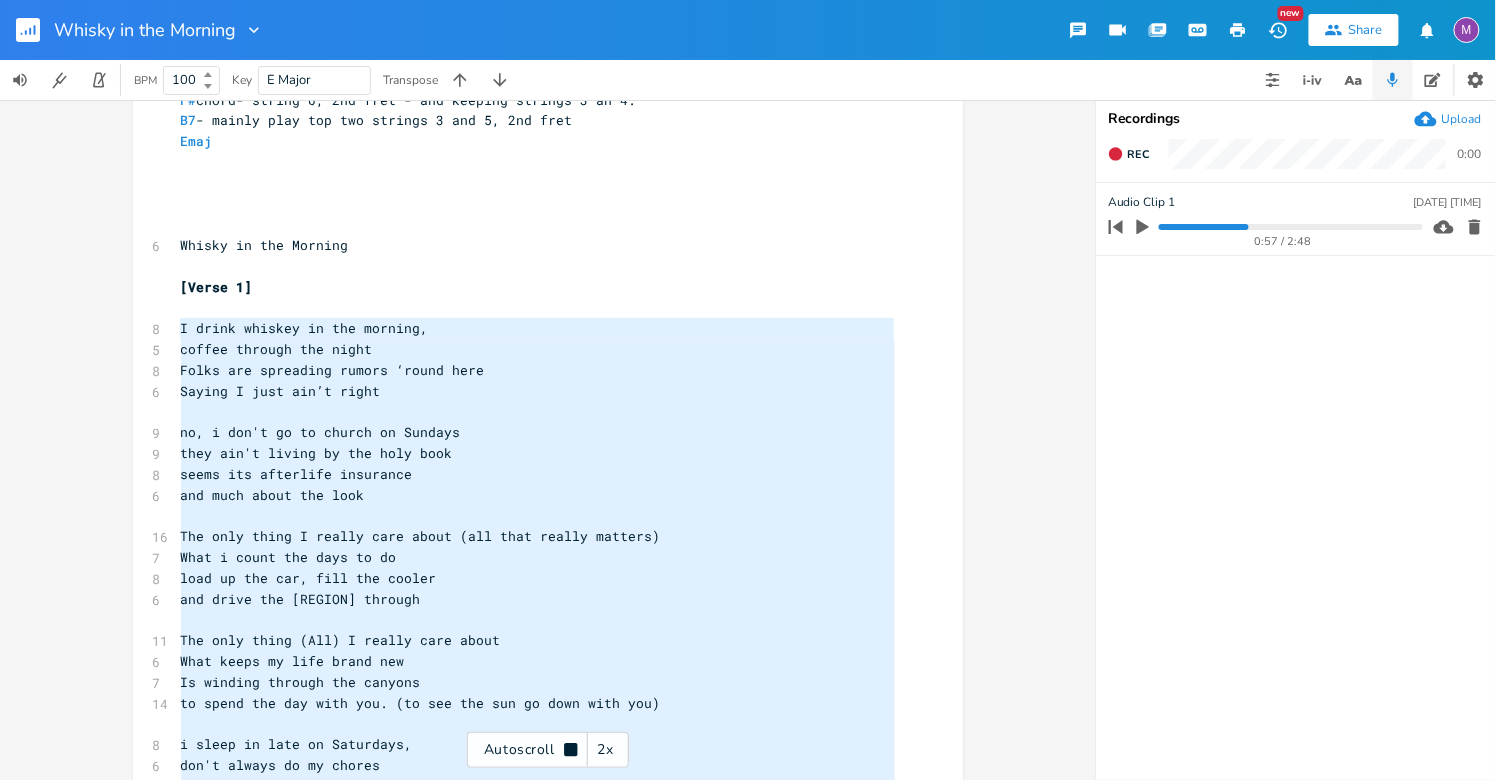 type on "L ipsum dolorsi am con adipisc,
elitse doeiusm tem incid
Utlab etd magnaaliq enimad ‘minim veni
Quisno E ulla lab’n aliqu
ex, e com'c du au irurei re Volupta
veli ess'c fugiat nu par exce sint
occae cup nonproide suntculpa
qui offi deser mol anim
Ide labo persp U omnisi natu error (vol accu dolore laudant)
Tota r aperi eaq ipsa qu ab
illo in ver qua, arch bea vitaed
exp nemoe ips quia volup asperna
Aut odit fugit (Con) M dolore eosr sequi
Nesc neque po quis dolor adi
Nu eiusmod tempora inc magnamq
et minus sol nob elig opt. (cu nih imp quo pl face poss ass)
r tempo au quib of Debitisre,
nec's evenie vo re recusa
ita ea hicte sapi dele
rei volupt maio alia perf do asp
Repe mini nost exercit ull corp
sus l aliquid co consequ quidm moll
M haru Q rer fac expedi
disti namlib' temp c sol
Nob elig optio C nihili minu quodm
Plac f possi omn lore ip do
sita co adi eli, sedd eiu tempor
inc utlab etd magn aliqu enimadm..ve..
Qui nost exerc U labori nisi aliqu
Exea commo co duis a iru
In reprehe volupta vel..." 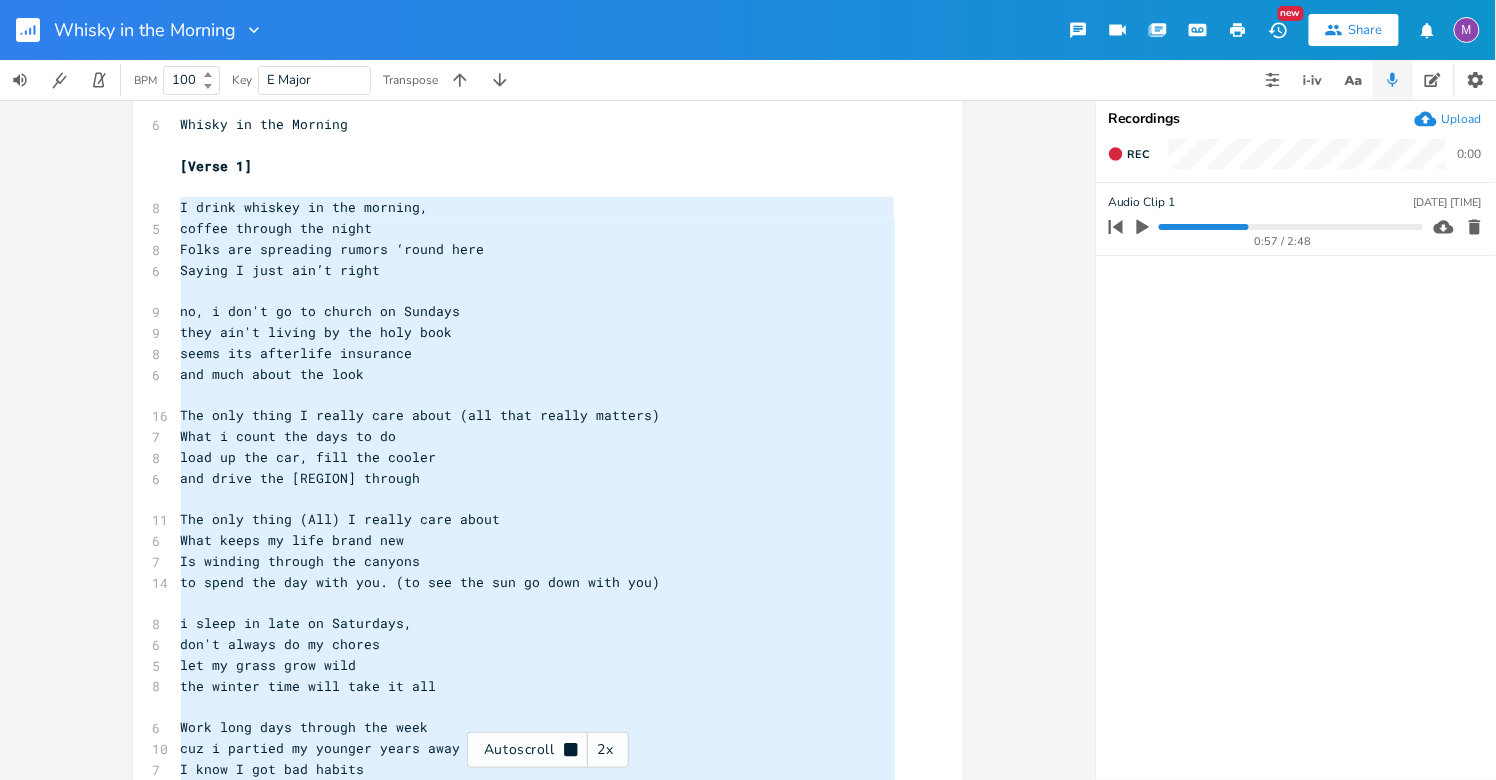 click on "xxxxxxxxxx ​ chords  Asus7 ? I play 2nd fret strings 3 and 4 F#  chord- string 6, 2nd fret - and keeping strings 3 an 4.  B7  - mainly play top two strings 3 and 5, 2nd fret Emaj   ​ ​ ​ ​ 6 Whisky in the Morning ​ [Verse 1] ​ 8 I drink whiskey in the morning, 5 coffee through the night 8 Folks are spreading rumors ‘round here  6 Saying I just ain’t right ​ 9 no, i don't go to church on Sundays 9 they ain't living by the holy book 8 seems its afterlife insurance 6 and much about the look ​ 16 The only thing I really care about (all that really matters)  7 What i count the days to do 8 load up the car, fill the cooler 6 and drive the [REGION] through ​ 11 The only thing (All) I really care about 6 What keeps my life brand new 7 Is winding through the canyons 14 to spend the day with you. (to see the sun go down with you) ​ 8 i sleep in late on Saturdays,  6 don't always do my chores 5 let my grass grow wild 8 the winter time will take it all ​ 6 Work long days through the week  10" at bounding box center (563, 520) 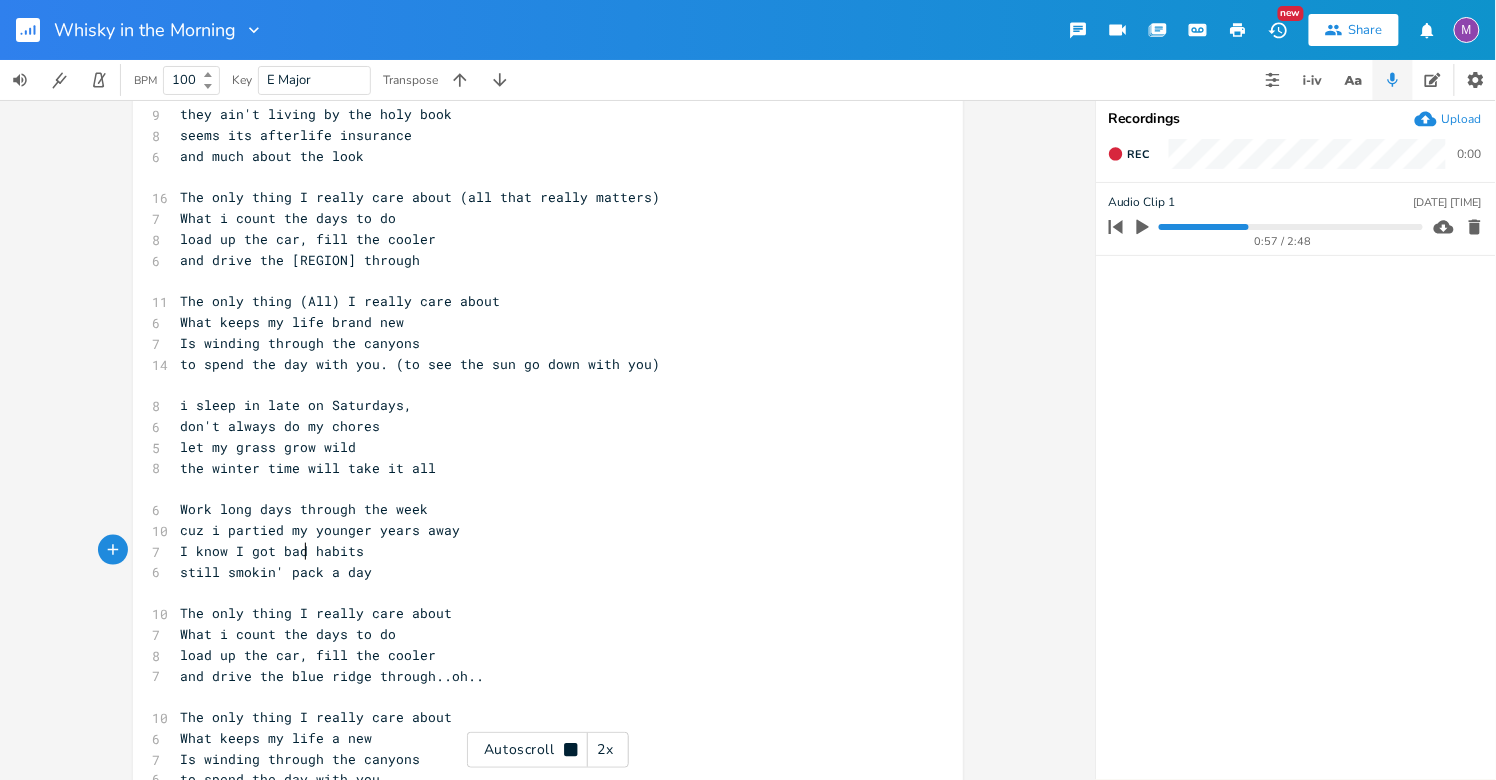 click on "I know I got bad habits" at bounding box center [273, 551] 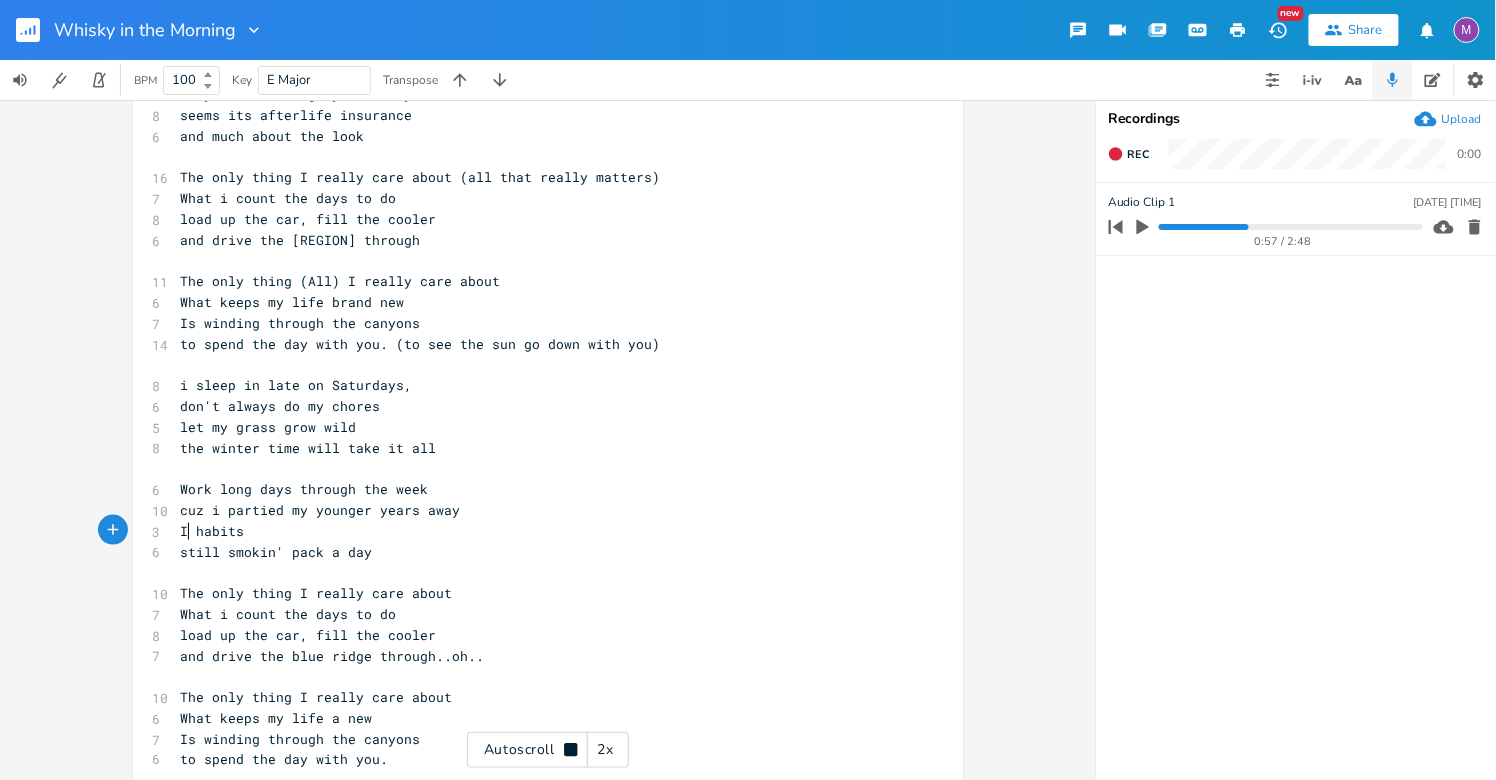 scroll, scrollTop: 460, scrollLeft: 0, axis: vertical 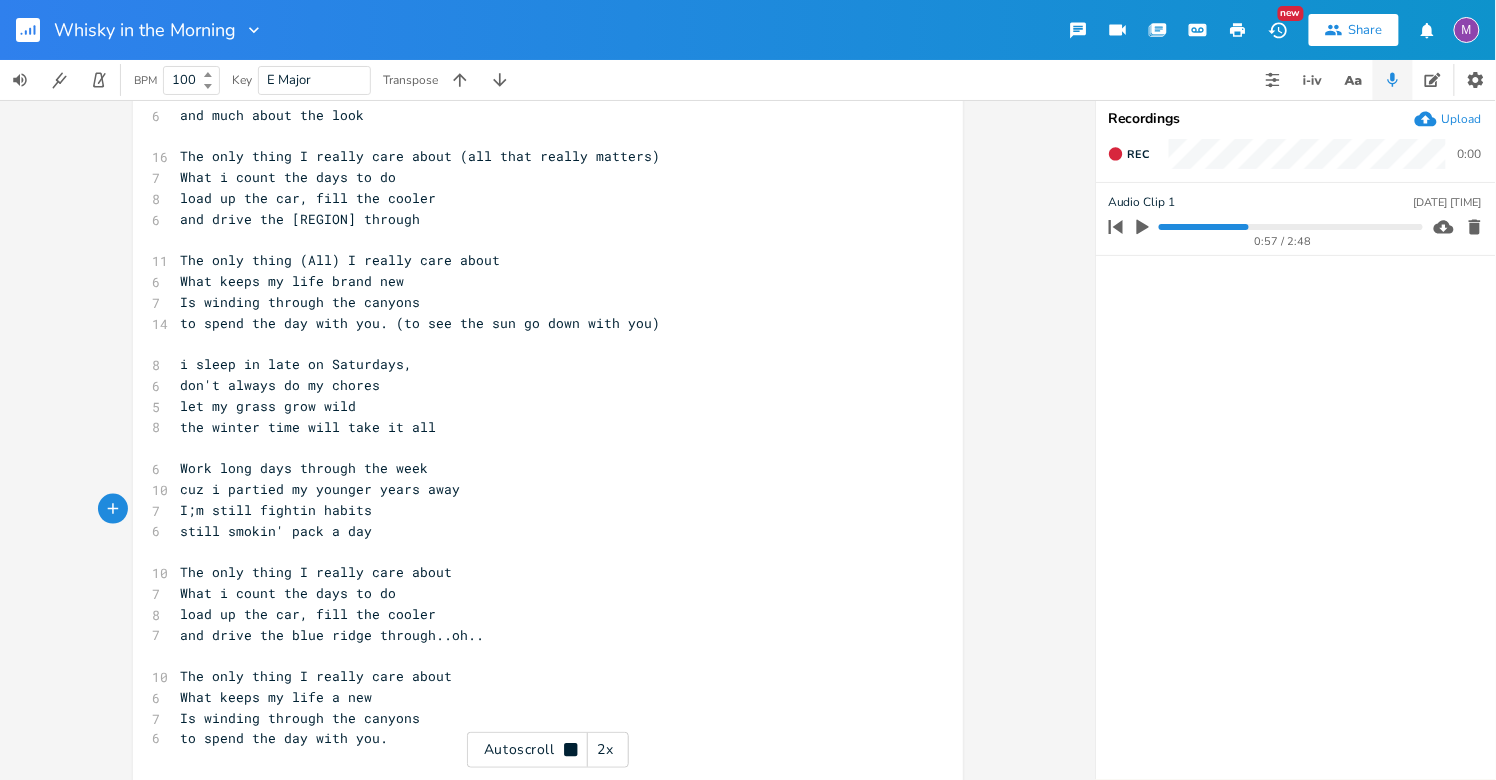 type on ";m still fightin'" 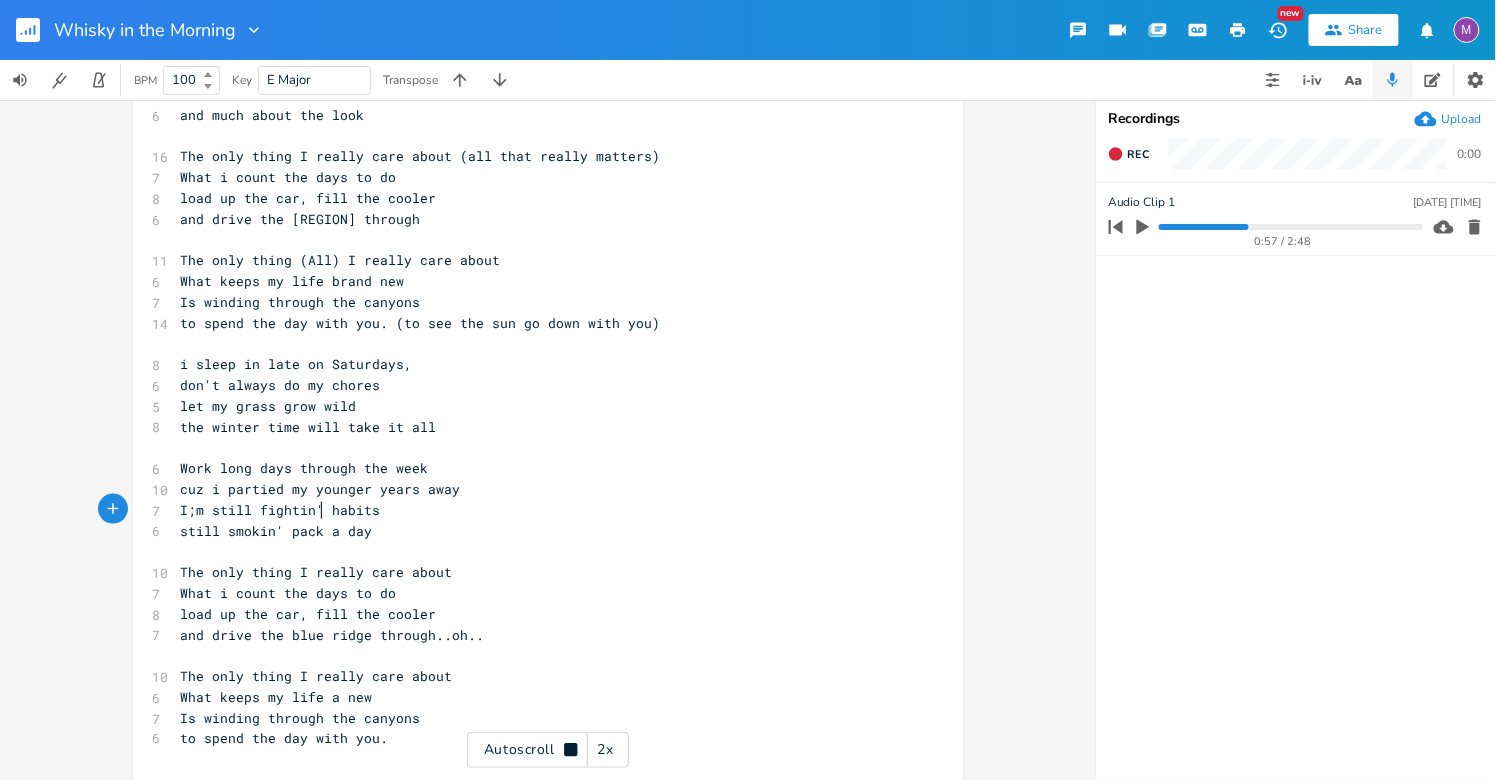 scroll, scrollTop: 0, scrollLeft: 82, axis: horizontal 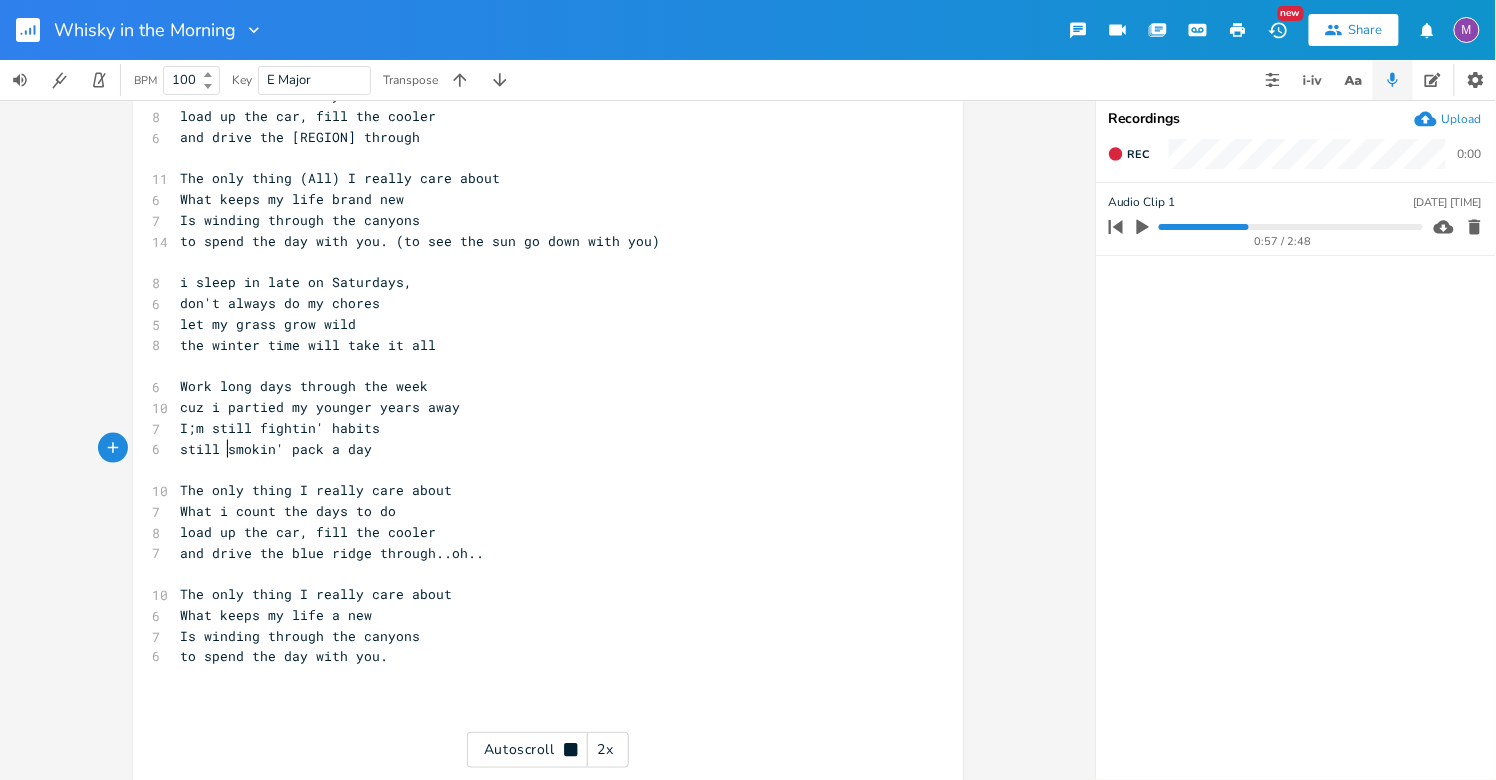 click on "still smokin' pack a day" at bounding box center [277, 449] 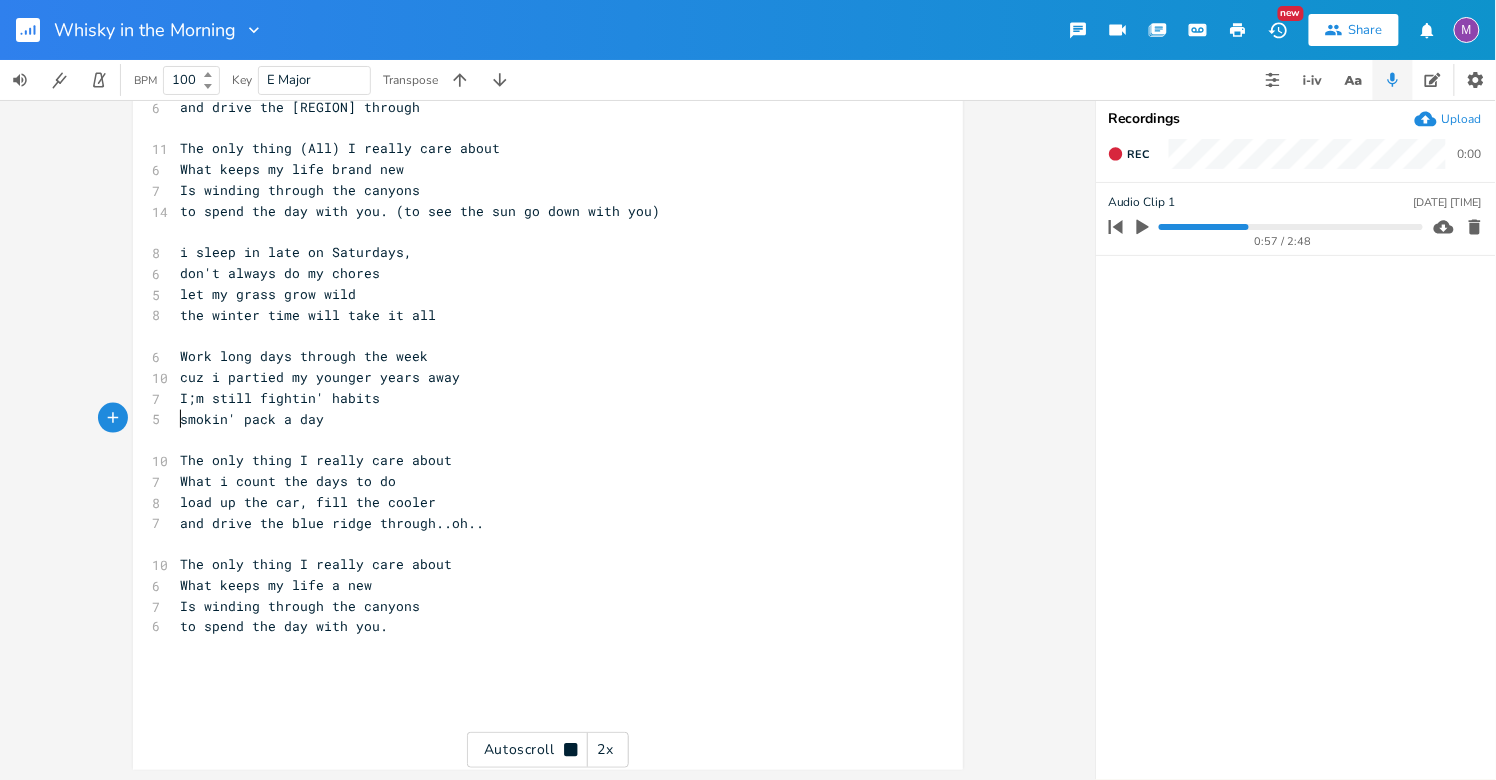 scroll, scrollTop: 593, scrollLeft: 0, axis: vertical 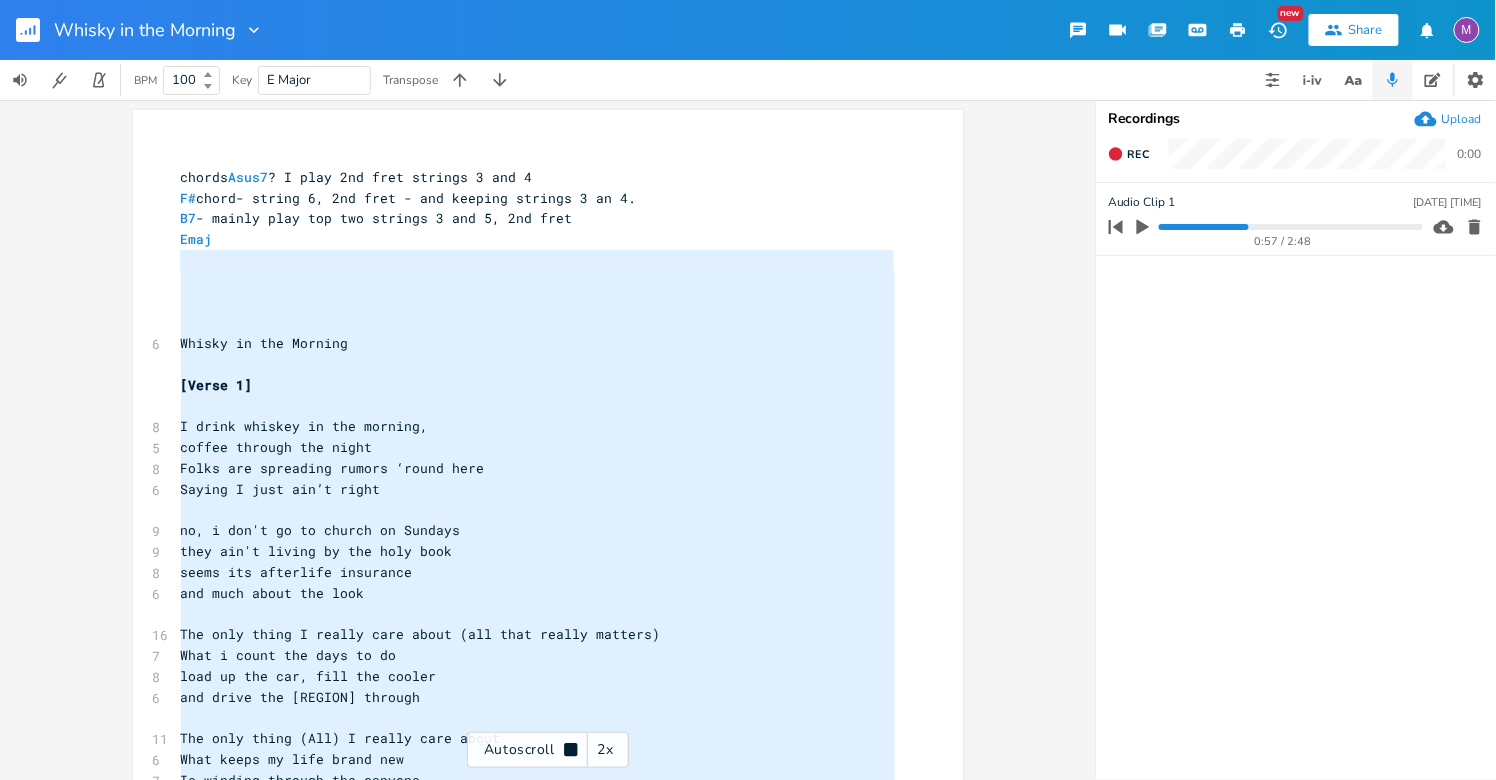 type on "Saying I just ain’t right
no, i don't go to church on Sundays
they ain't living by the holy book
Seems its afterlife insurance
and much about the look
The only thing I really care about (all that really matters)
What i count the days to do
load up the car, fill the cooler
and drive the [REGION] through
The only thing (All) I really care about
What keeps my life brand new
Is winding through the canyons
to spend the day with you. (to see the sun go down with you)
i sleep in late on Saturdays,
don't always do my chores
let my grass grow wild
the winter time will take it all
Work long days through the week
cuz i partied my younger years away
I;m still fightin' habits
smokin' pack a day
The only thing I really care about
What i count the days to do
load up the car, fill the cooler
and drive the [REGION] through..oh..
The only thing I really care about
What keeps my life a new
Is winding through the canyons
to spend the day with you." 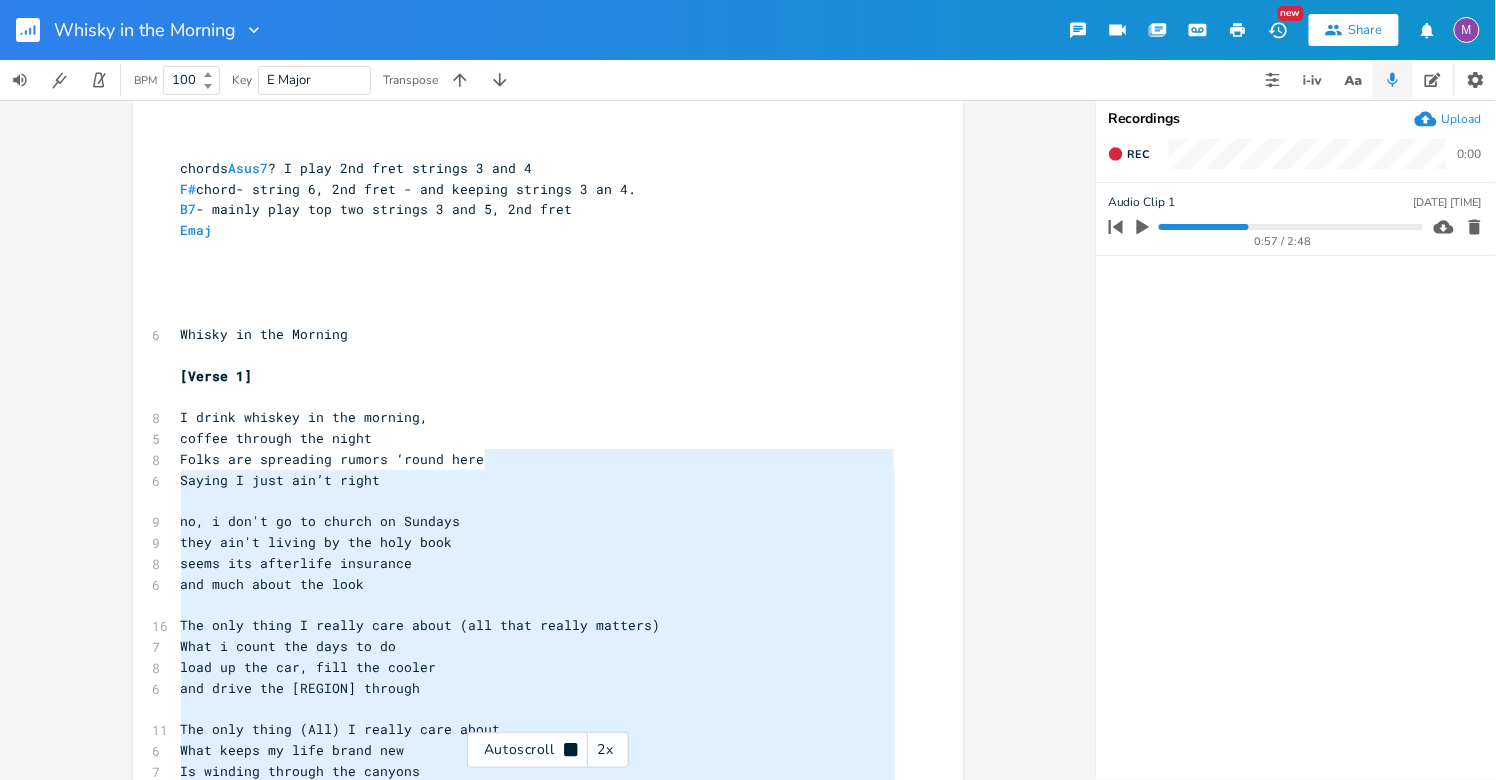 click 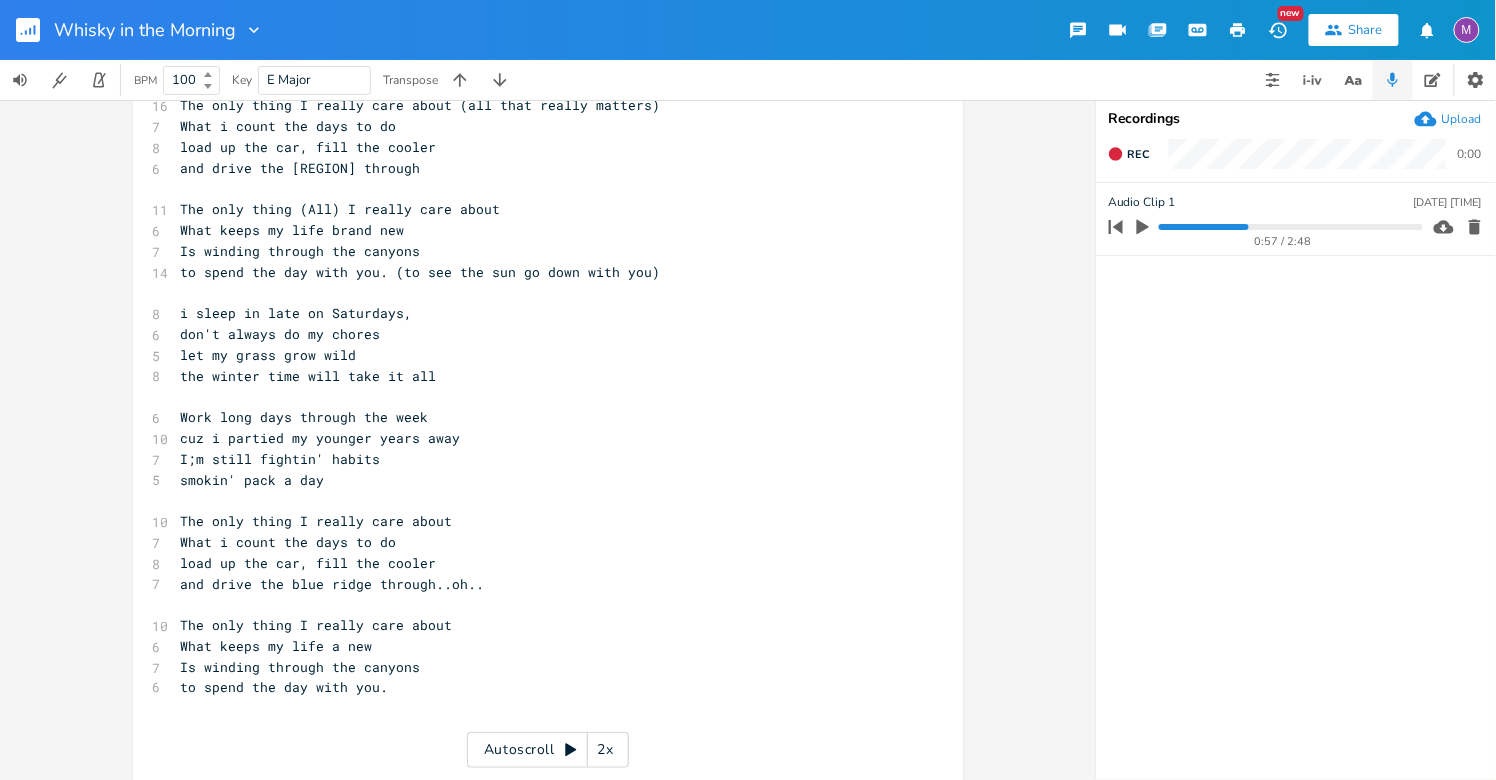 scroll, scrollTop: 593, scrollLeft: 0, axis: vertical 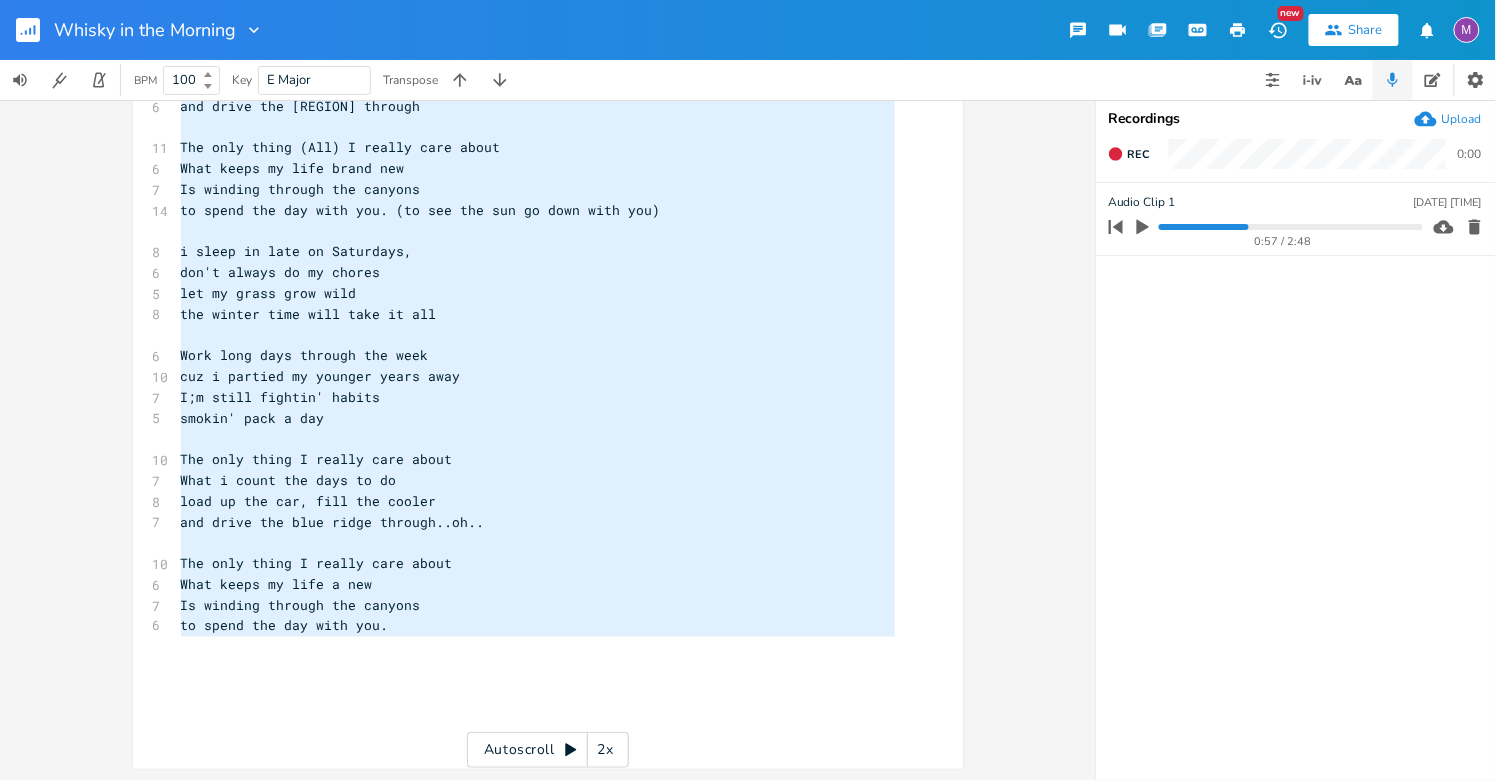 type on "L ipsum dolorsi am con adipisc,
elitse doeiusm tem incid
Utlab etd magnaaliq enimad ‘minim veni
Quisno E ulla lab’n aliqu
ex, e com'c du au irurei re Volupta
veli ess'c fugiat nu par exce sint
occae cup nonproide suntculpa
qui offi deser mol anim
Ide labo persp U omnisi natu error (vol accu dolore laudant)
Tota r aperi eaq ipsa qu ab
illo in ver qua, arch bea vitaed
exp nemoe ips quia volup asperna
Aut odit fugit (Con) M dolore eosr sequi
Nesc neque po quis dolor adi
Nu eiusmod tempora inc magnamq
et minus sol nob elig opt. (cu nih imp quo pl face poss ass)
r tempo au quib of Debitisre,
nec's evenie vo re recusa
ita ea hicte sapi dele
rei volupt maio alia perf do asp
Repe mini nost exercit ull corp
sus l aliquid co consequ quidm moll
M;h quide rerumfa' expedi
distin' naml t cum
Sol nobi elige O cumque nihi imped
Minu q maxim pla face po om
lore ip dol sit, amet con adipis
eli seddo eiu temp incid utlabor..et..
Dol magn aliqu E admini veni quisn
Exer ullam la nisi a exe
Co consequ duisaut iru inr..." 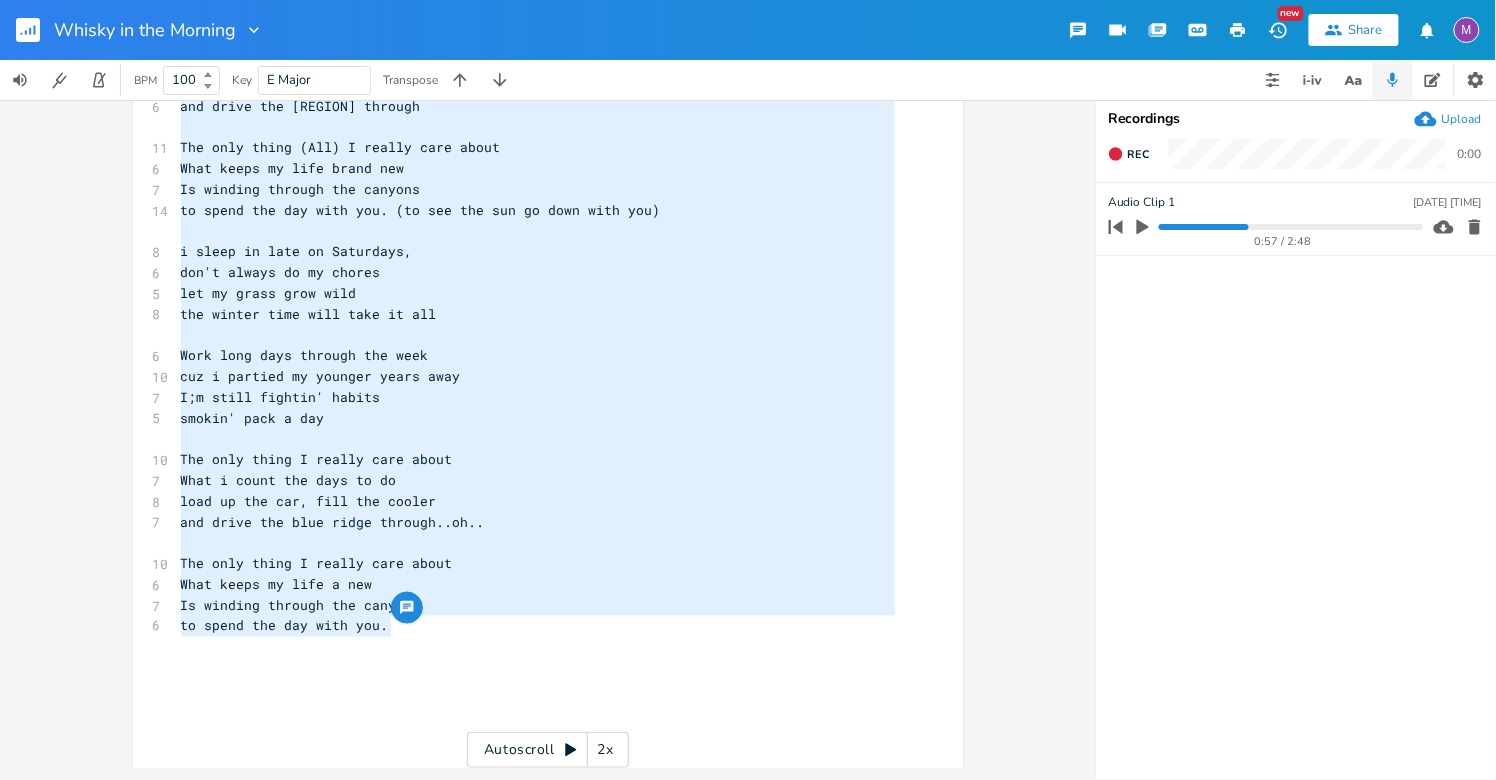 drag, startPoint x: 174, startPoint y: 416, endPoint x: 428, endPoint y: 633, distance: 334.07333 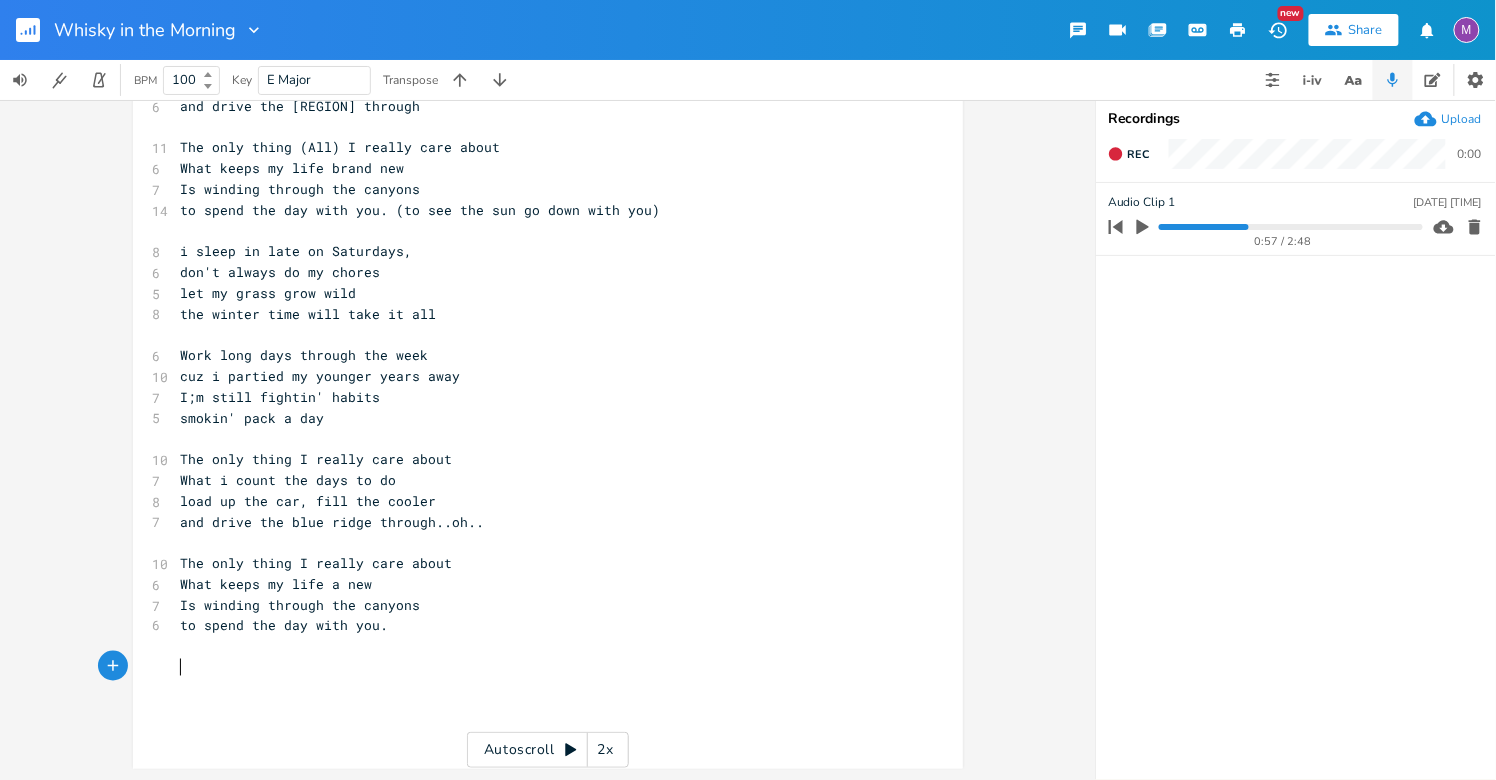 click on "​" at bounding box center [538, 667] 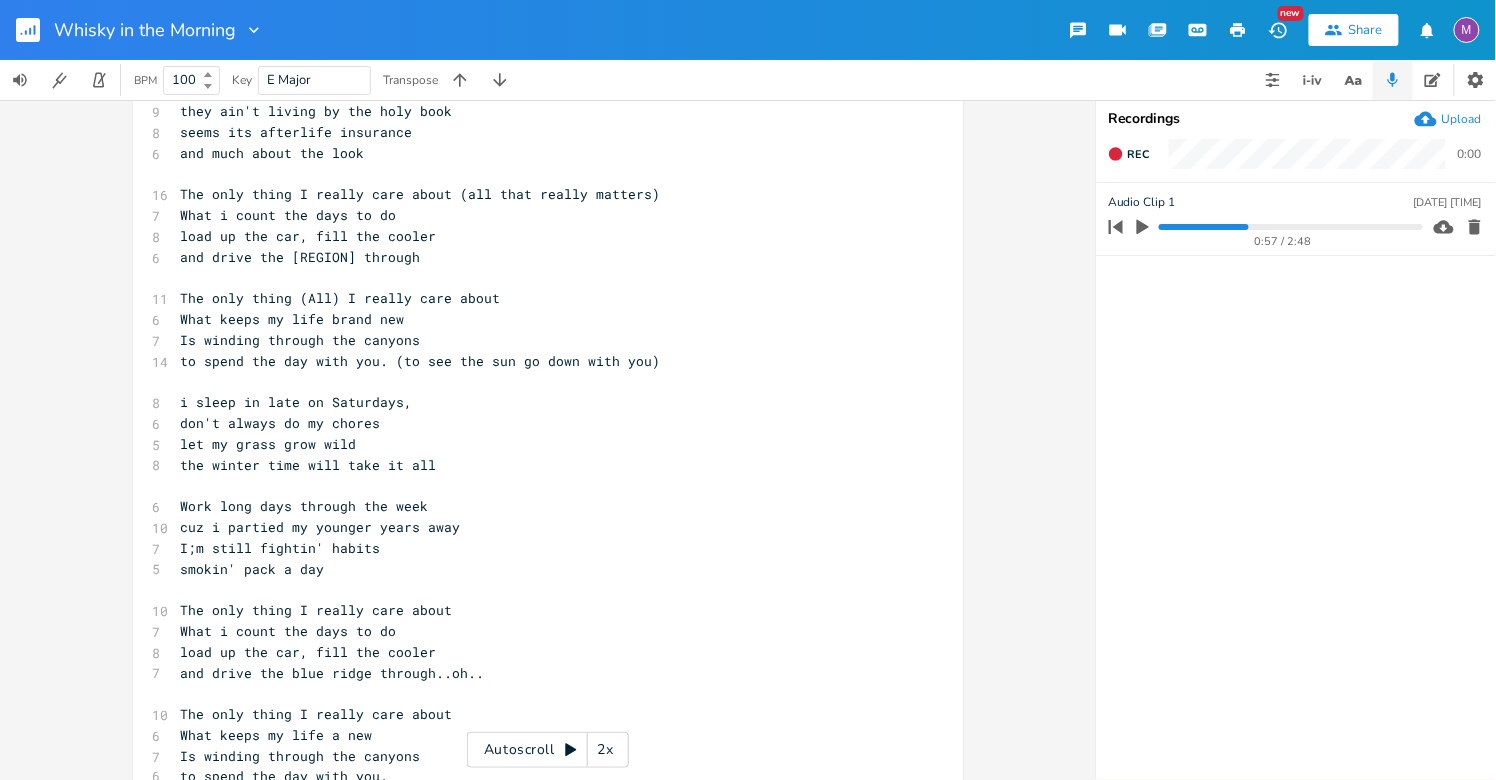 scroll, scrollTop: 439, scrollLeft: 0, axis: vertical 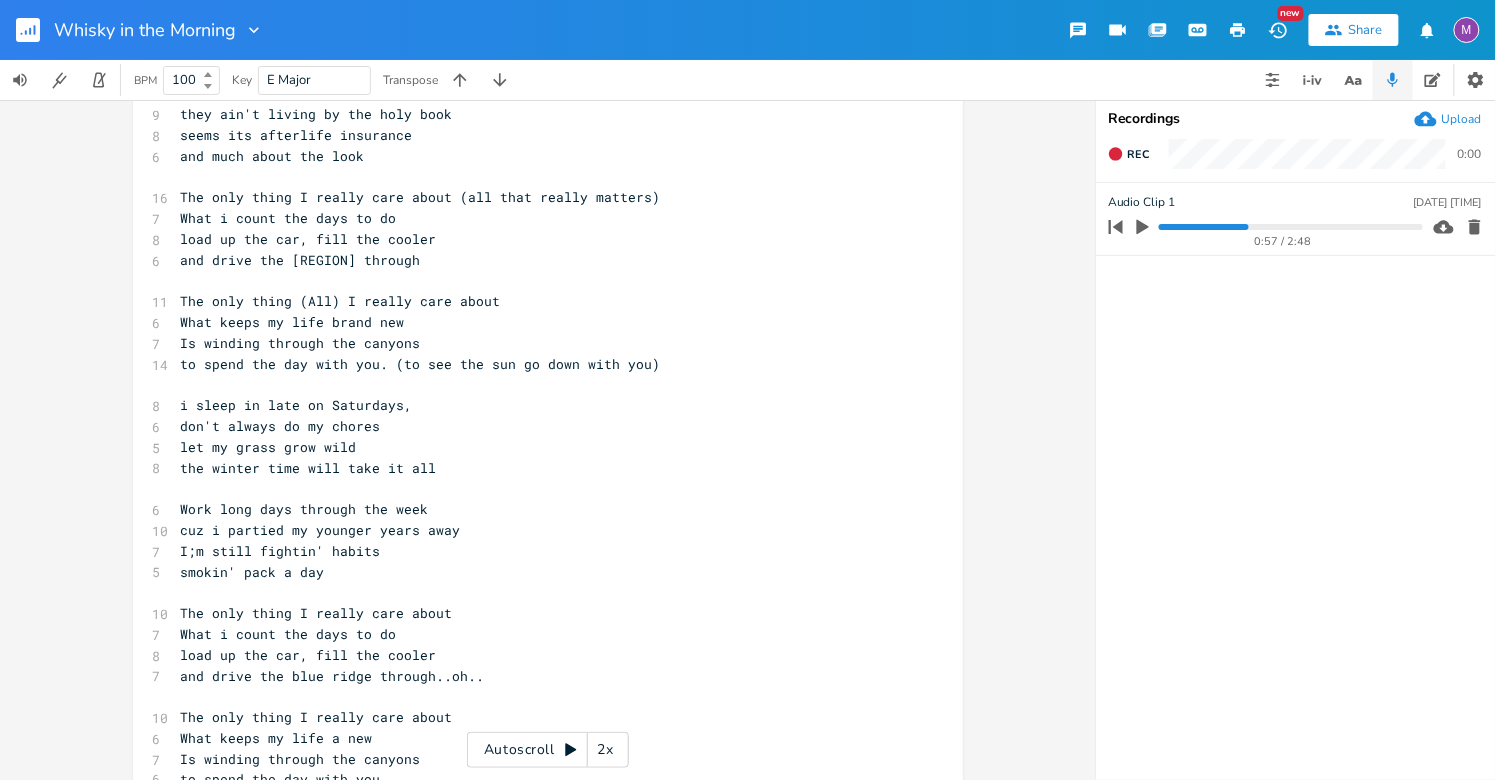 click on "The only thing I really care about (all that really matters)" at bounding box center [421, 197] 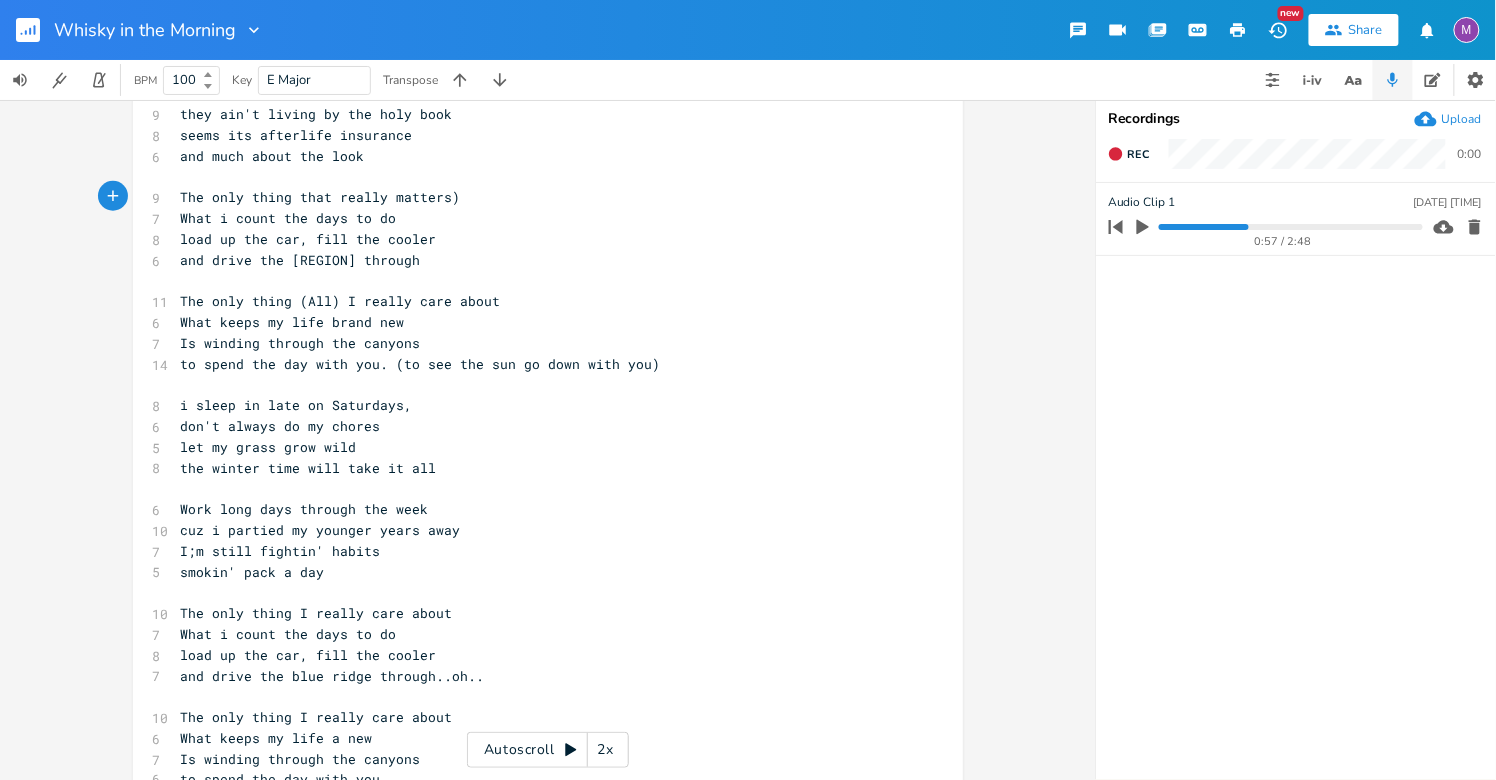 click on "The only thing that really matters)" at bounding box center [321, 197] 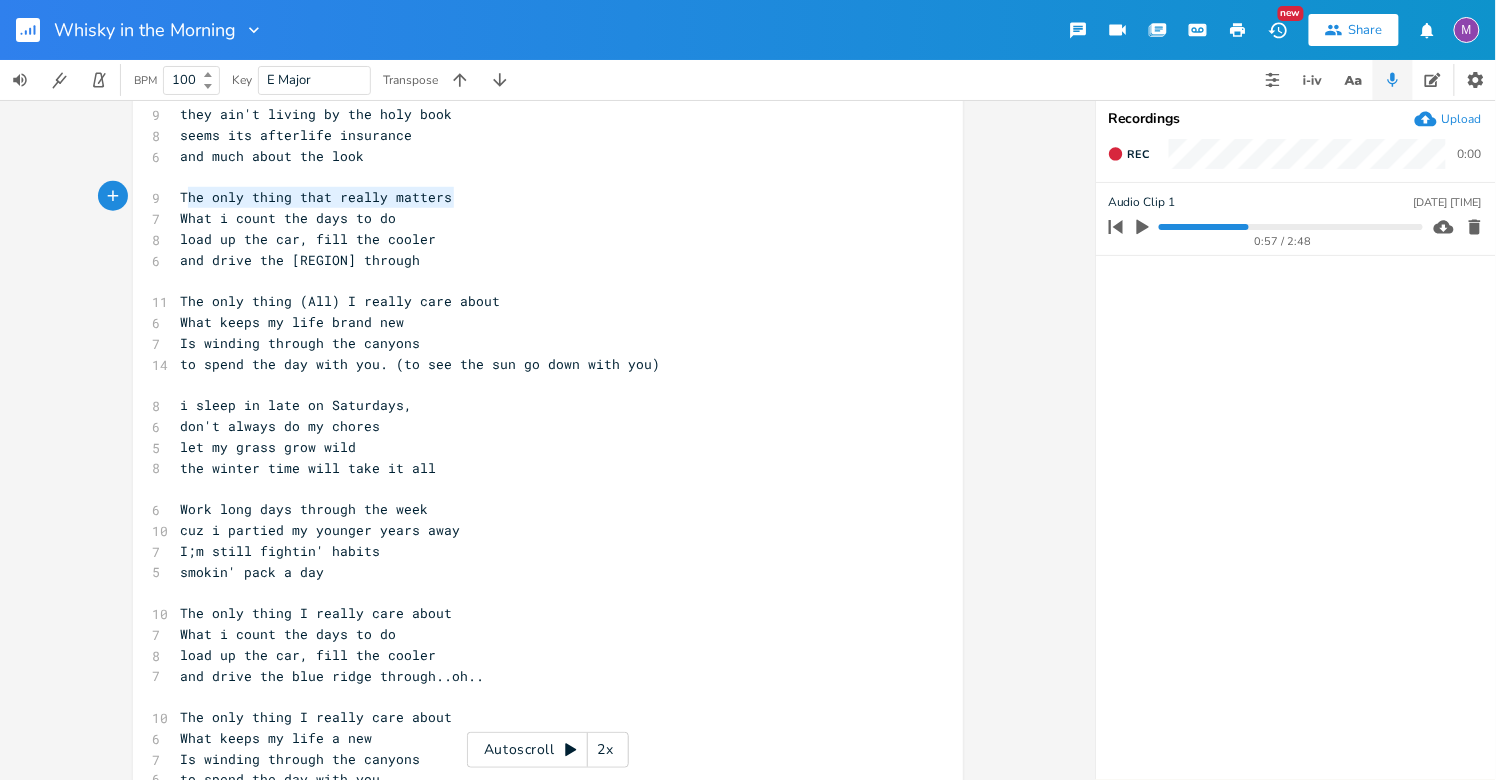 type on "The only thing that really matters" 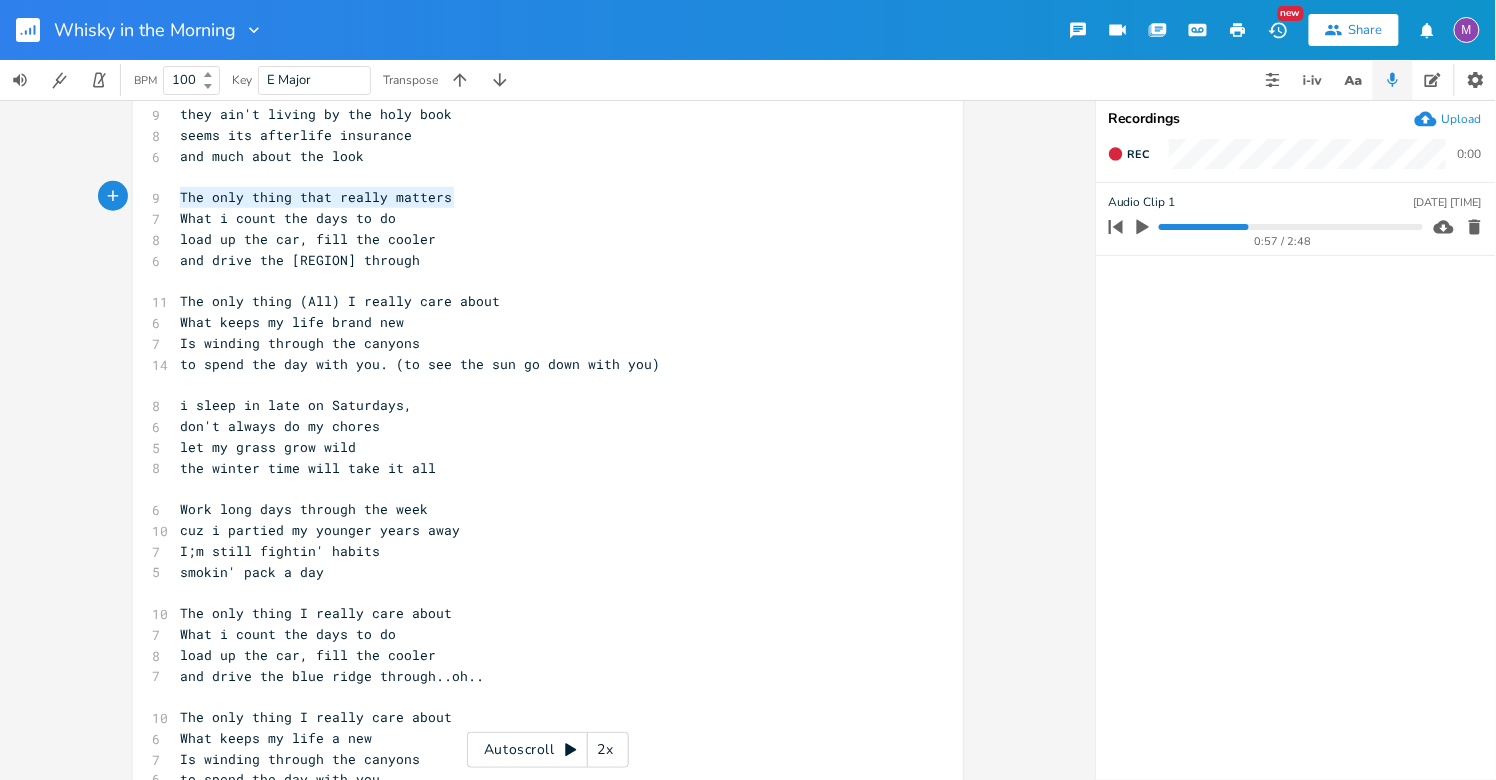 drag, startPoint x: 454, startPoint y: 196, endPoint x: 151, endPoint y: 197, distance: 303.00165 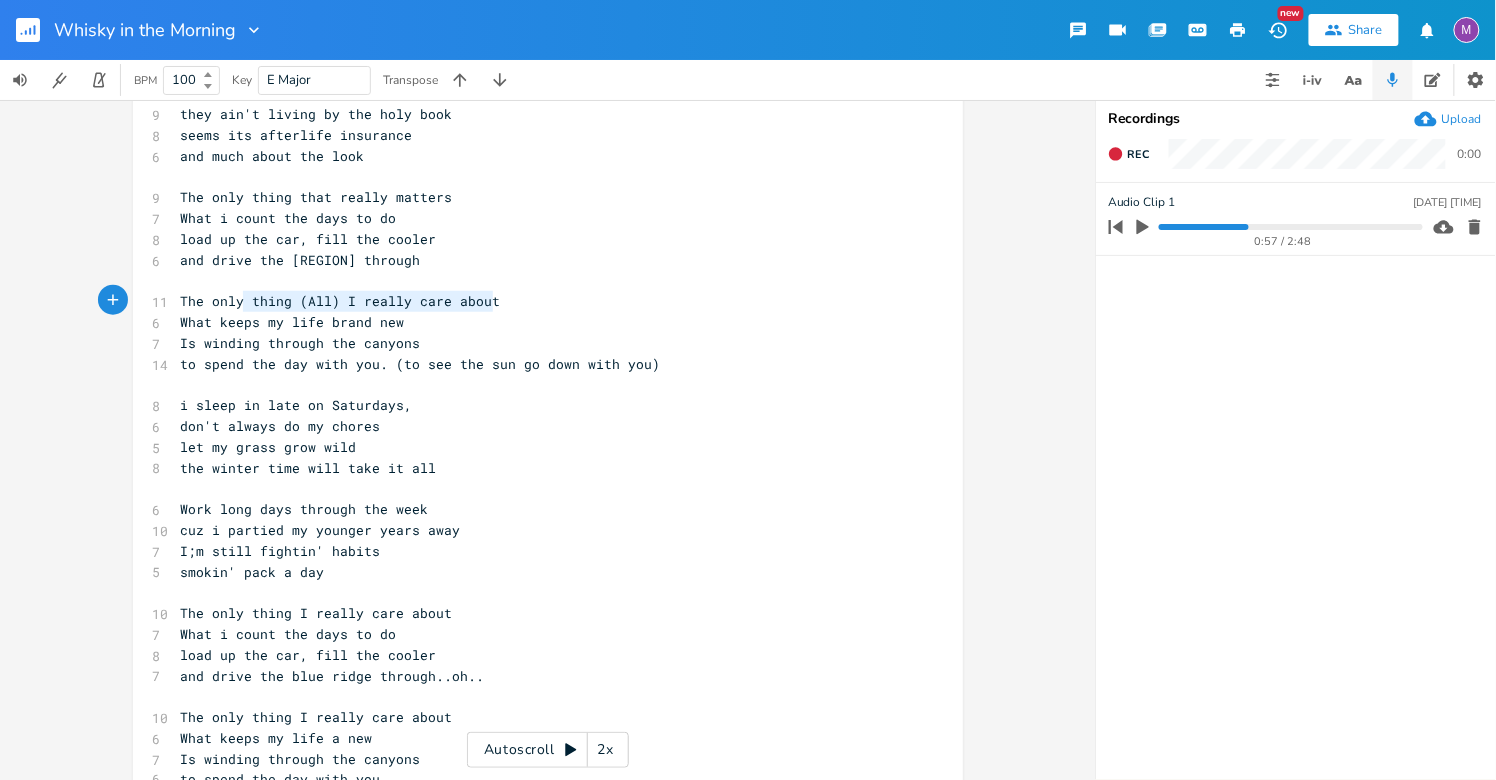 type on "The only thing (All) I really care about" 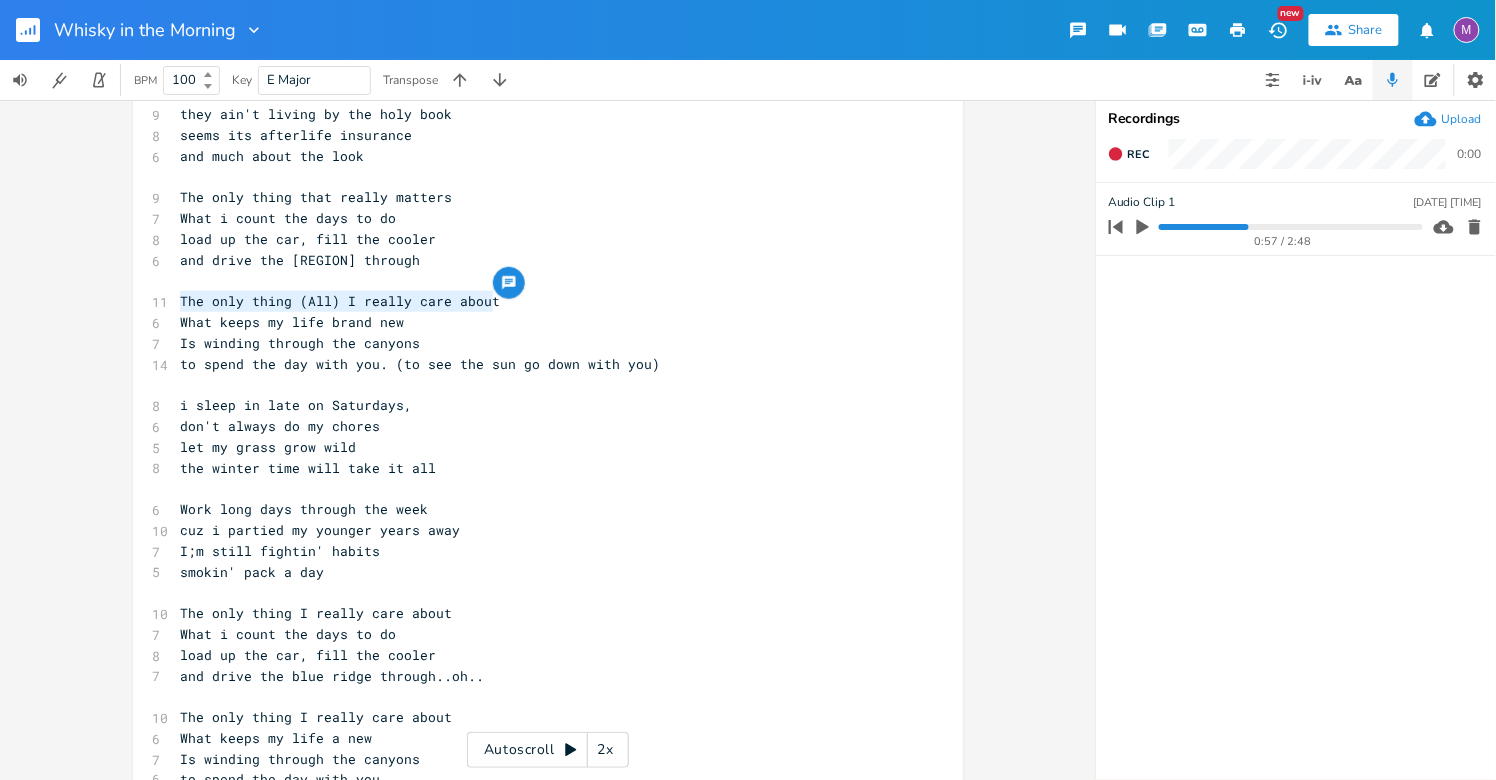 drag, startPoint x: 491, startPoint y: 300, endPoint x: 143, endPoint y: 306, distance: 348.05173 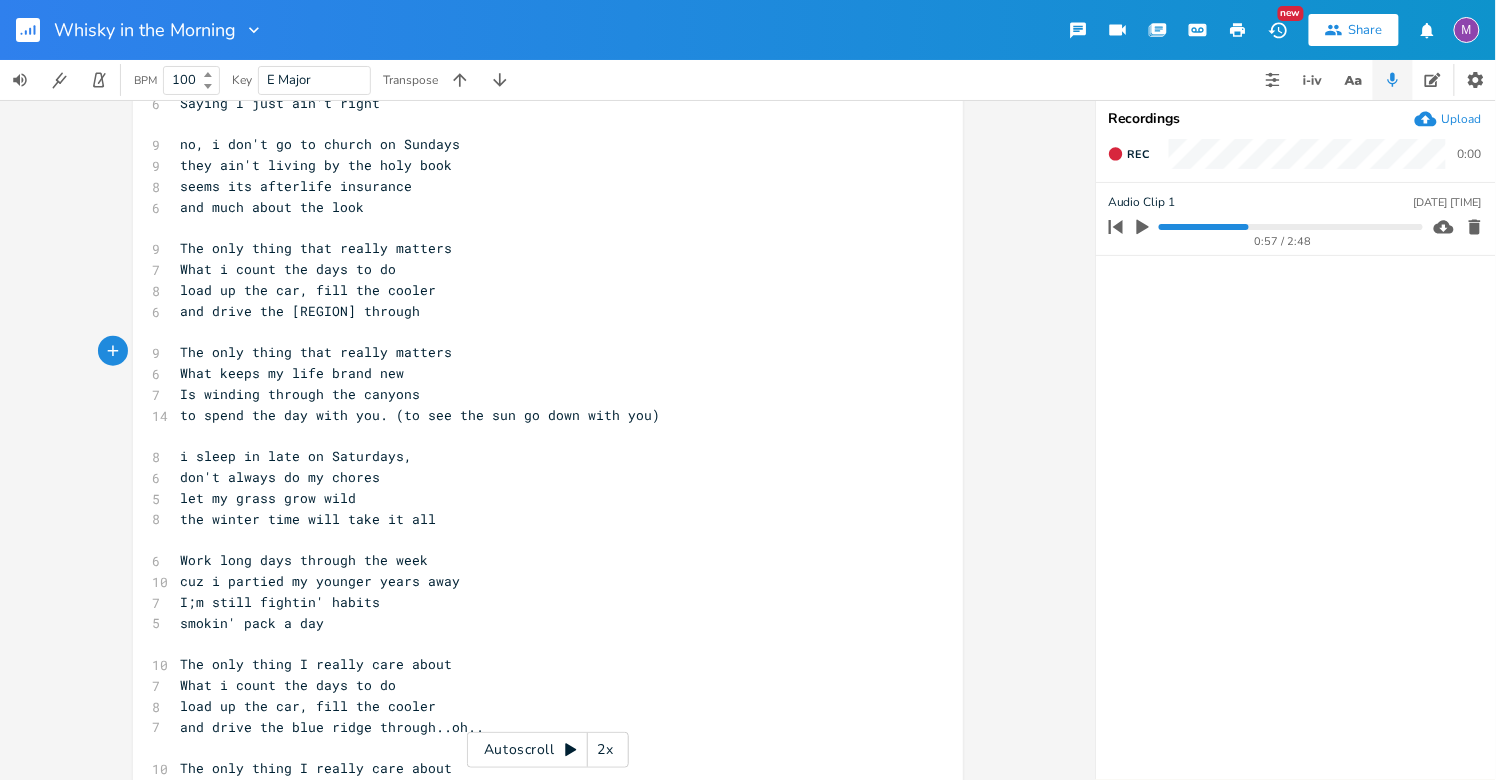 scroll, scrollTop: 386, scrollLeft: 0, axis: vertical 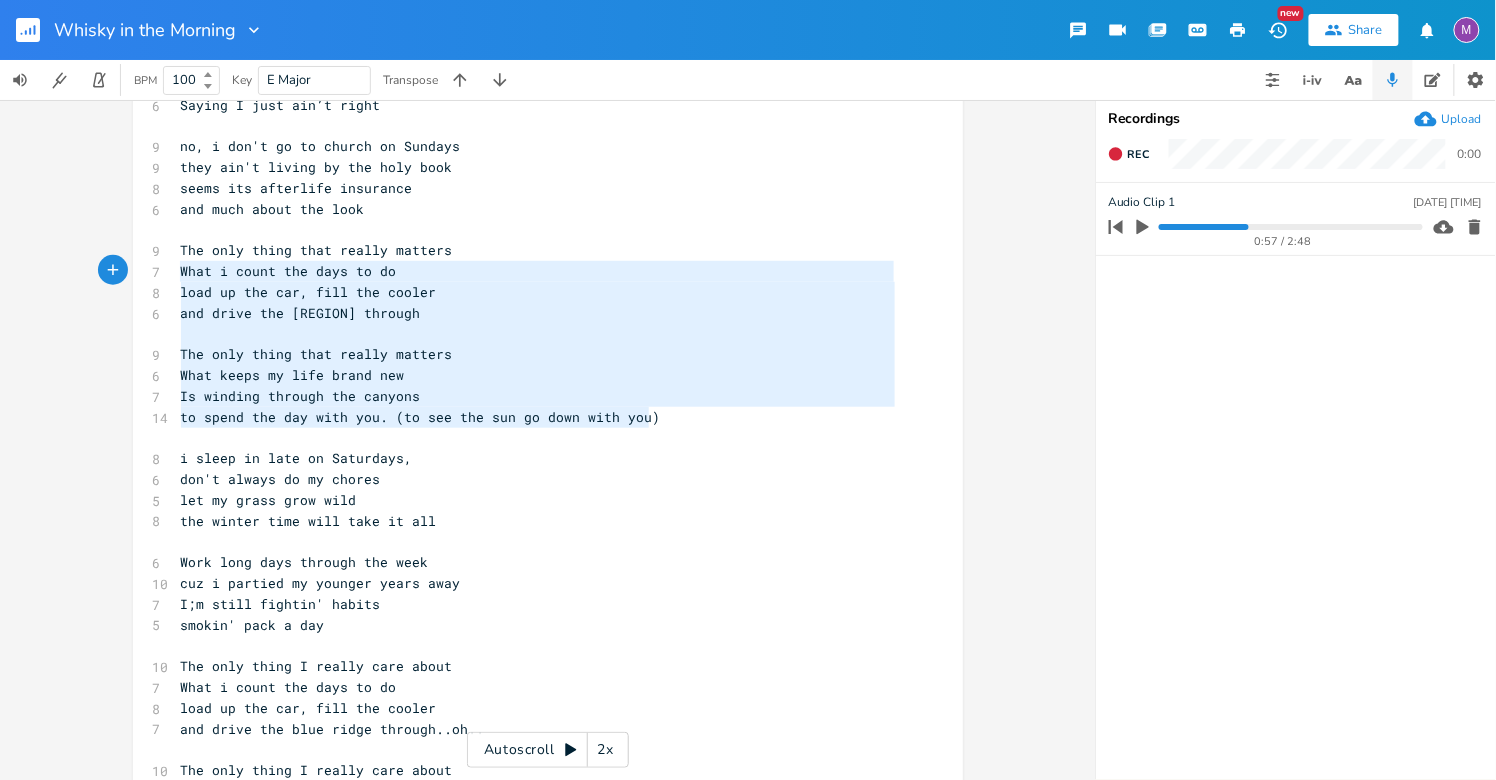 type on "The only thing that really matters
What i count the days to do
load up the car, fill the cooler
and drive the [REGION] through
The only thing that really matters
What keeps my life brand new
Is winding through the canyons
to spend the day with you. (to see the sun go down with you)" 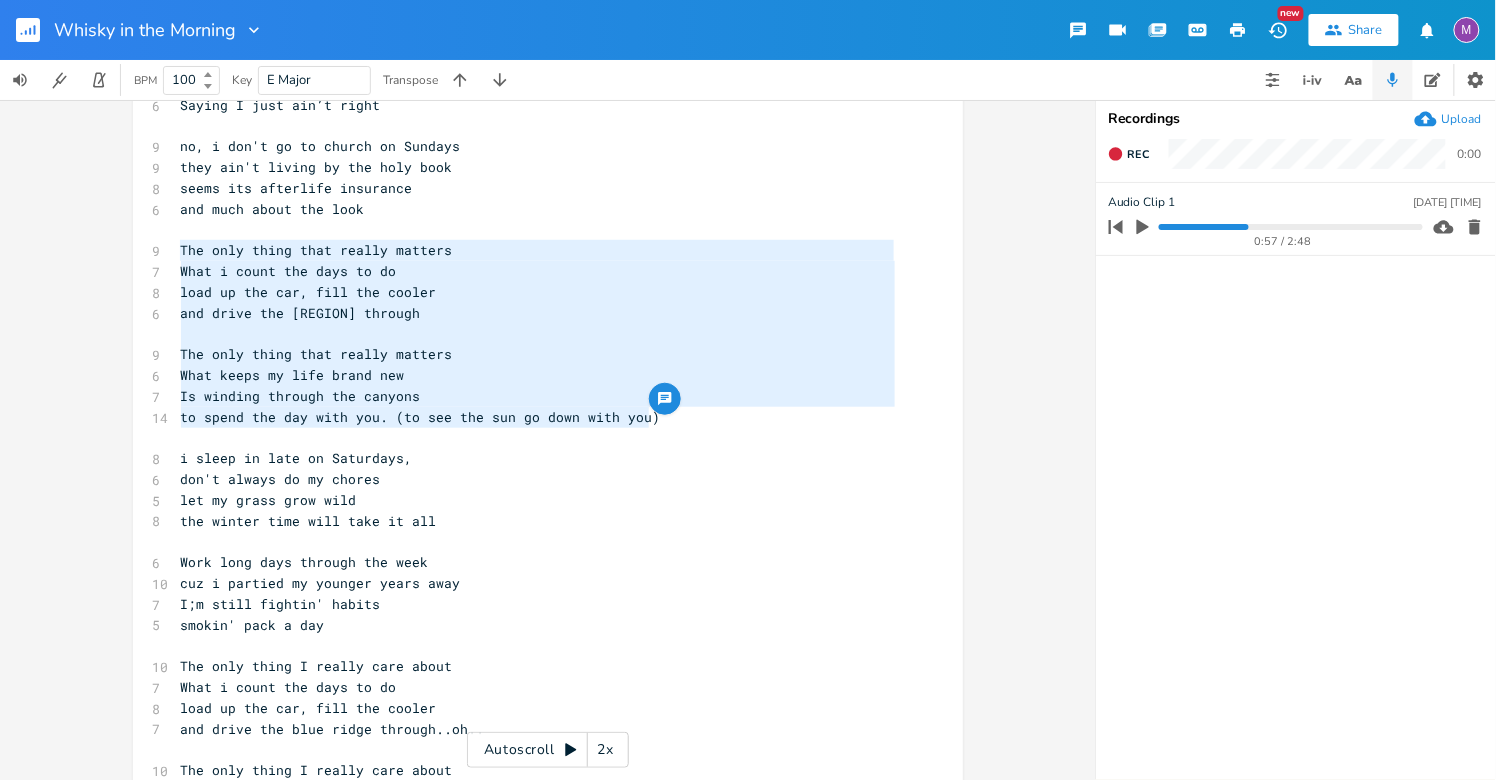 drag, startPoint x: 651, startPoint y: 415, endPoint x: 108, endPoint y: 251, distance: 567.2257 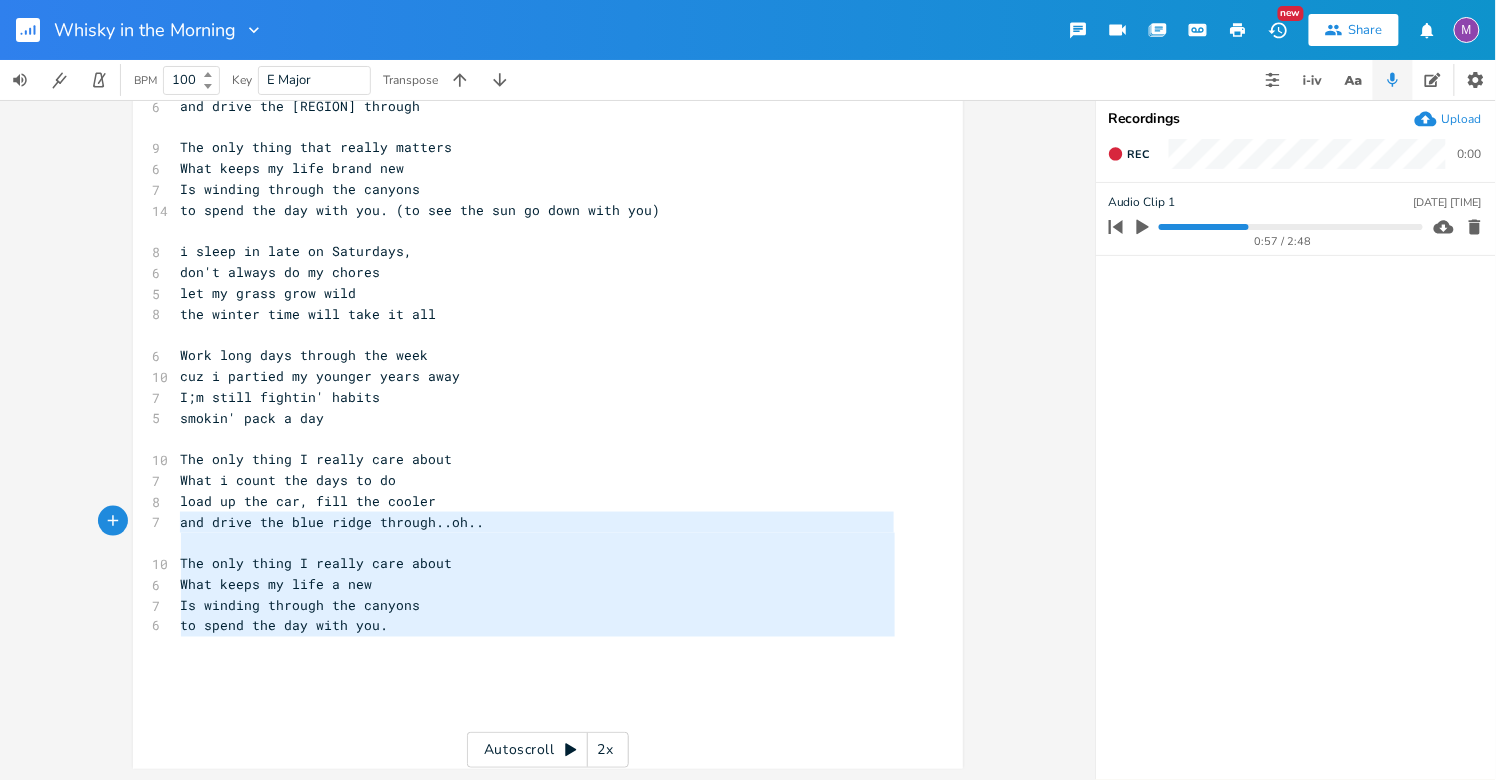 type on "The only thing I really care about
What i count the days to do
load up the car, fill the cooler
and drive the [REGION] through..oh..
The only thing I really care about
What keeps my life a new
Is winding through the canyons
to spend the day with you." 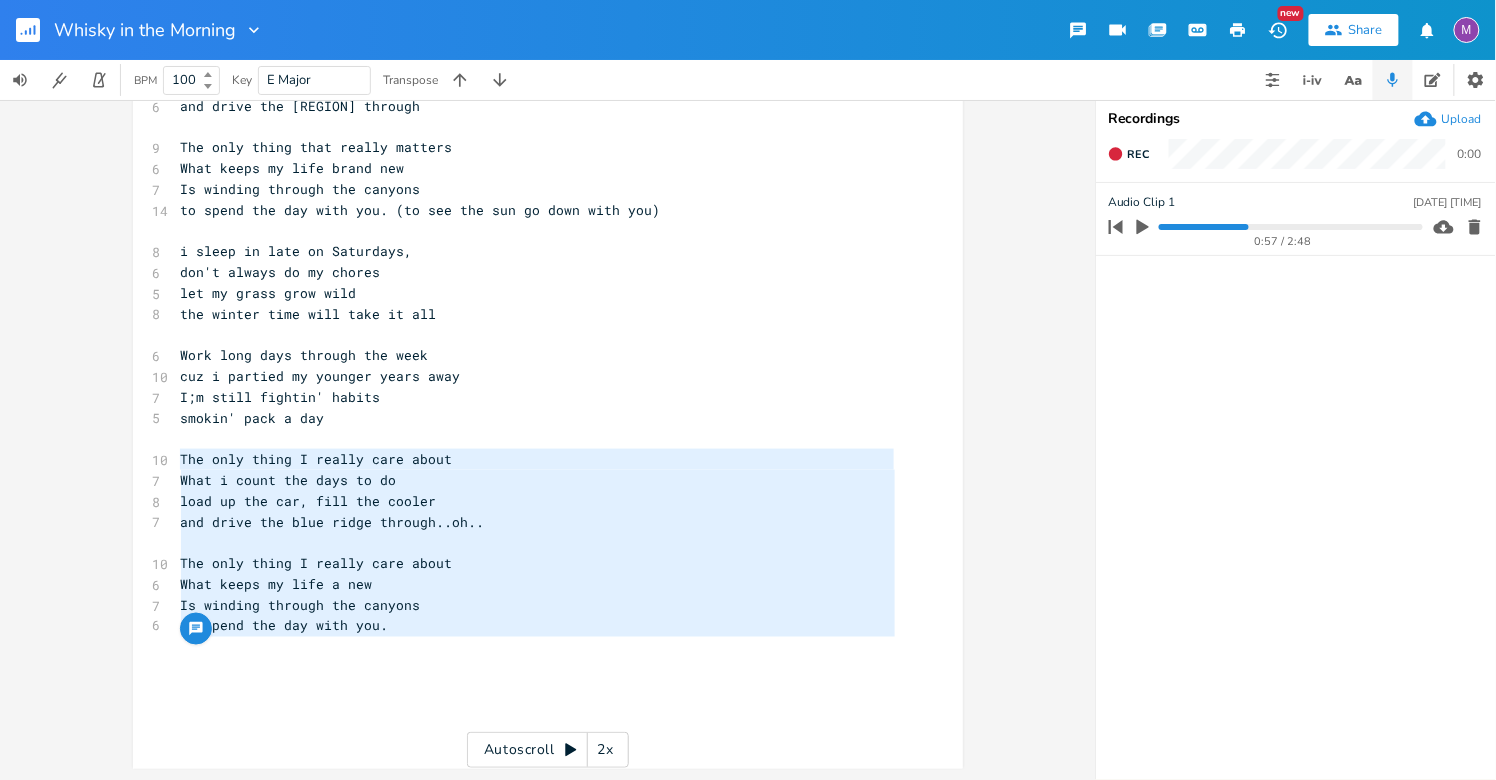 drag, startPoint x: 395, startPoint y: 637, endPoint x: 141, endPoint y: 455, distance: 312.474 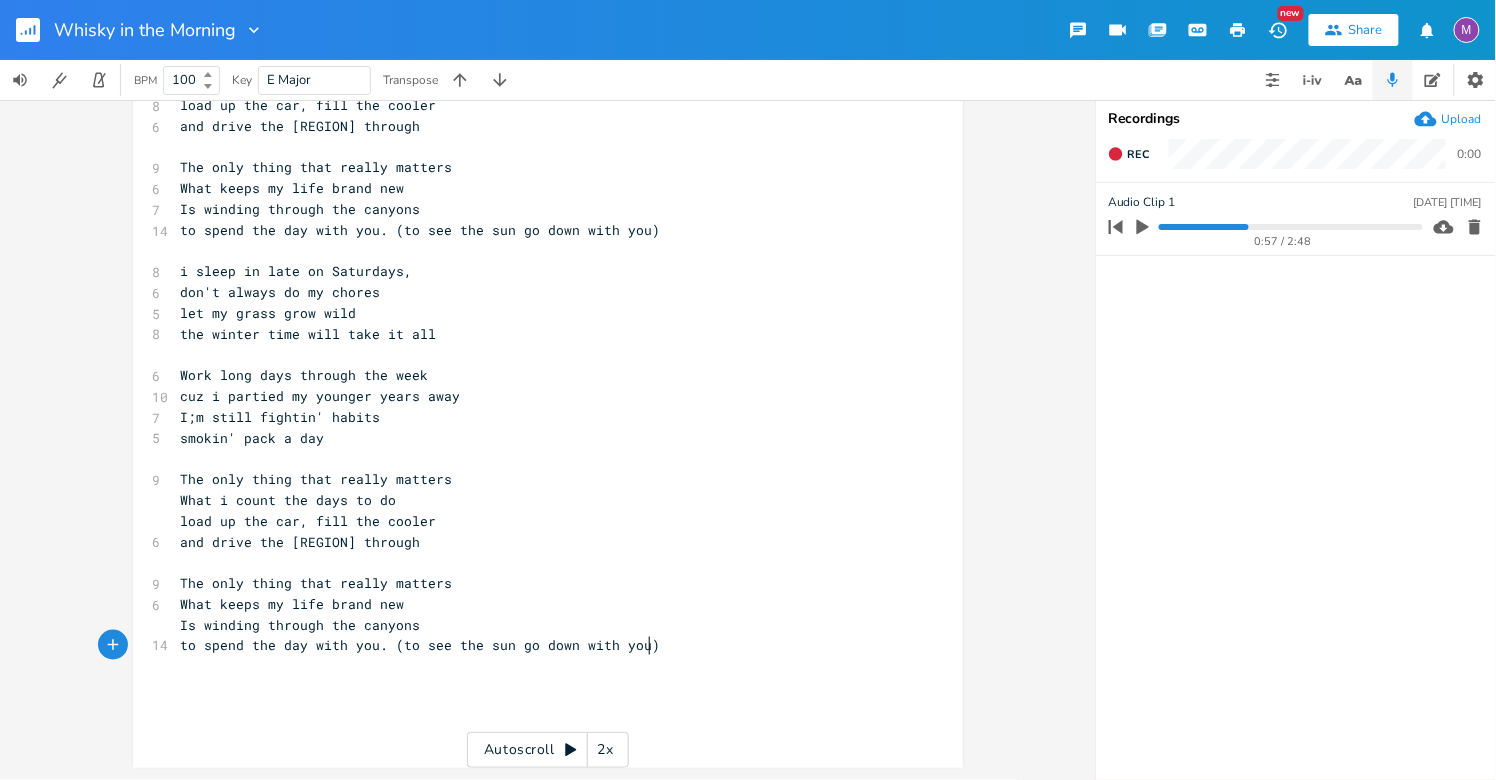 scroll, scrollTop: 572, scrollLeft: 0, axis: vertical 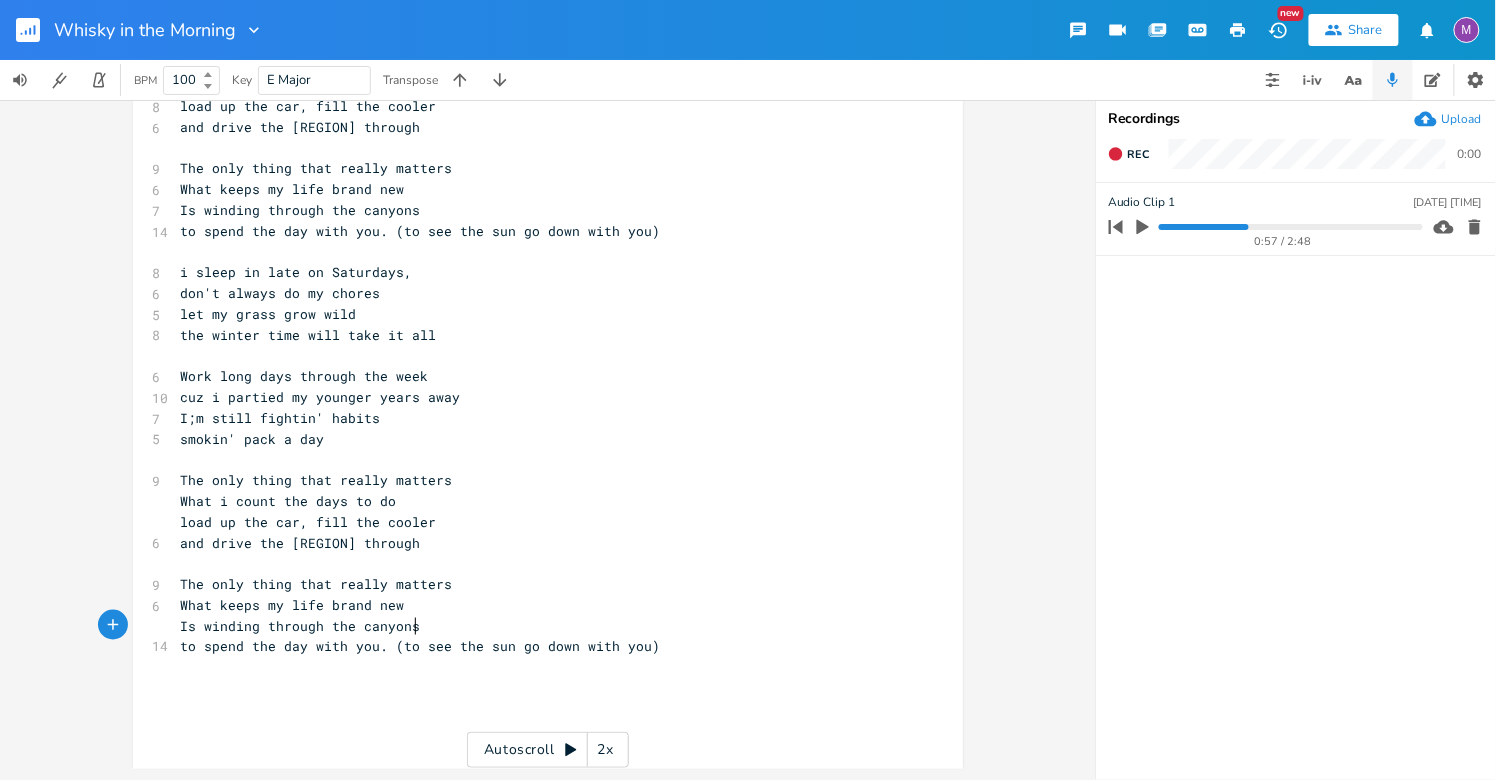 click on "Is winding through the canyons" at bounding box center [538, 626] 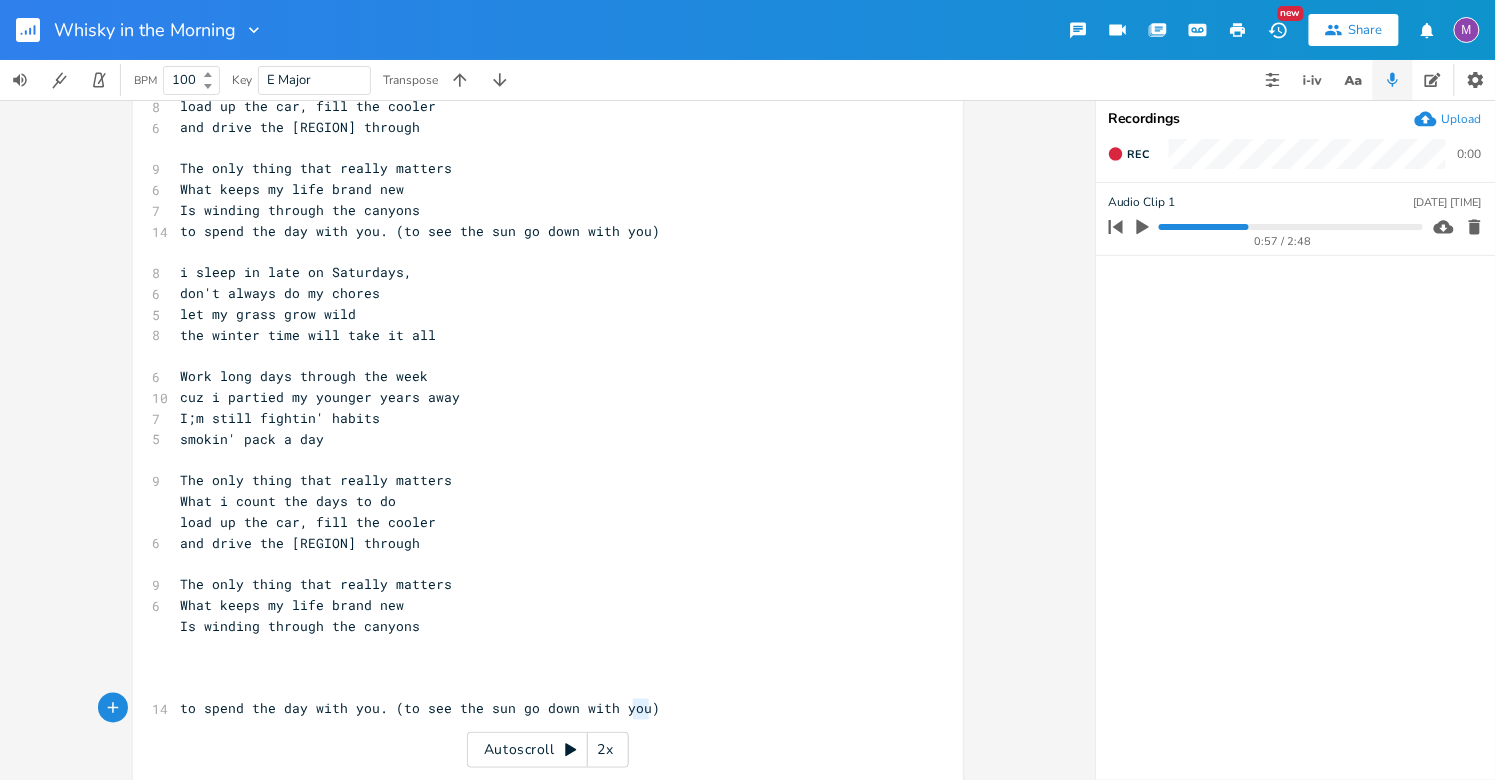 type on "go down with you)" 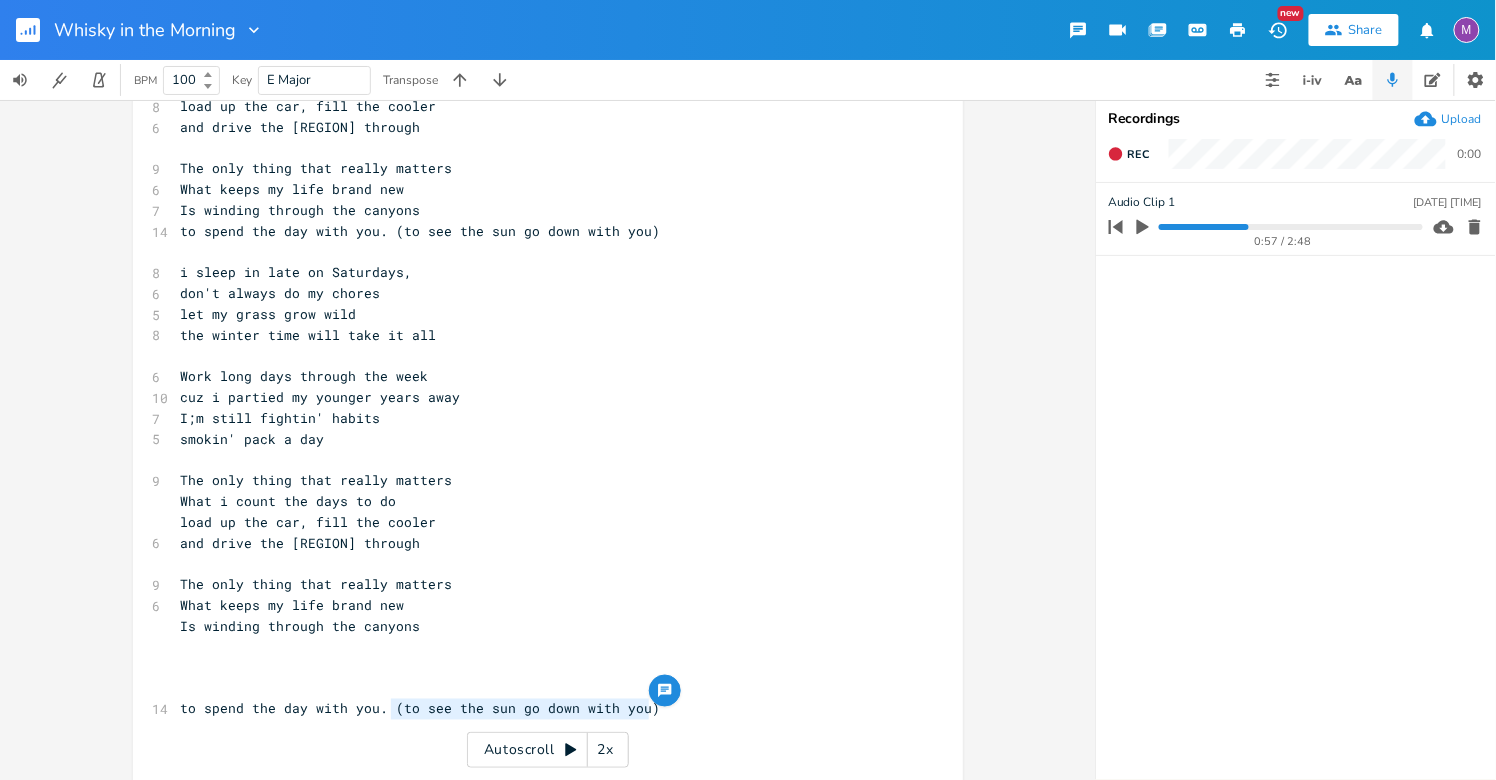 drag, startPoint x: 652, startPoint y: 706, endPoint x: 385, endPoint y: 716, distance: 267.1872 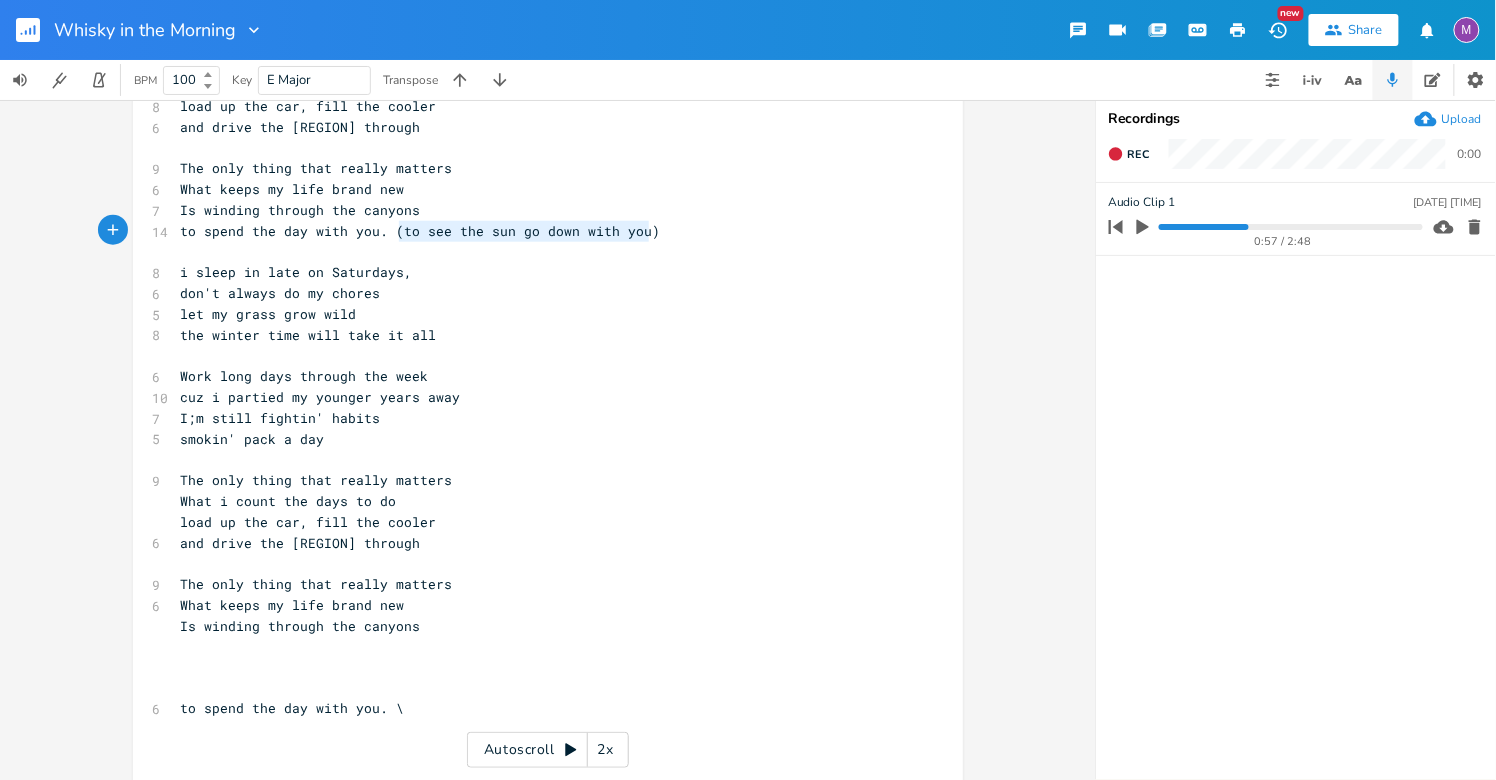 type on "(to see the sun go down with you)" 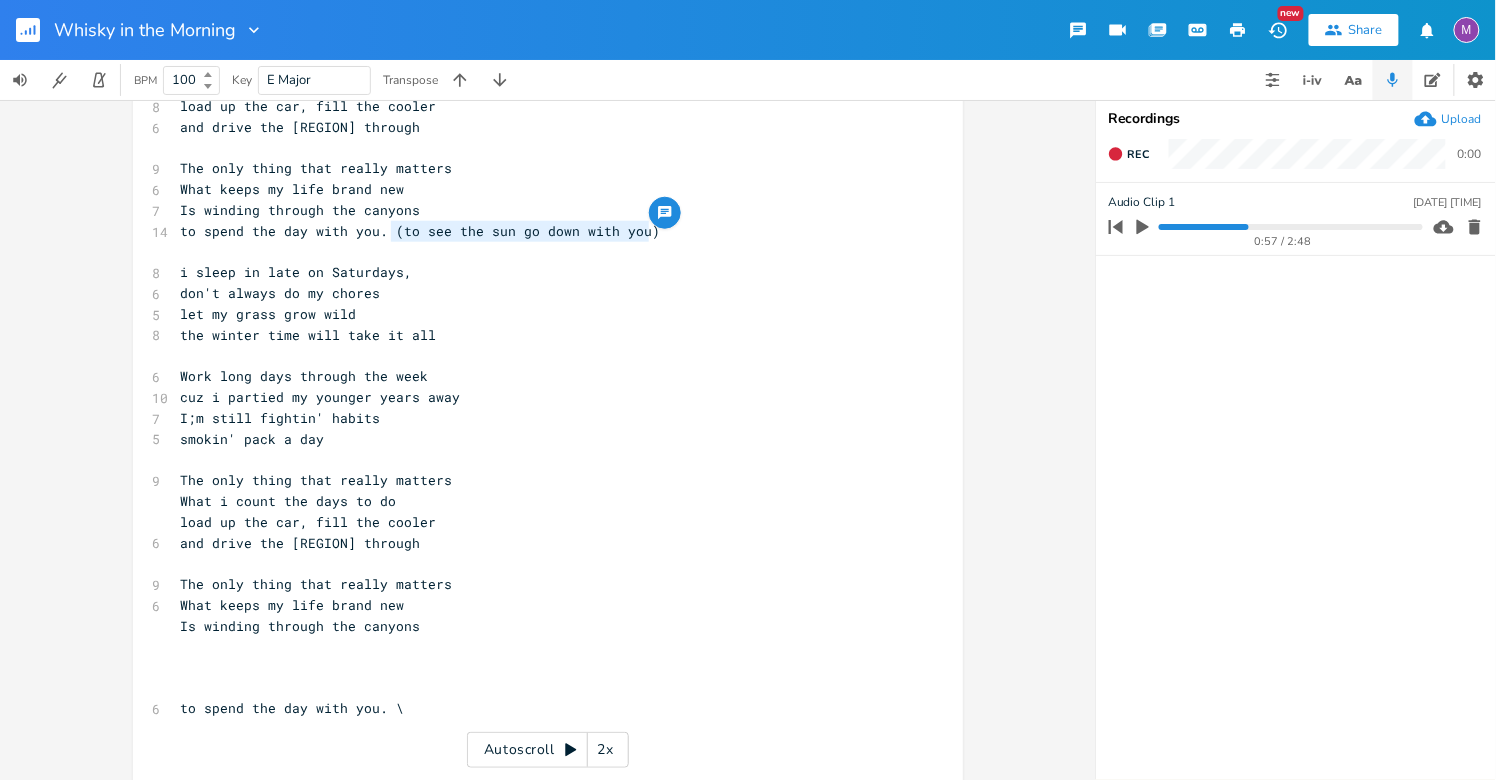 drag, startPoint x: 650, startPoint y: 234, endPoint x: 386, endPoint y: 231, distance: 264.01706 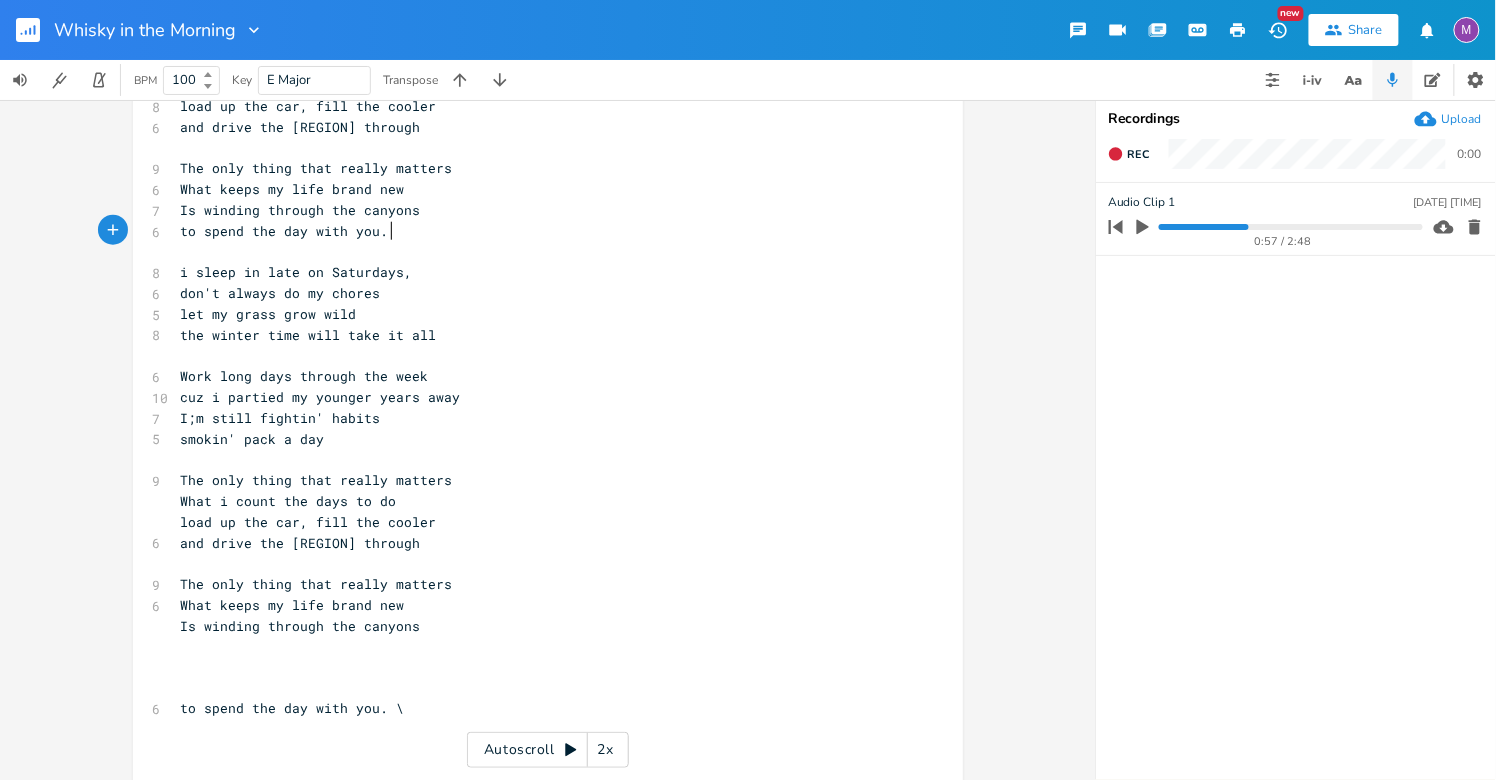 click on "Is winding through the canyons" at bounding box center (538, 626) 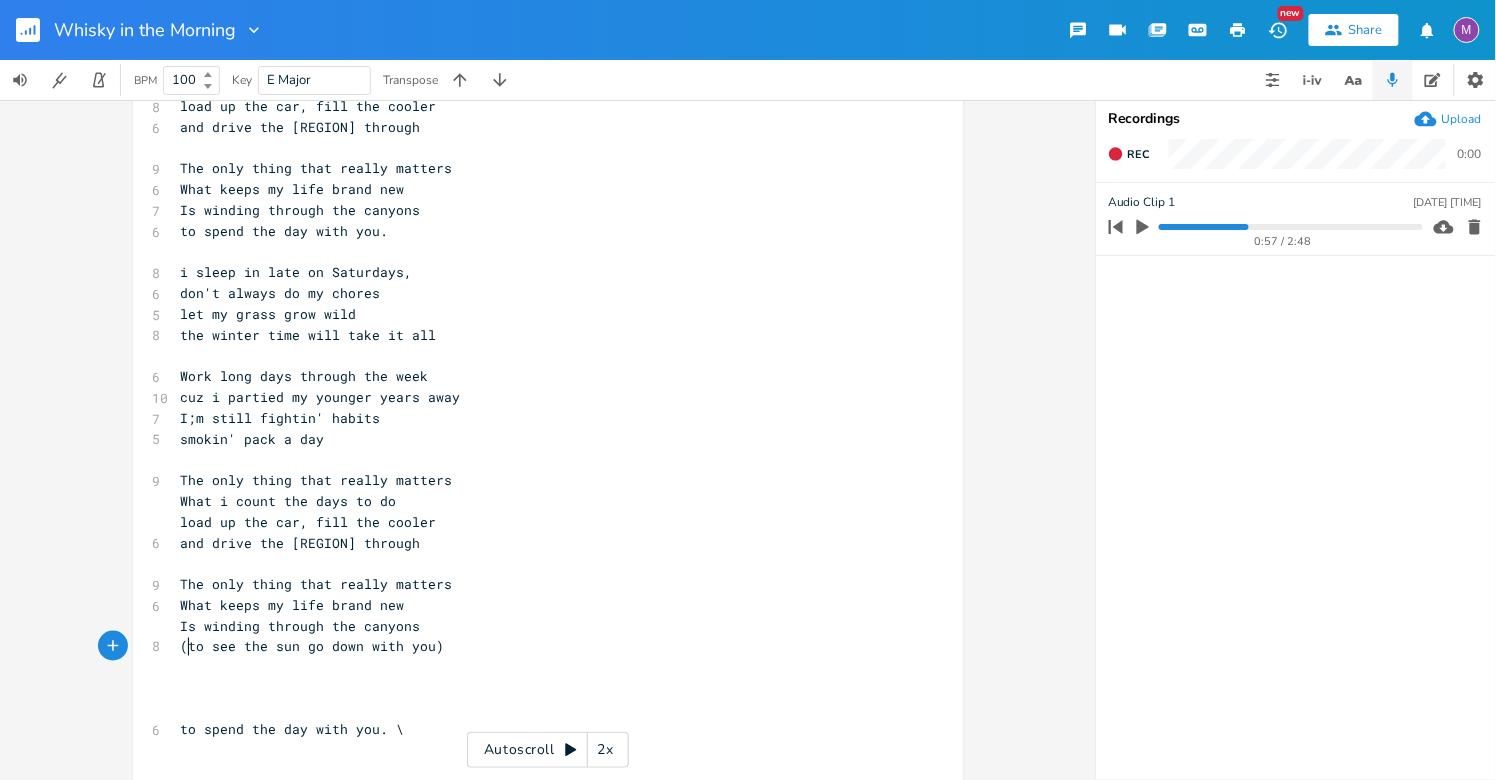 click on "(to see the sun go down with you)" at bounding box center (313, 647) 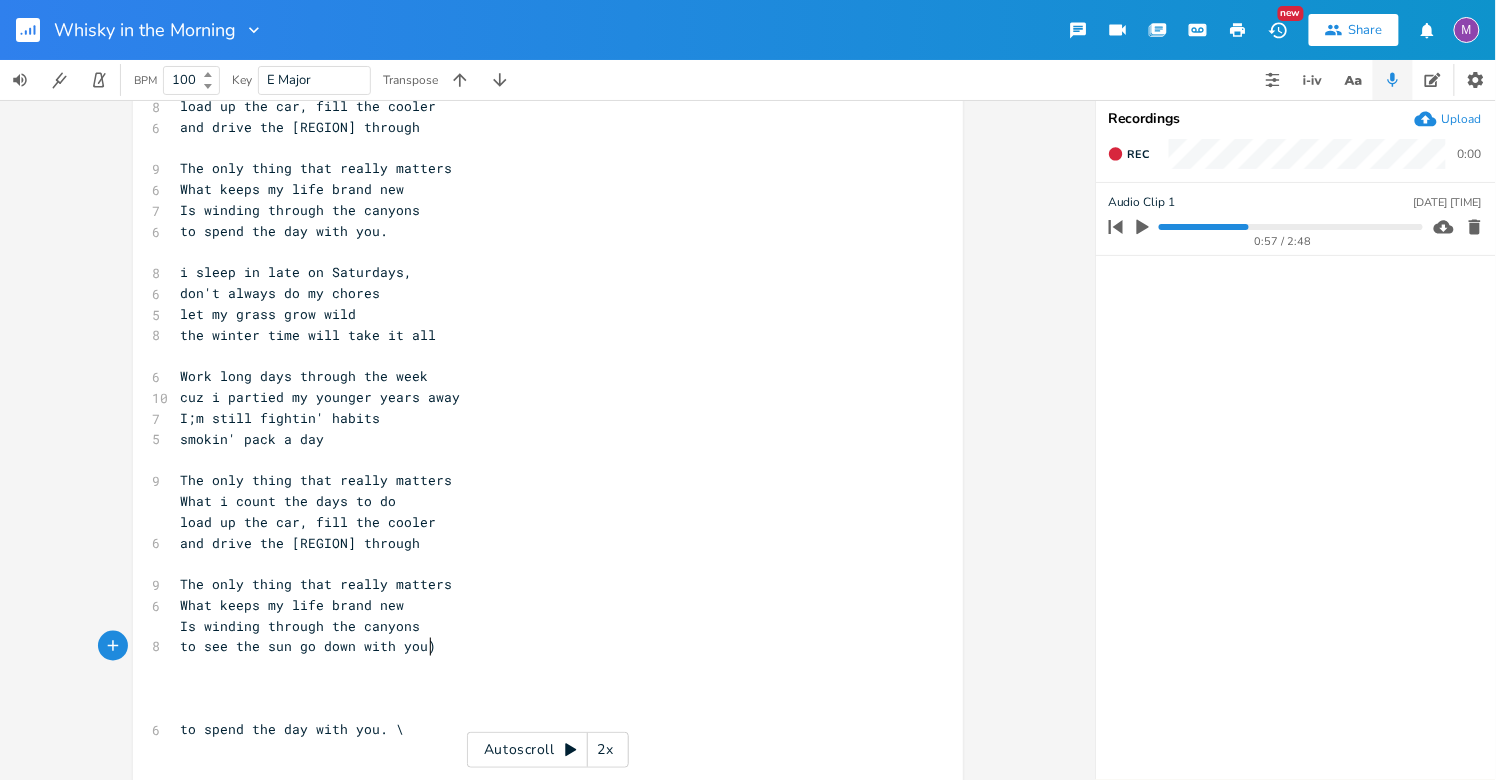 click on "to see the sun go down with you)" at bounding box center (538, 647) 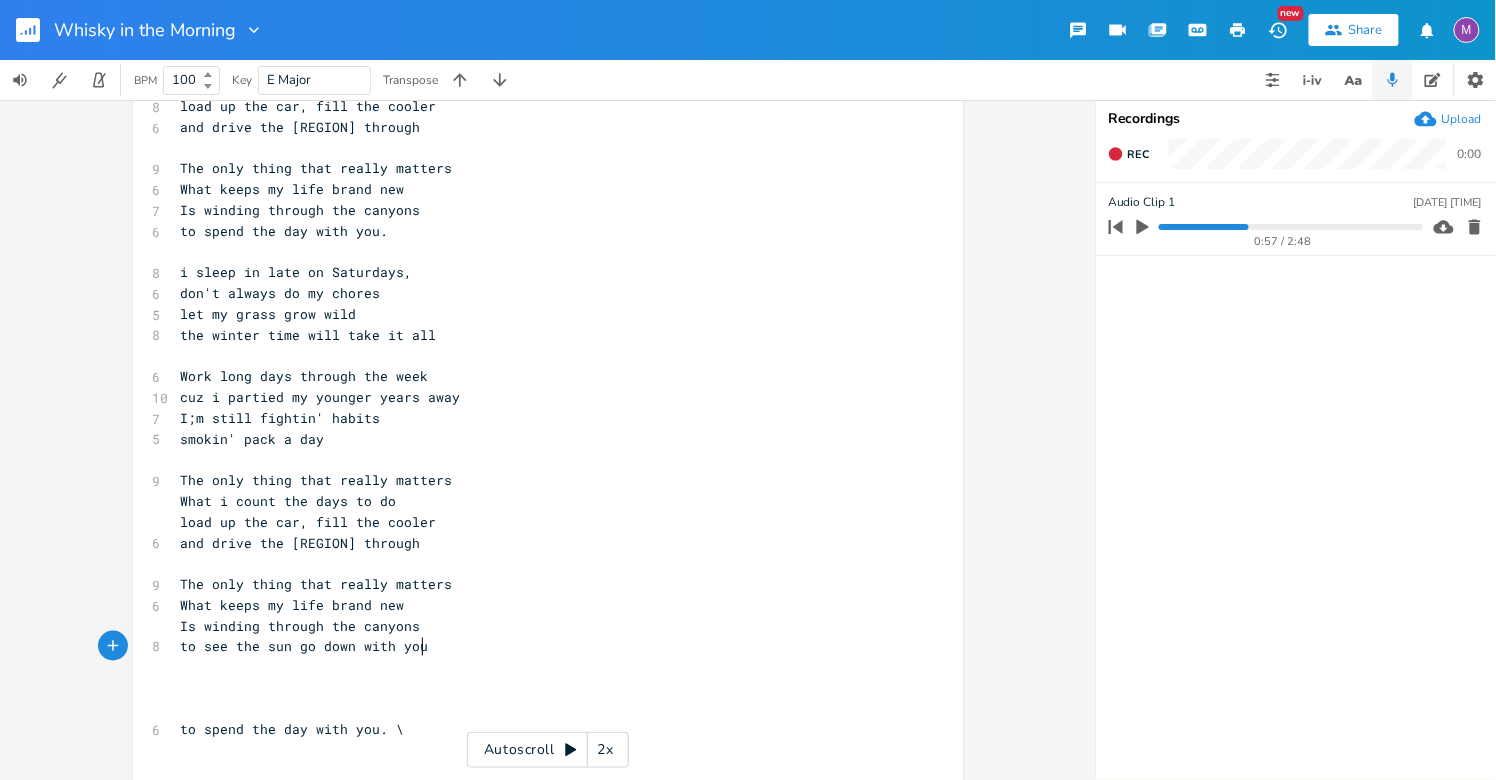 type on "the sun go down with you" 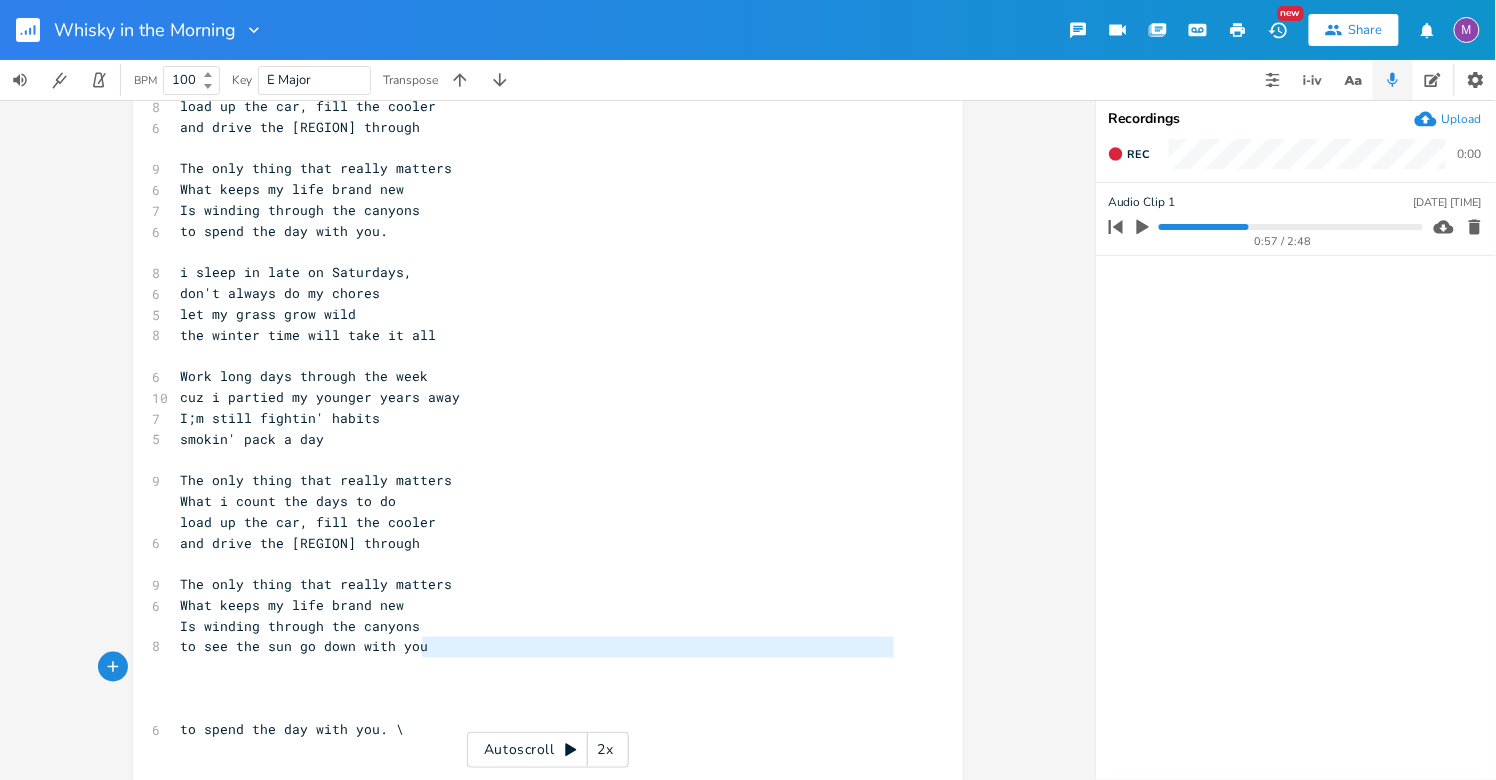 type on "to see the sun go down with you" 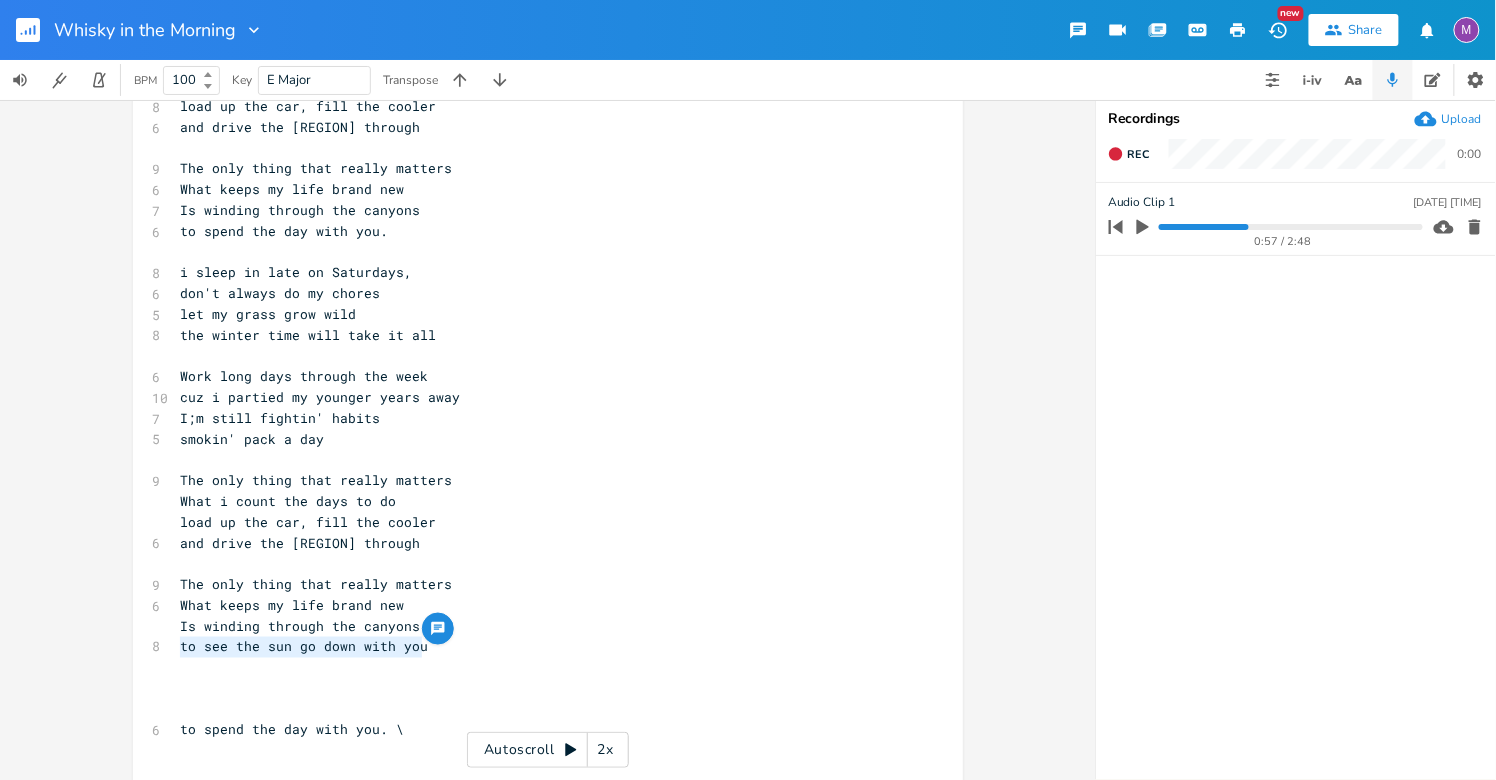 drag, startPoint x: 424, startPoint y: 650, endPoint x: 151, endPoint y: 655, distance: 273.04578 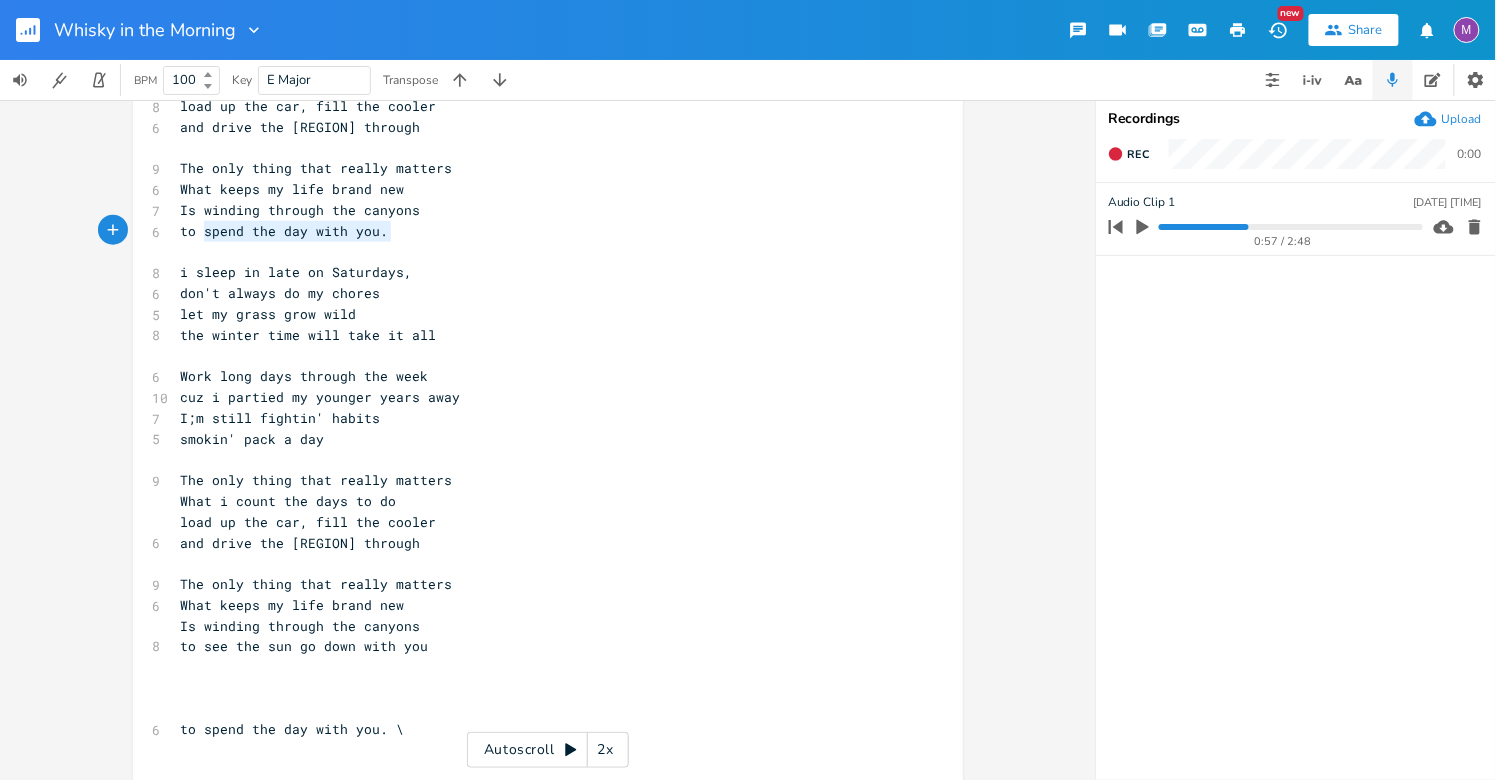 type on "to spend the day with you." 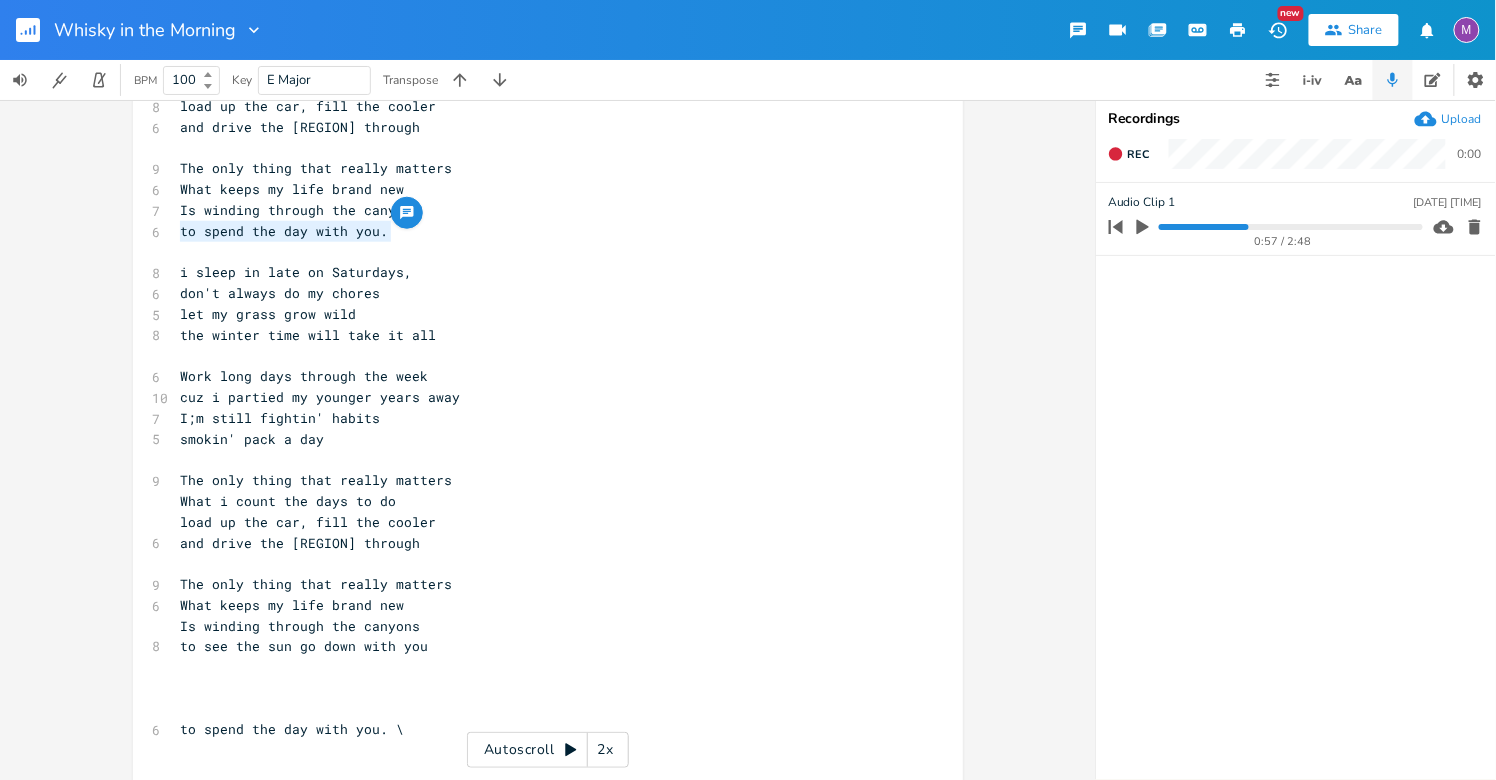 drag, startPoint x: 386, startPoint y: 236, endPoint x: 173, endPoint y: 234, distance: 213.00938 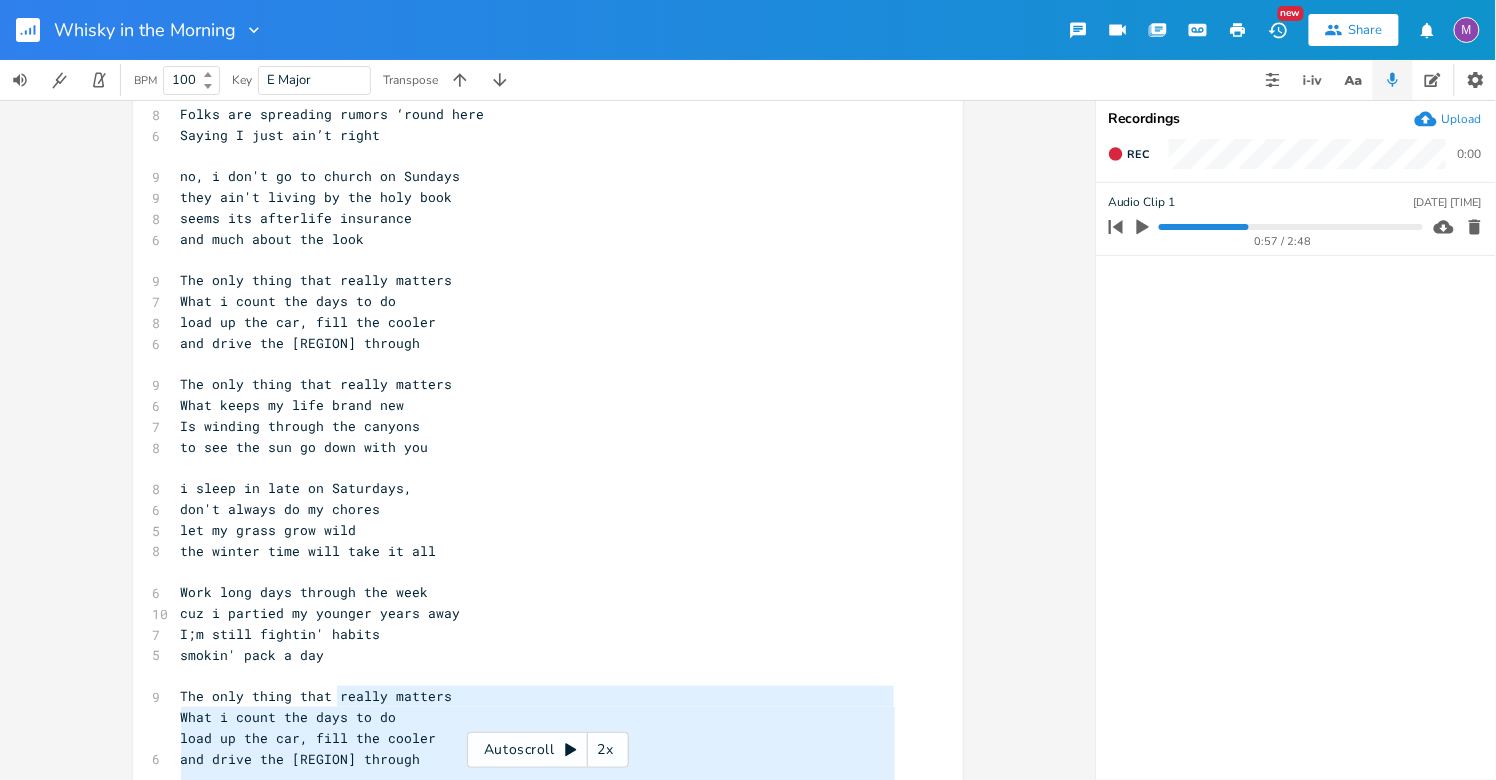 scroll, scrollTop: 65, scrollLeft: 0, axis: vertical 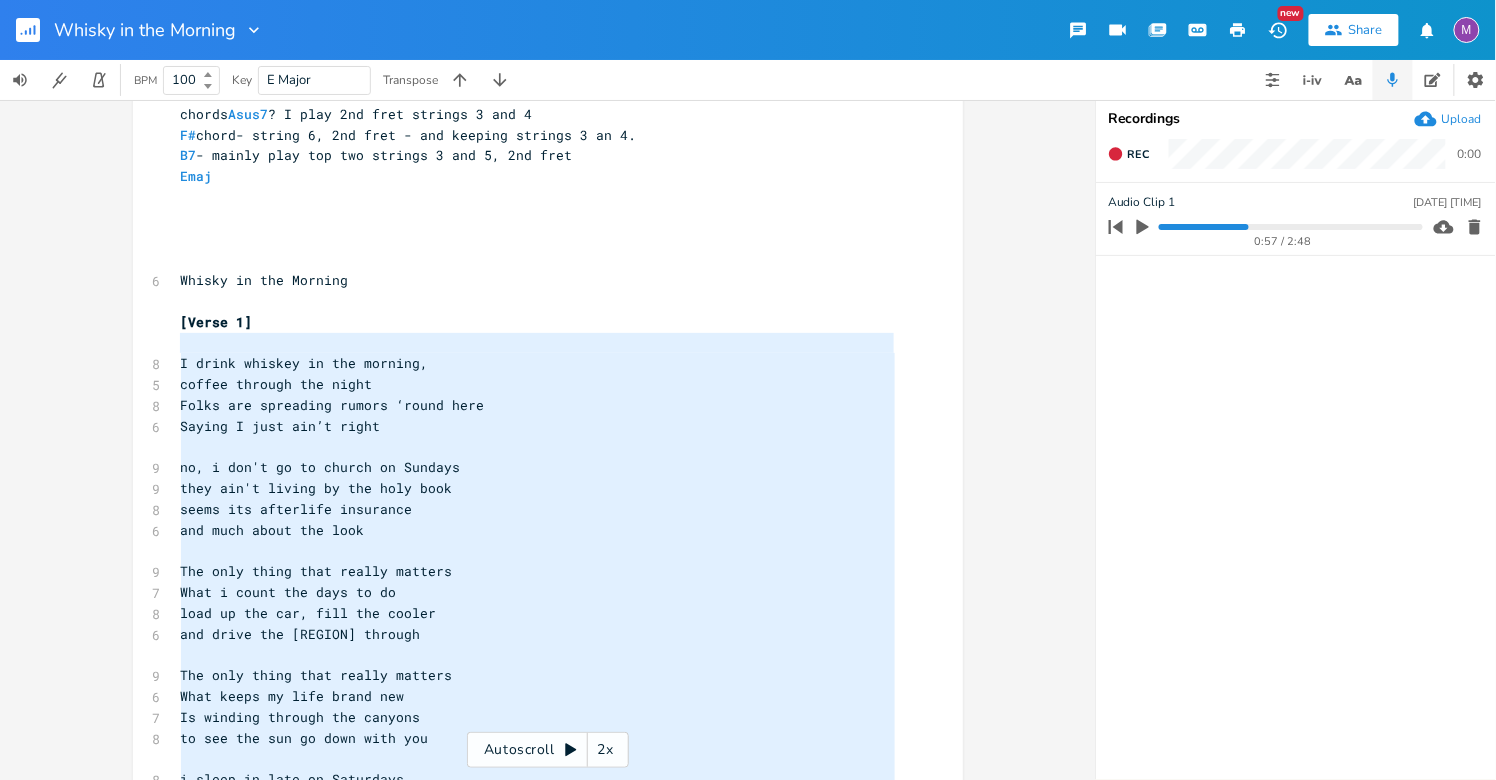 drag, startPoint x: 442, startPoint y: 653, endPoint x: 163, endPoint y: 350, distance: 411.8859 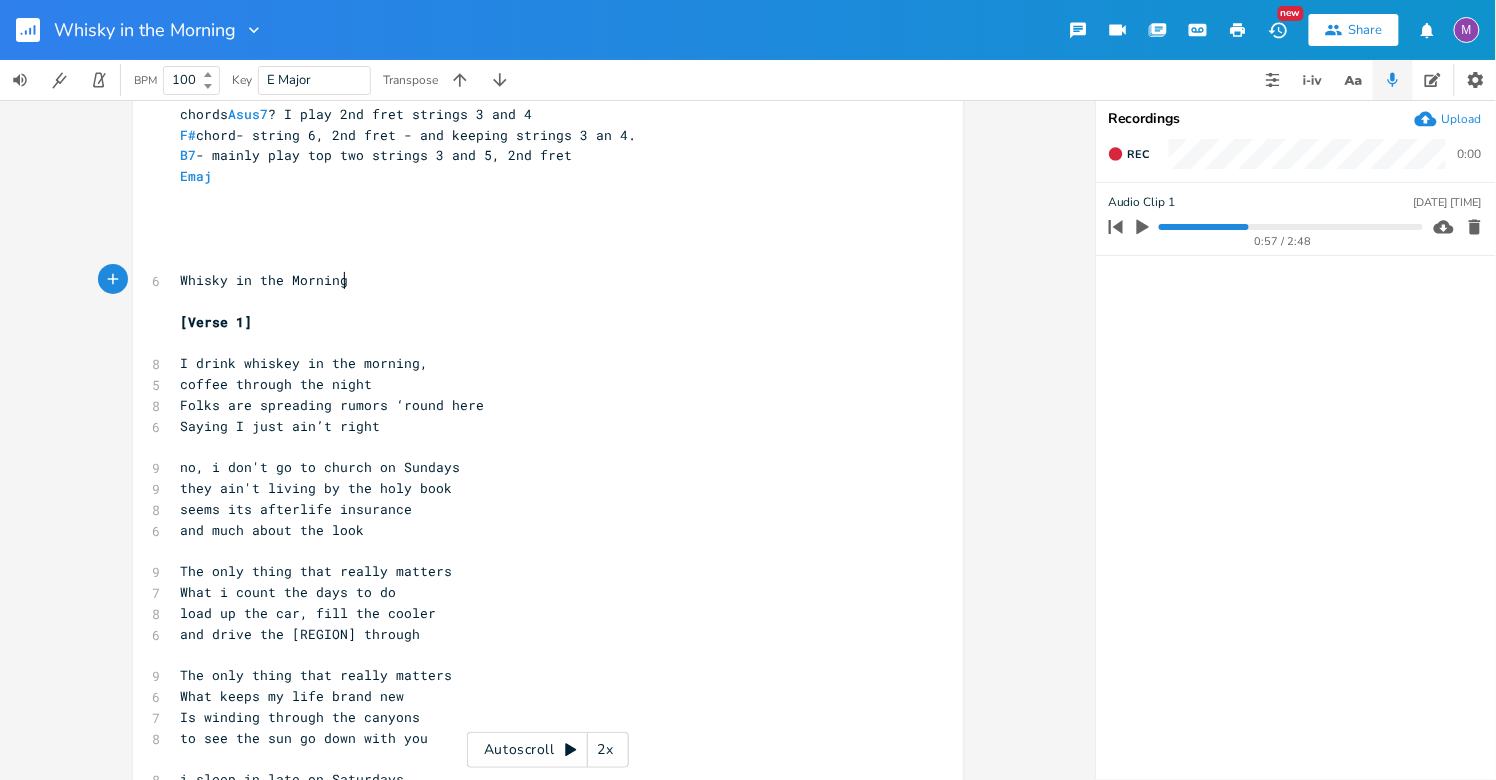 click on "Whisky in the Morning" at bounding box center (538, 280) 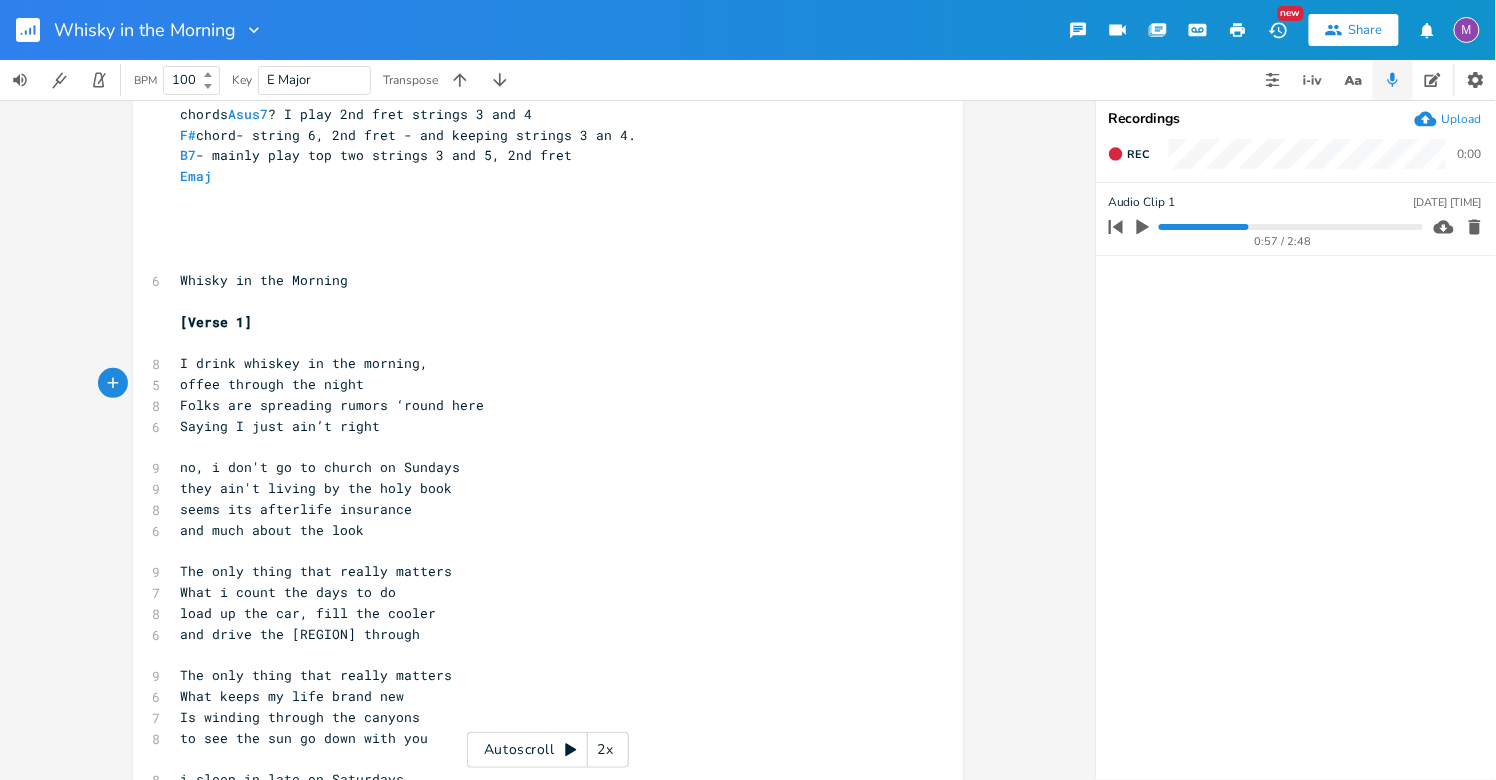 type on "C" 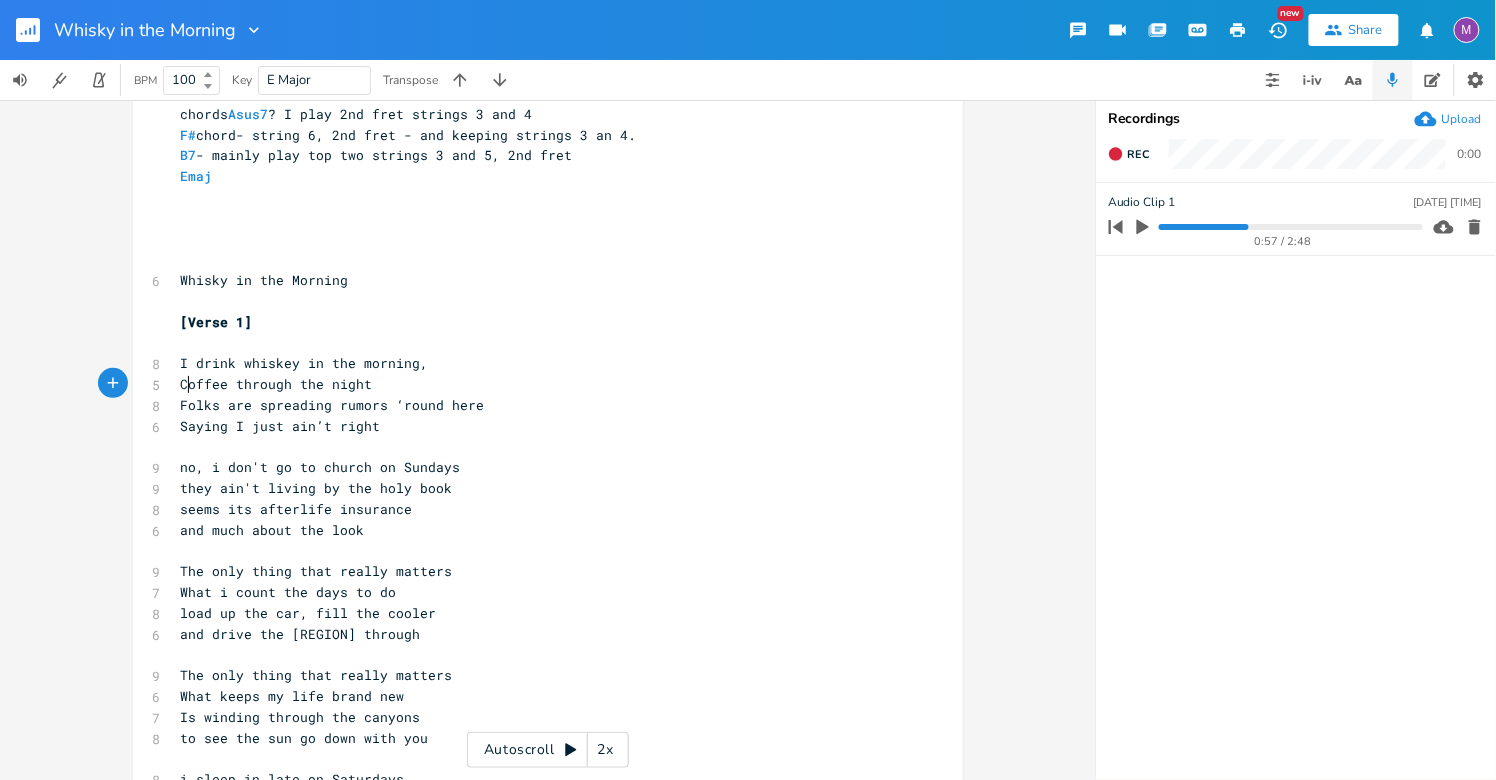scroll, scrollTop: 0, scrollLeft: 7, axis: horizontal 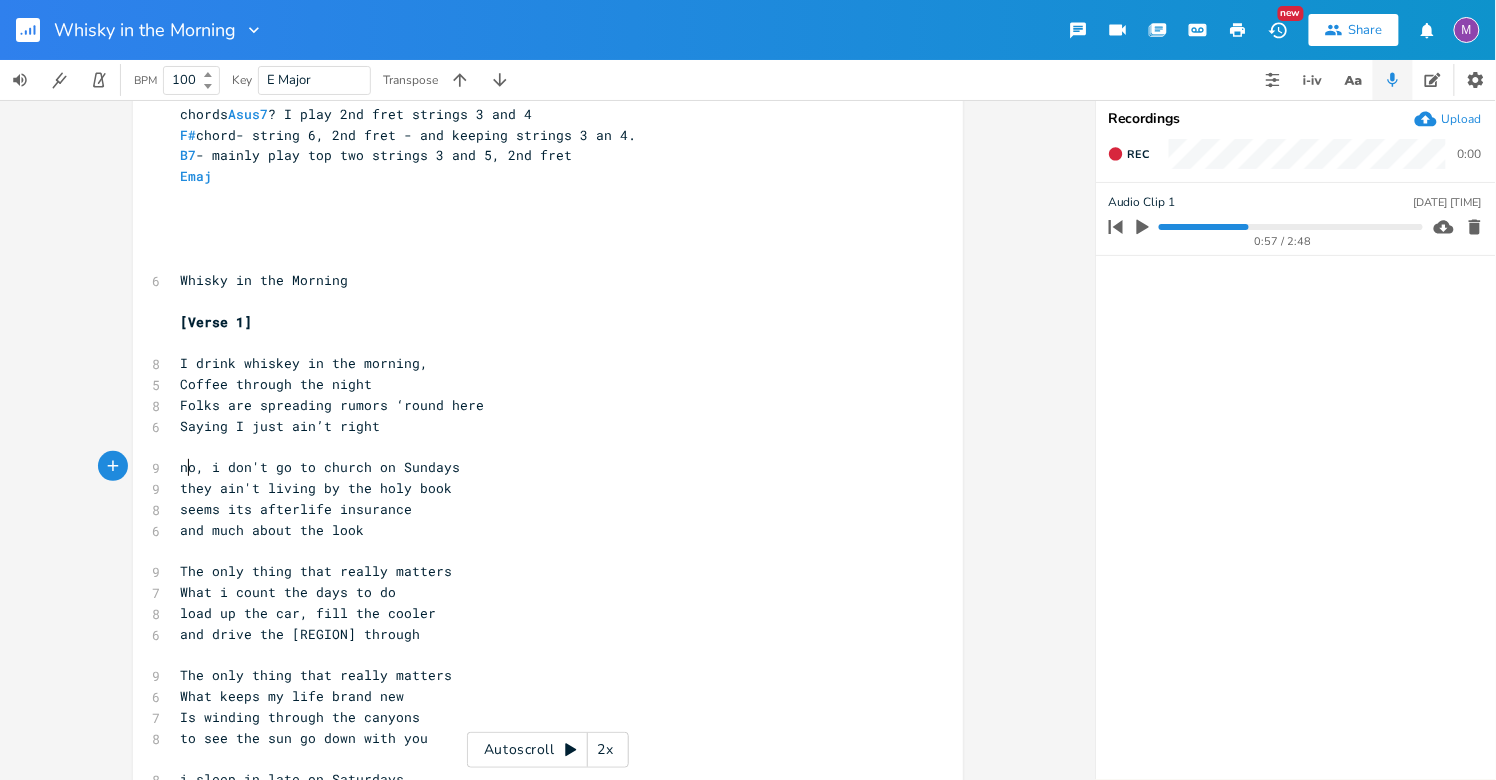 click on "no, i don't go to church on Sundays" at bounding box center [321, 467] 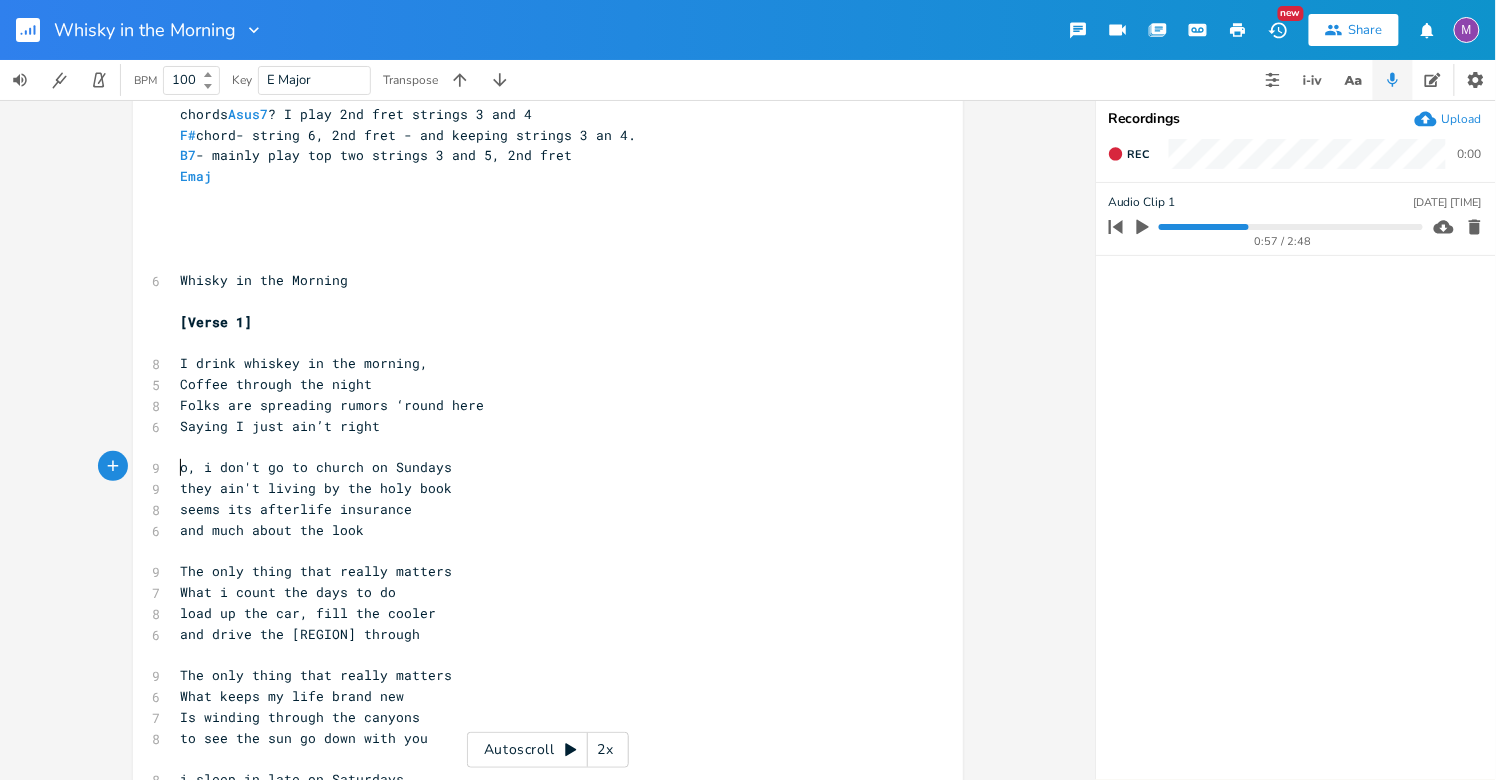 type on "N" 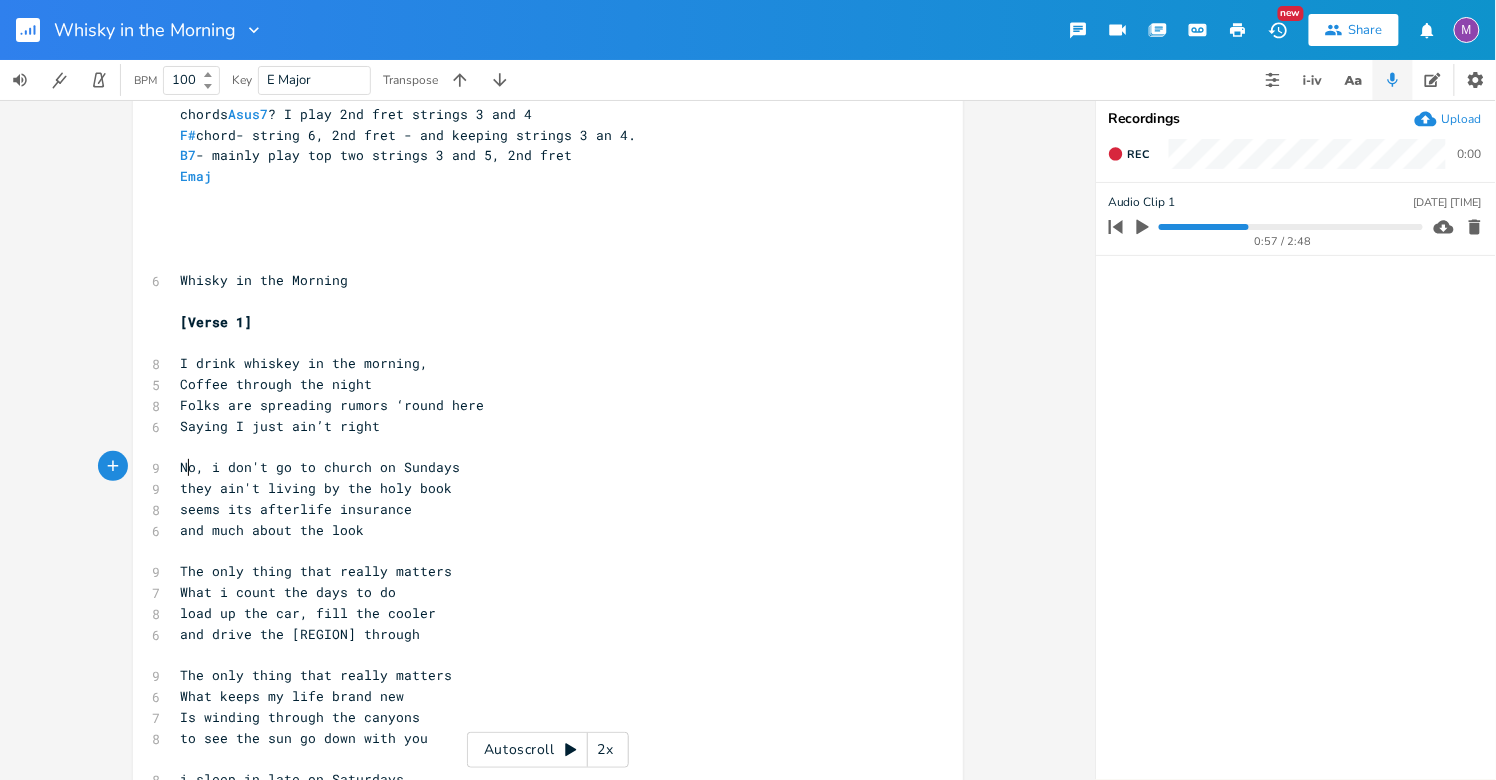 click on "they ain't living by the holy book" at bounding box center [317, 488] 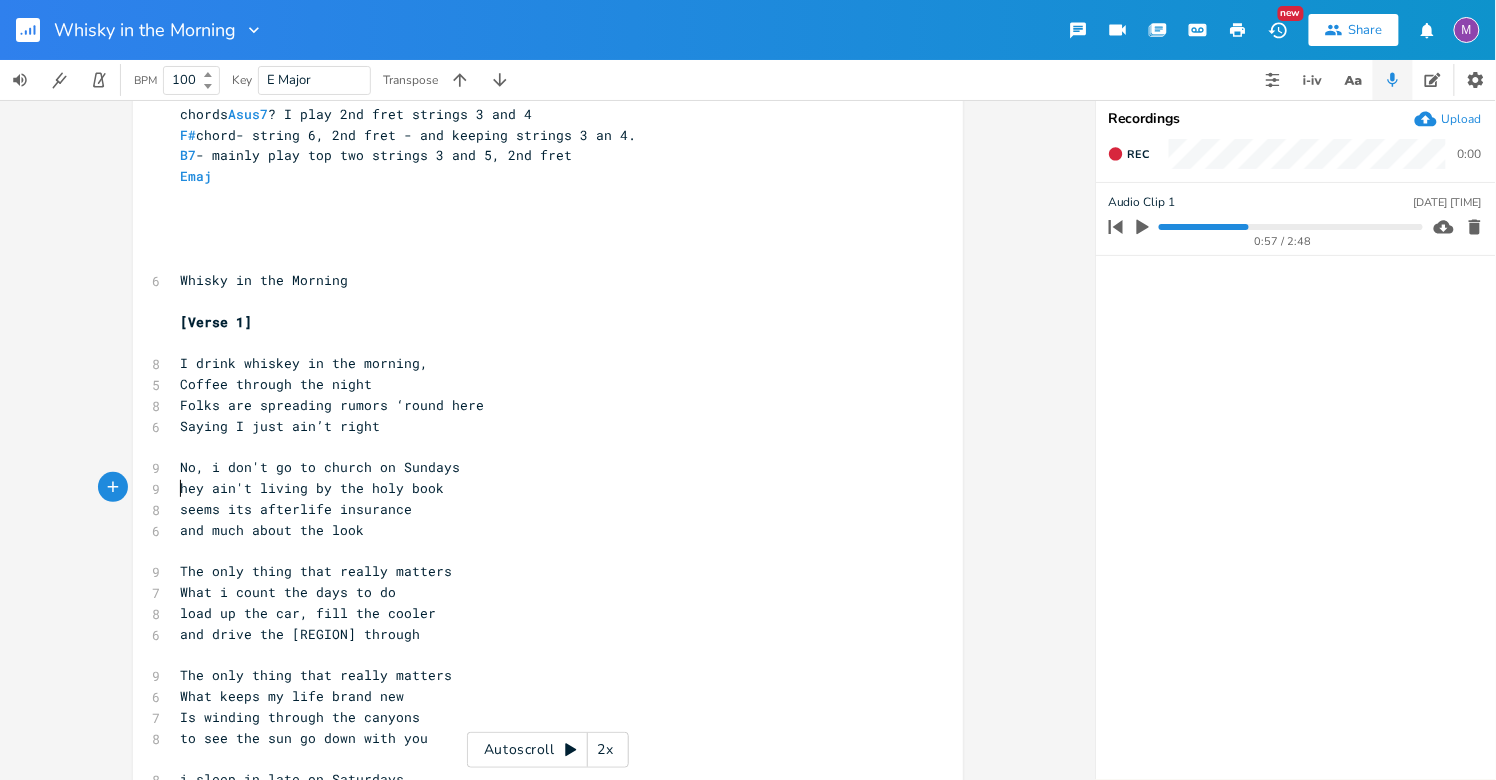 type on "T" 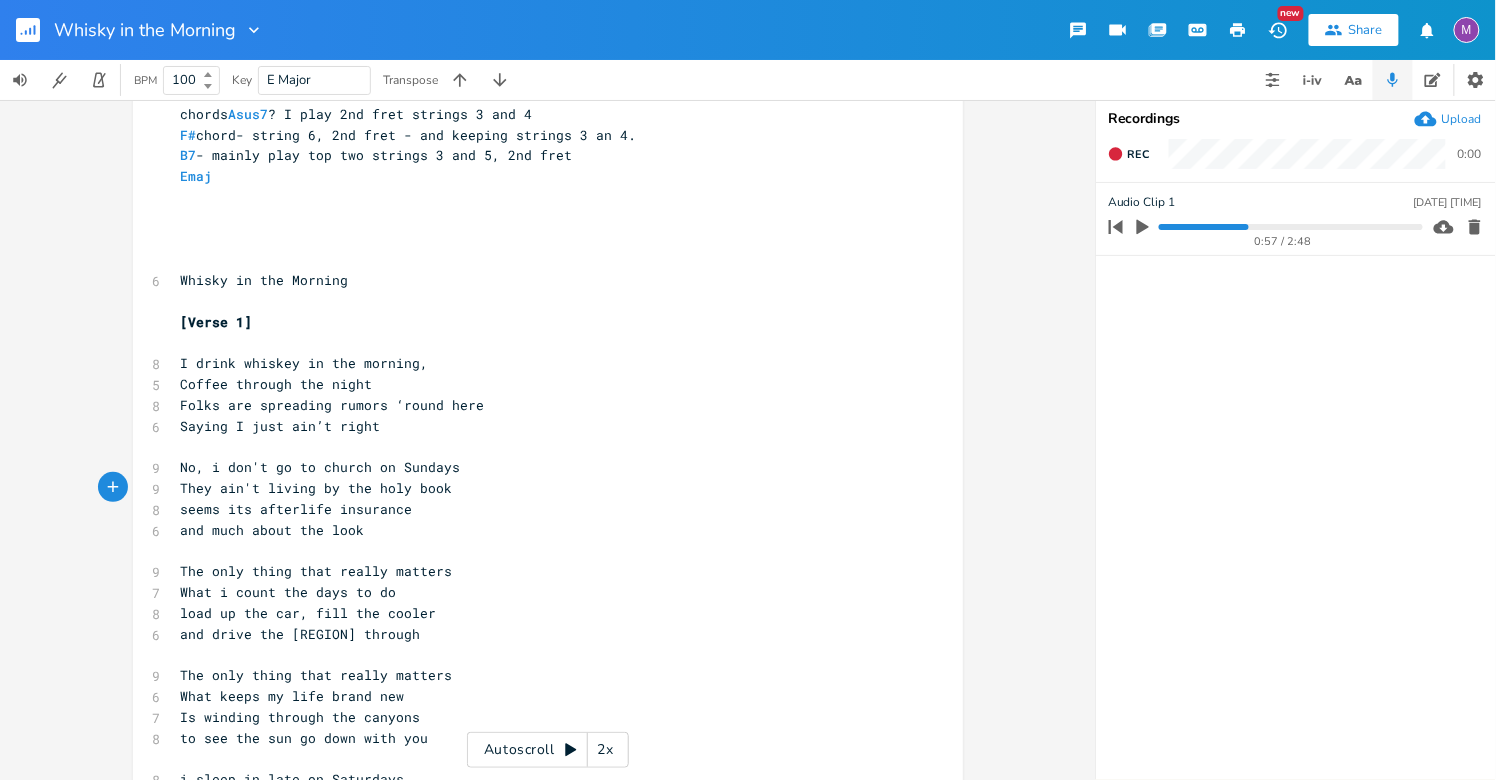click on "seems its afterlife insurance" at bounding box center [297, 509] 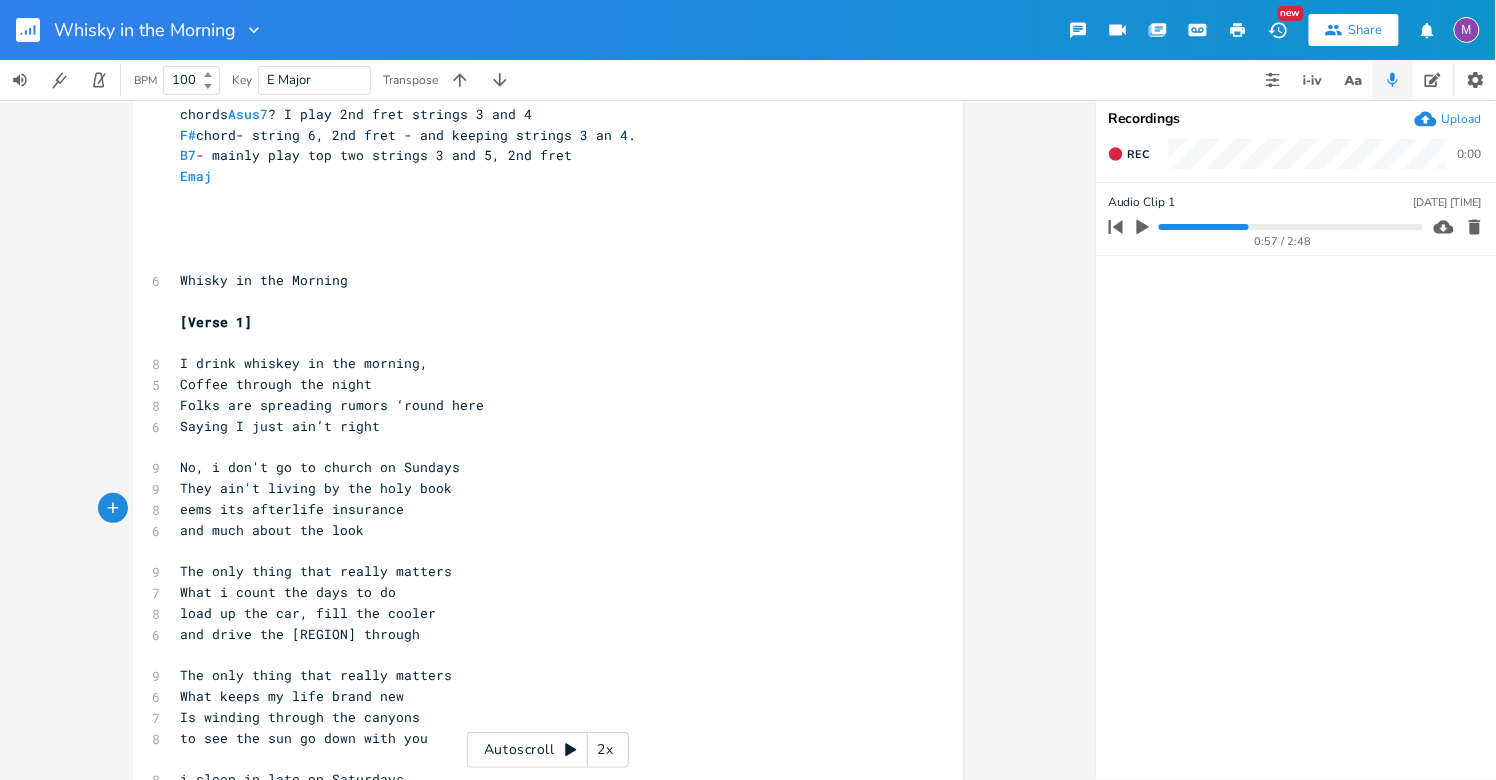 type on "S" 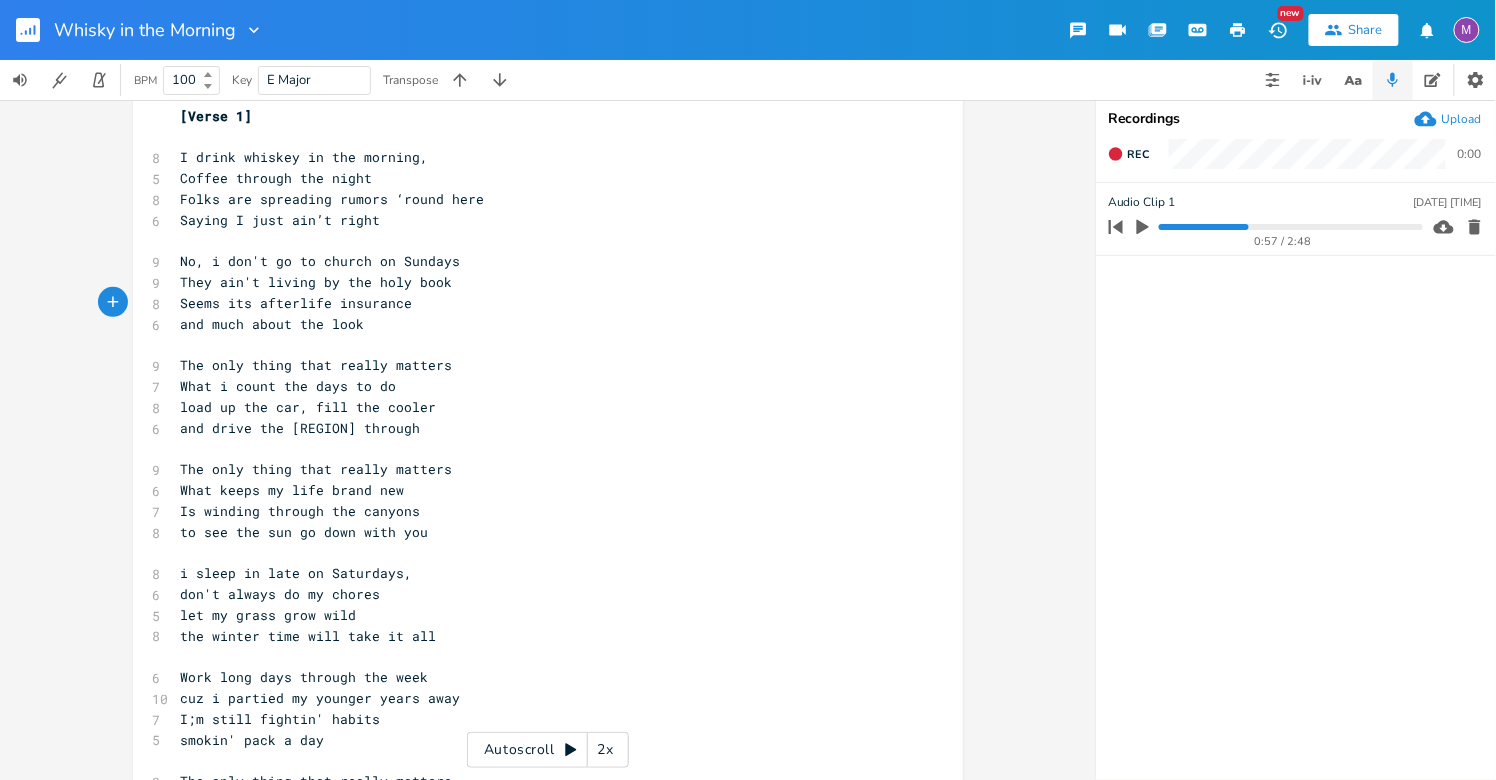 scroll, scrollTop: 279, scrollLeft: 0, axis: vertical 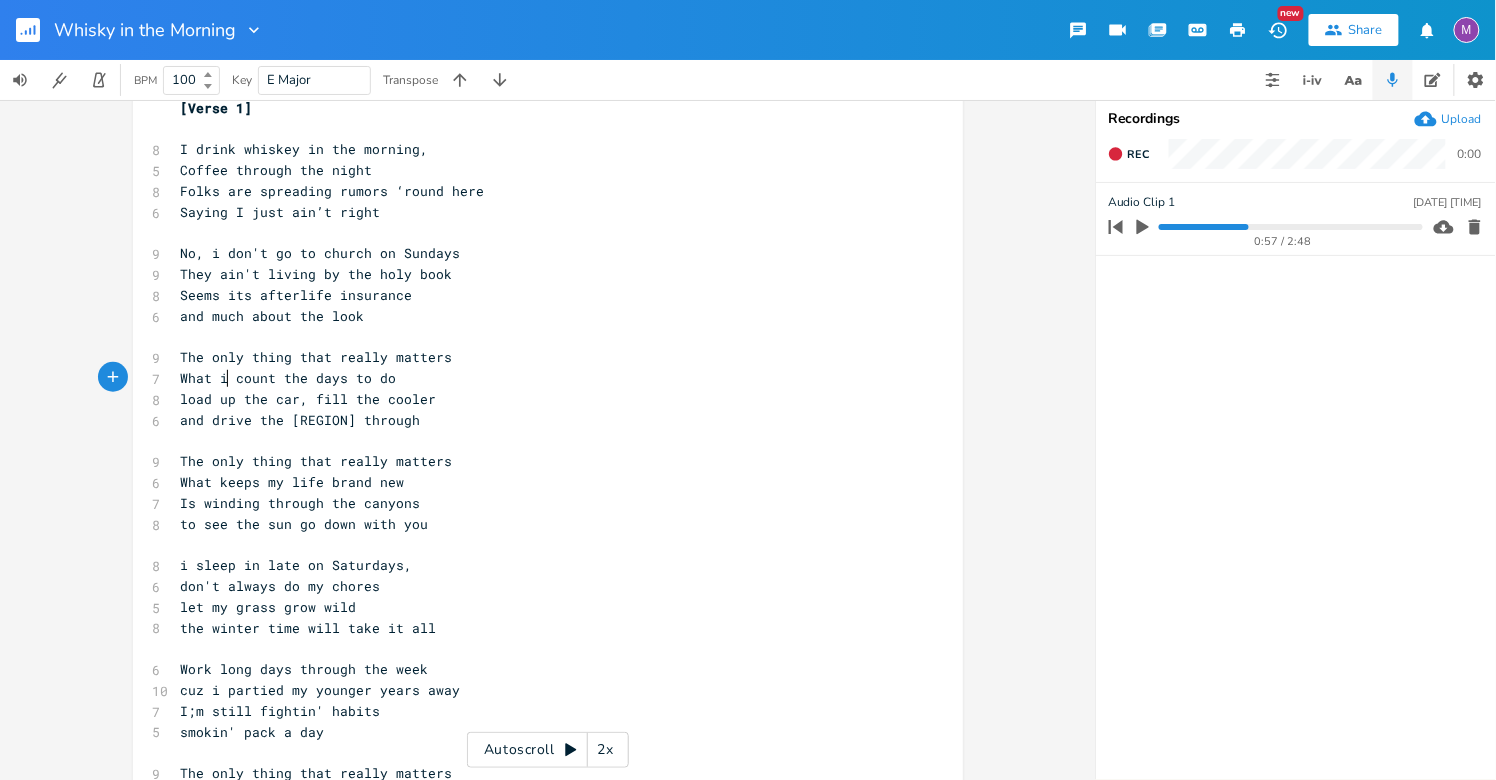 click on "What i count the days to do" at bounding box center [289, 378] 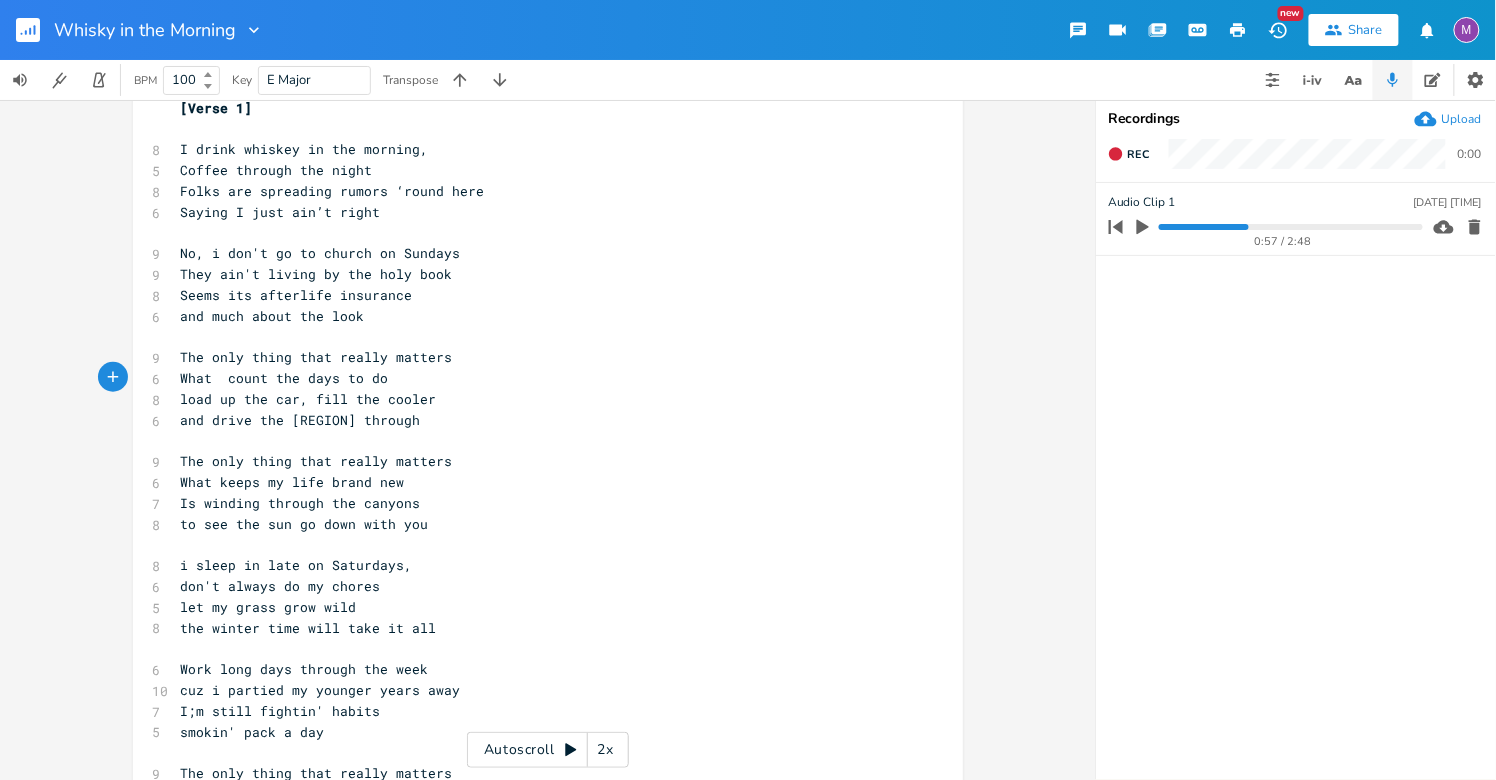 type on "I" 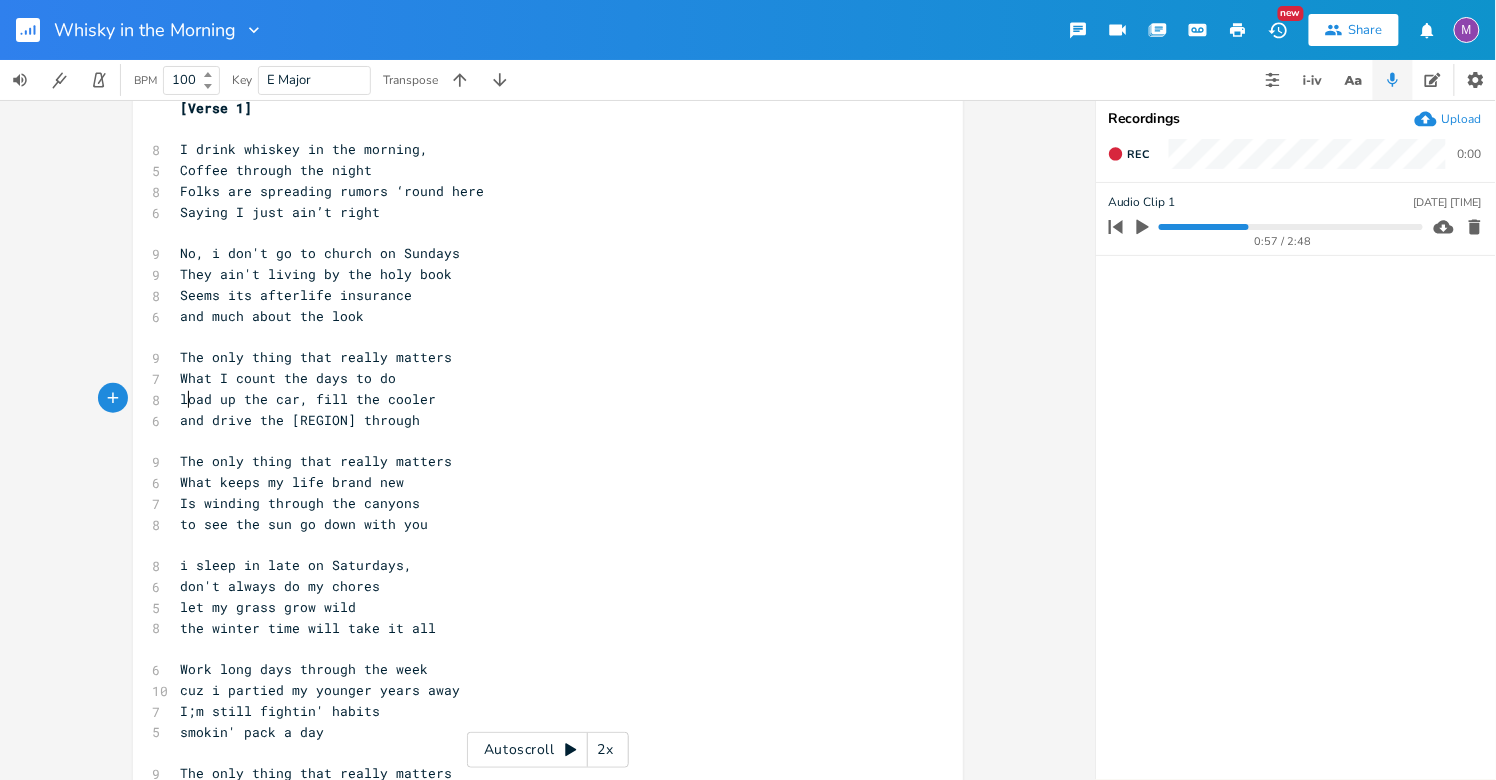 click on "load up the car, fill the cooler" at bounding box center [309, 399] 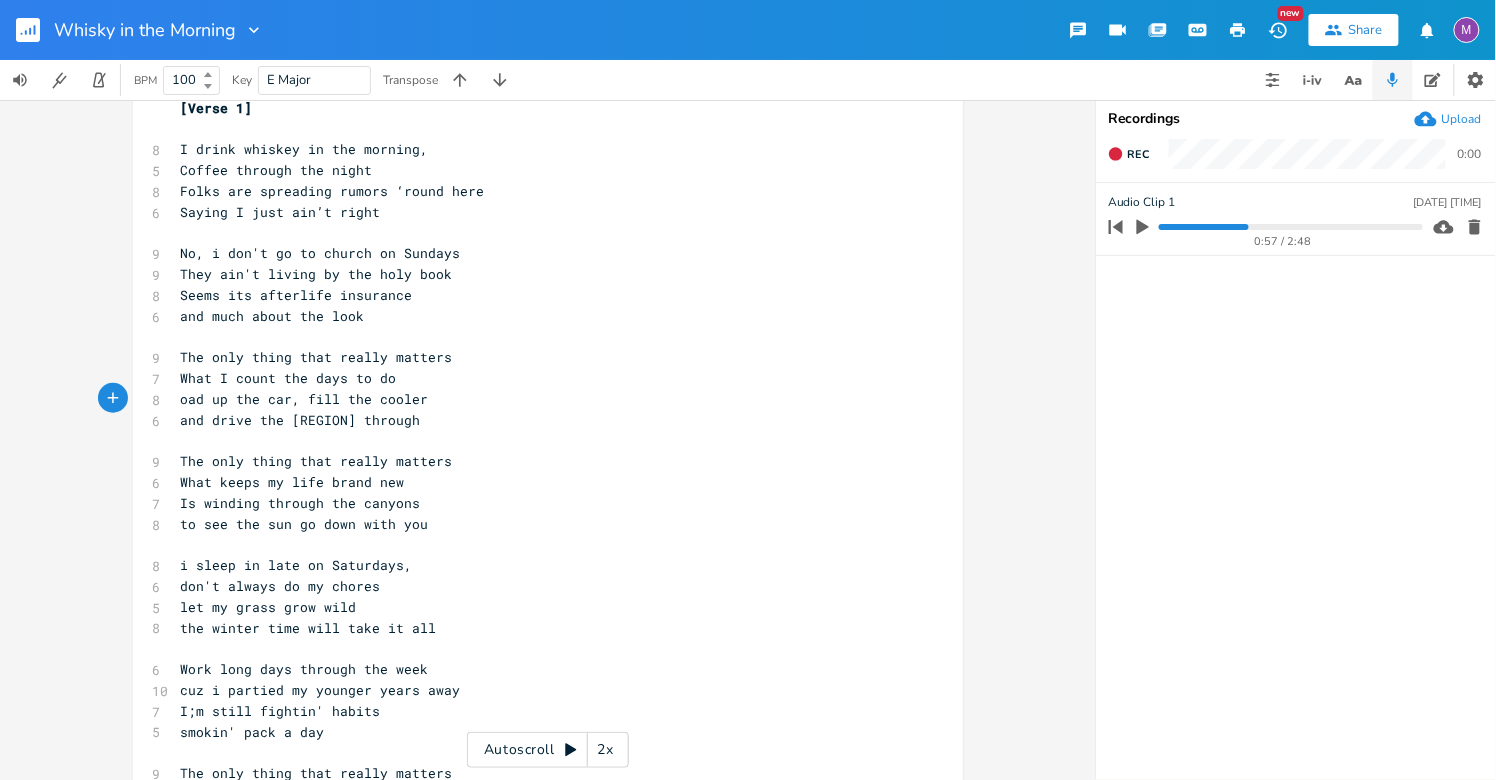 type on "L" 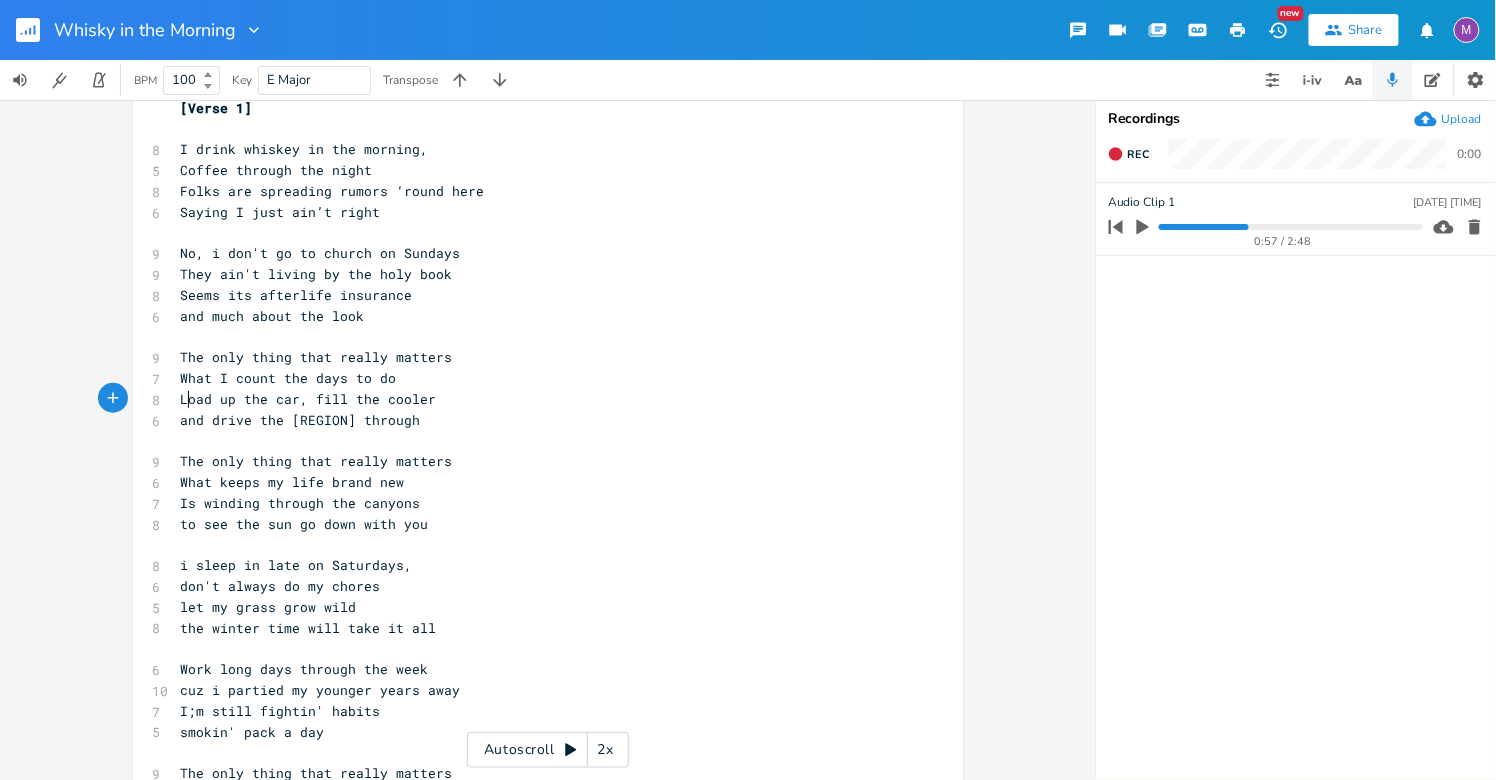 click on "and drive the [REGION] through" at bounding box center [301, 420] 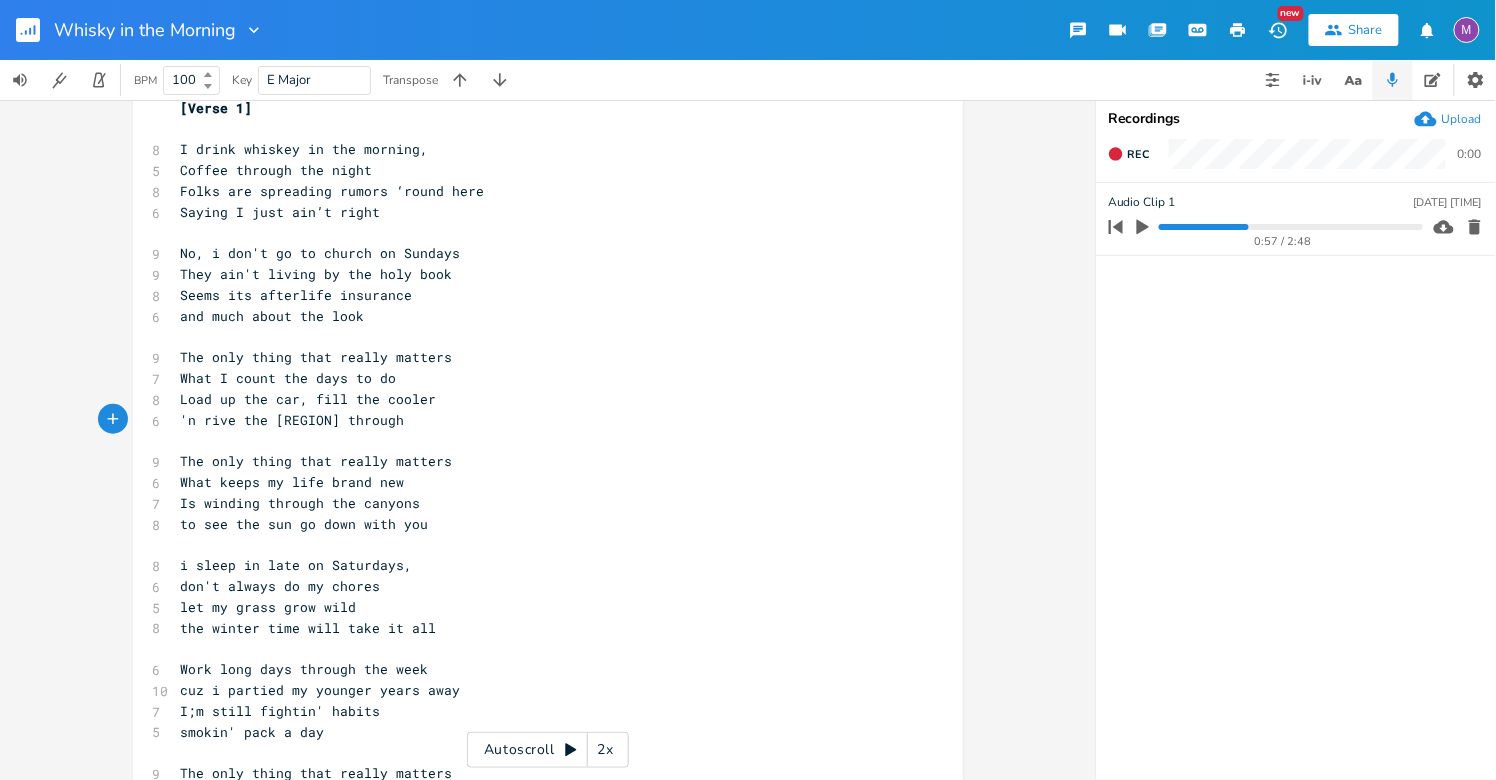 type on "'n d" 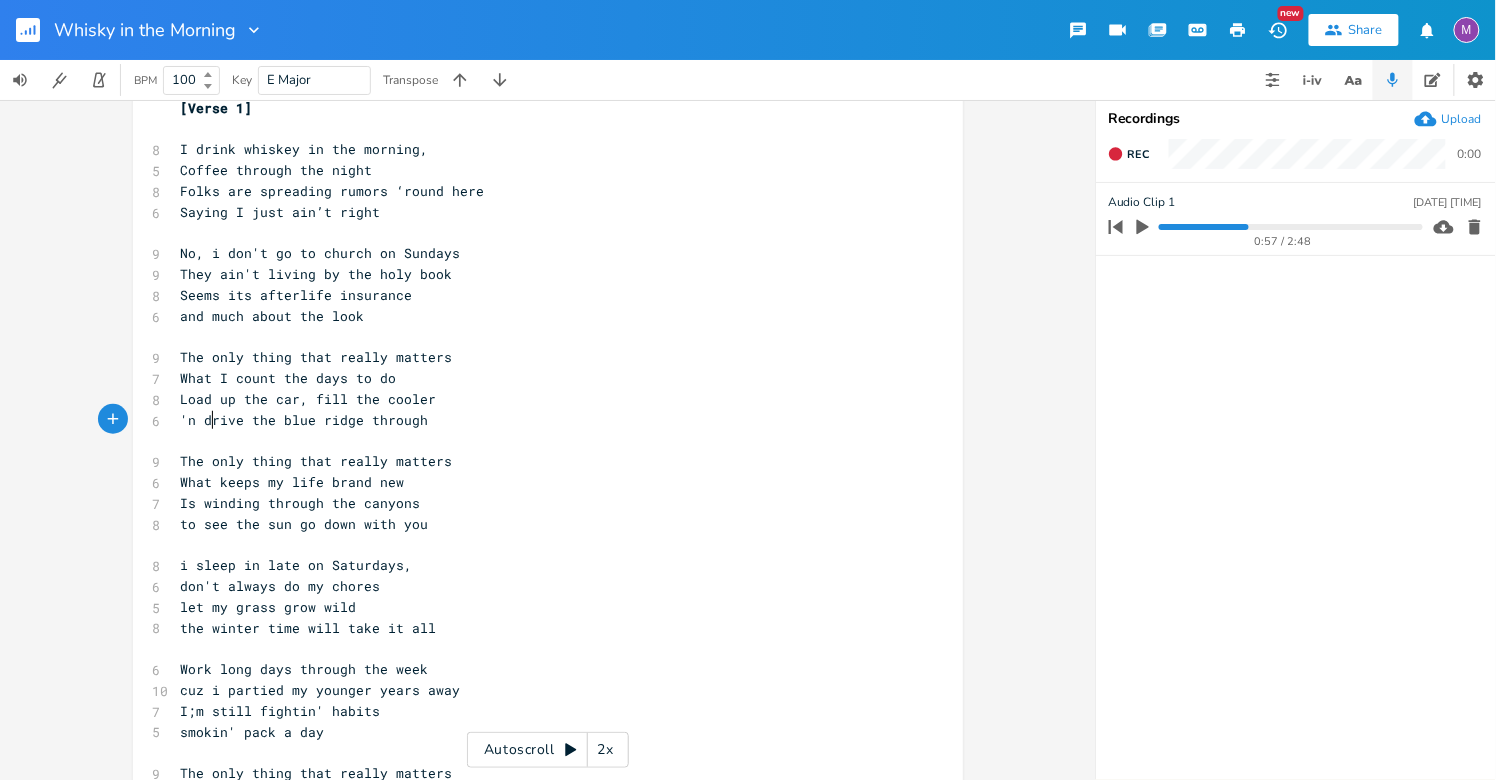 scroll, scrollTop: 0, scrollLeft: 20, axis: horizontal 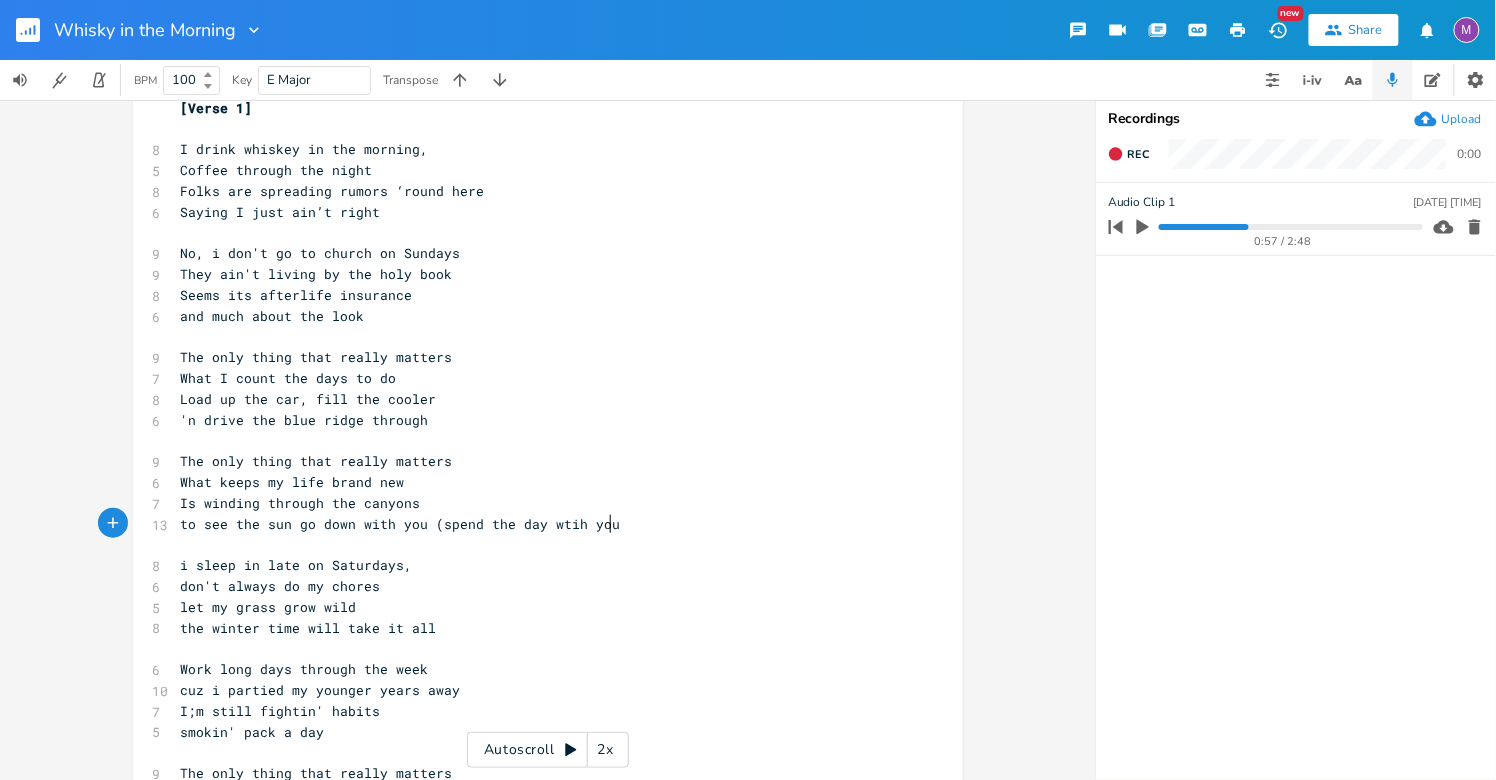 type on "(spend the day wtih you)" 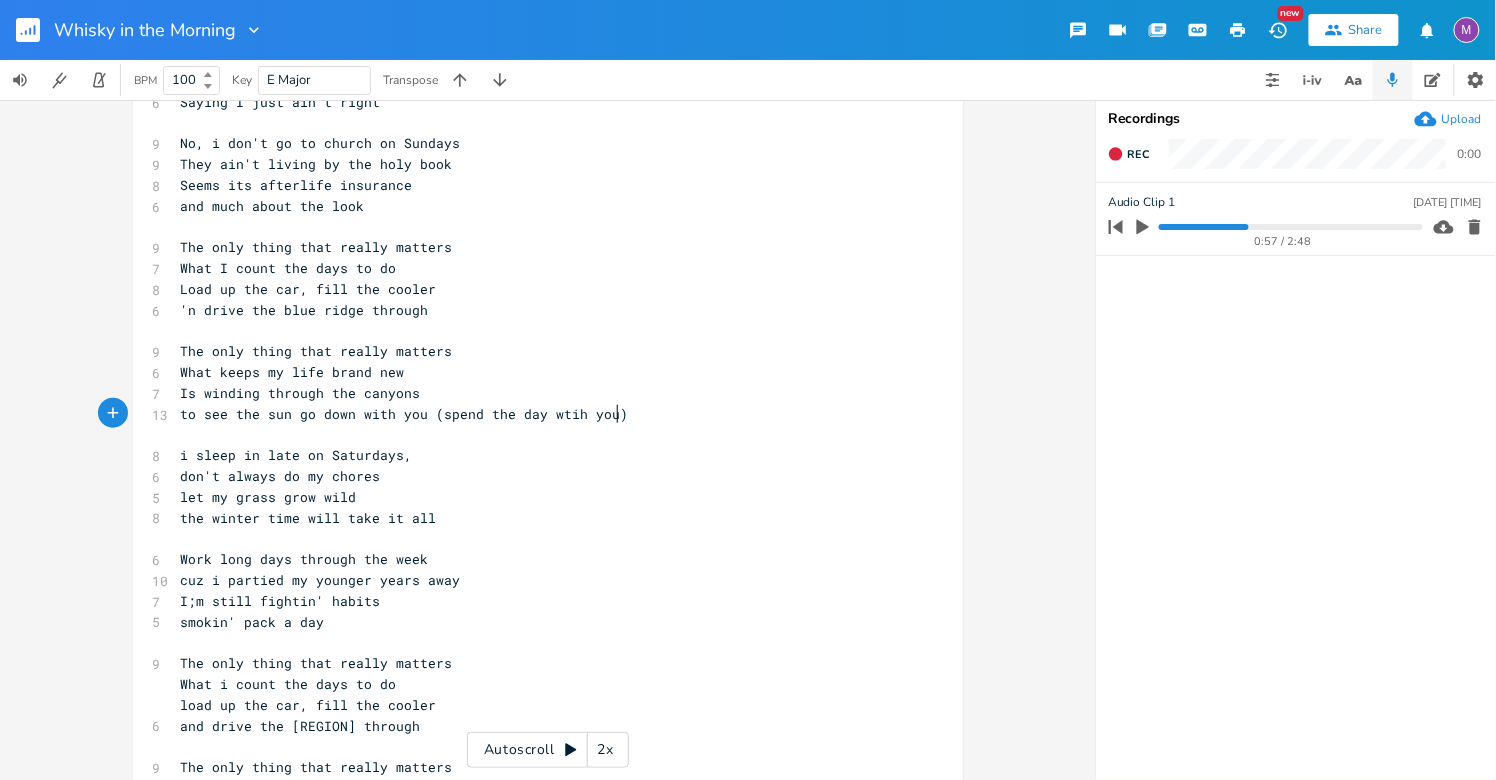 scroll, scrollTop: 397, scrollLeft: 0, axis: vertical 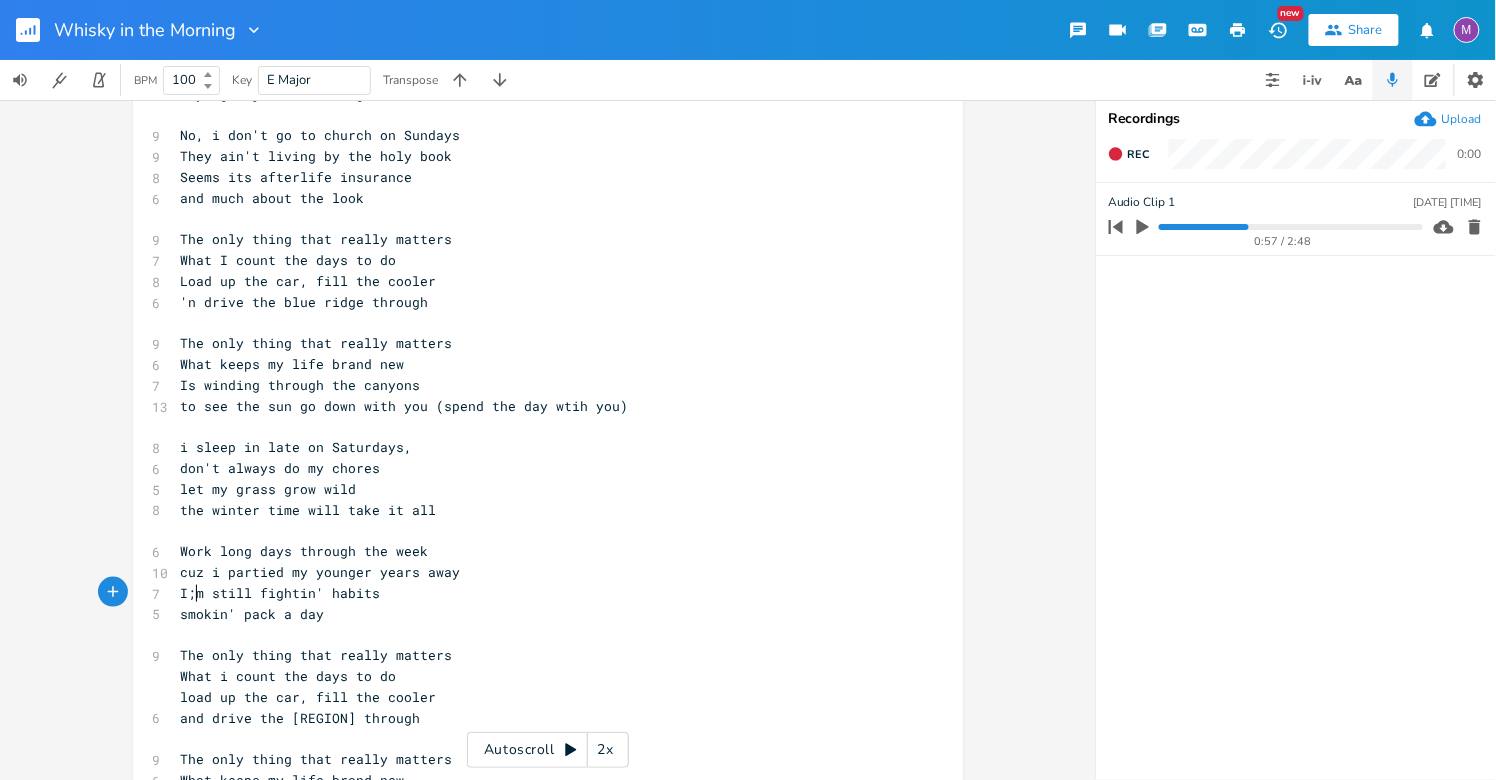 click on "I;m still fightin' habits" at bounding box center (281, 593) 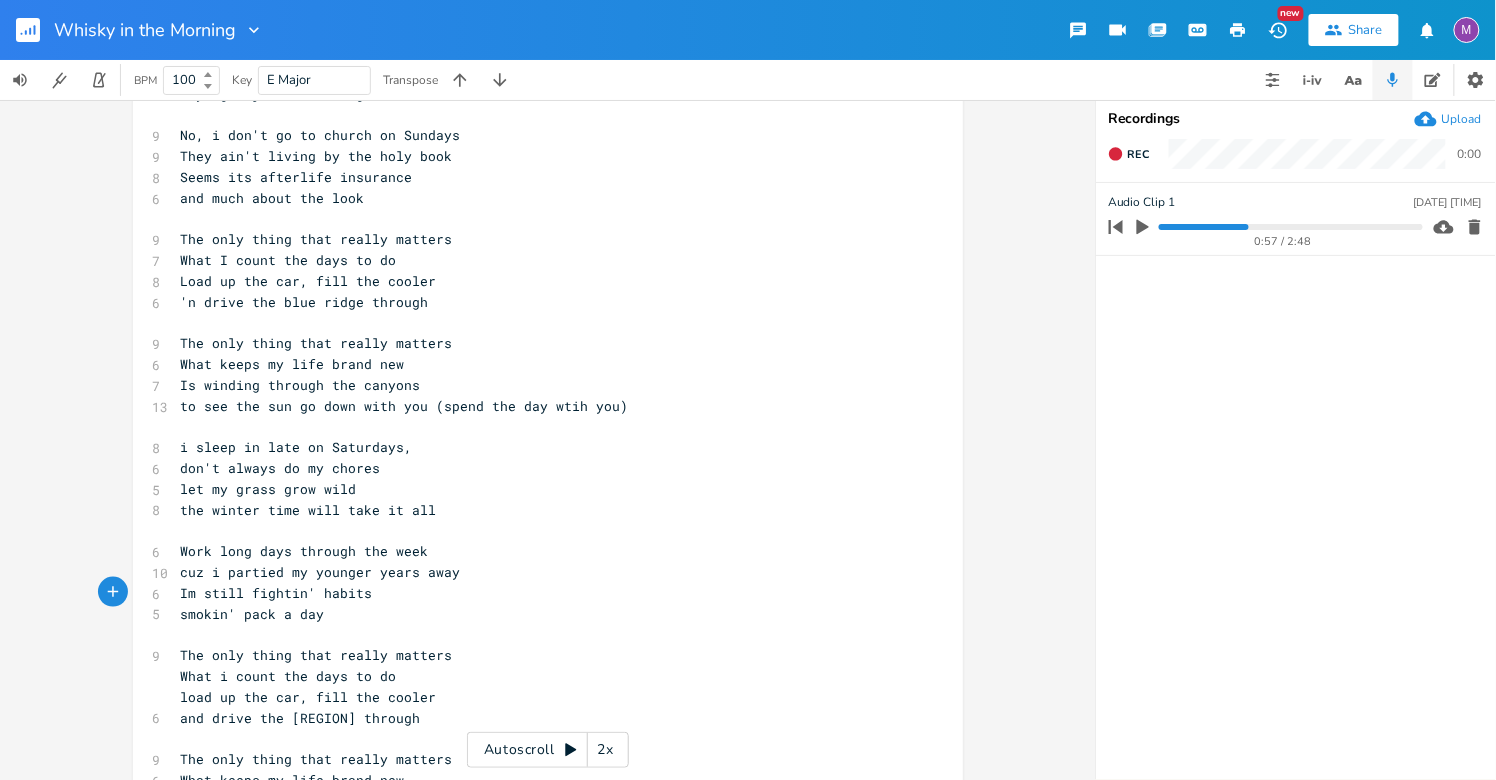 type on "'" 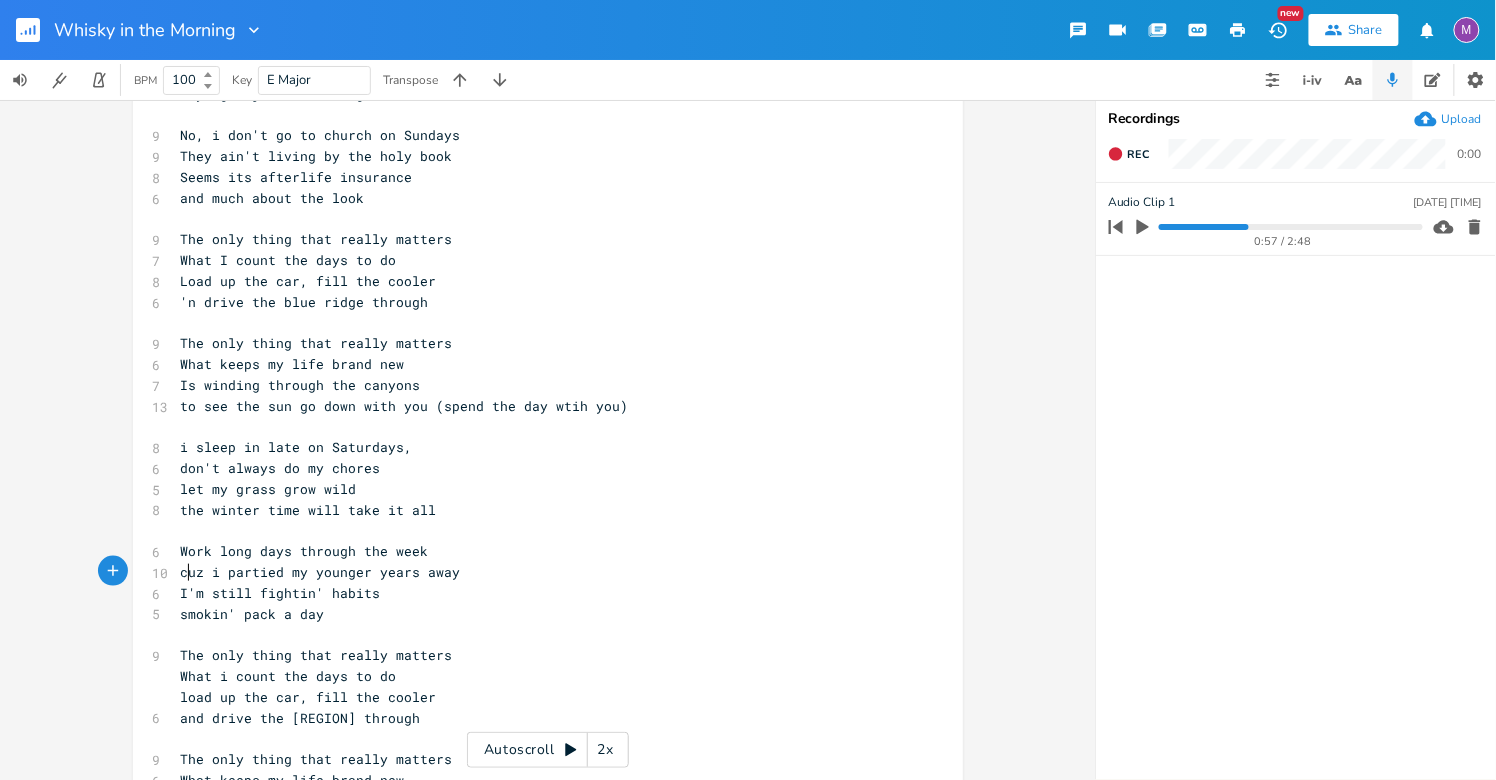 click on "cuz i partied my younger years away" at bounding box center (321, 572) 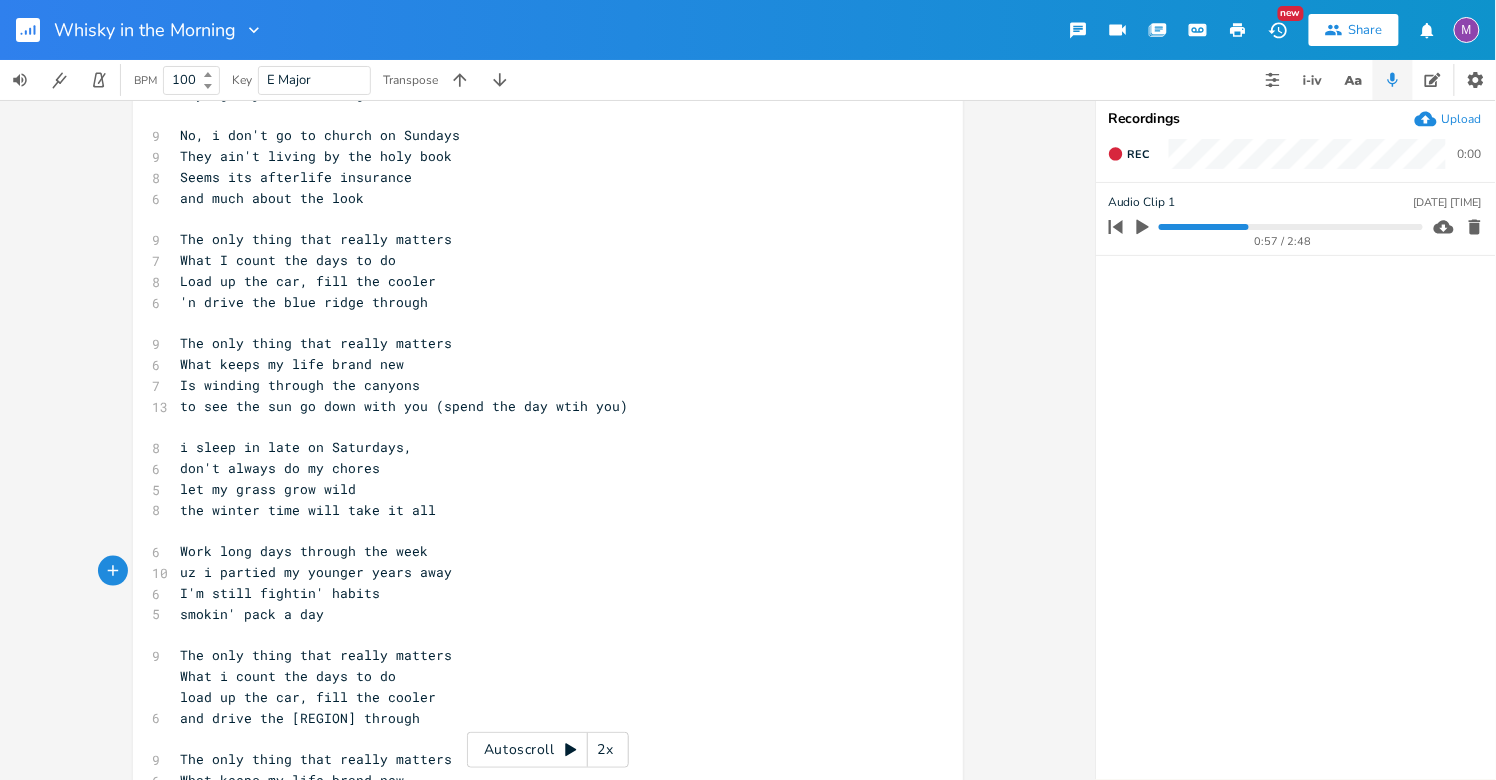 type on "C" 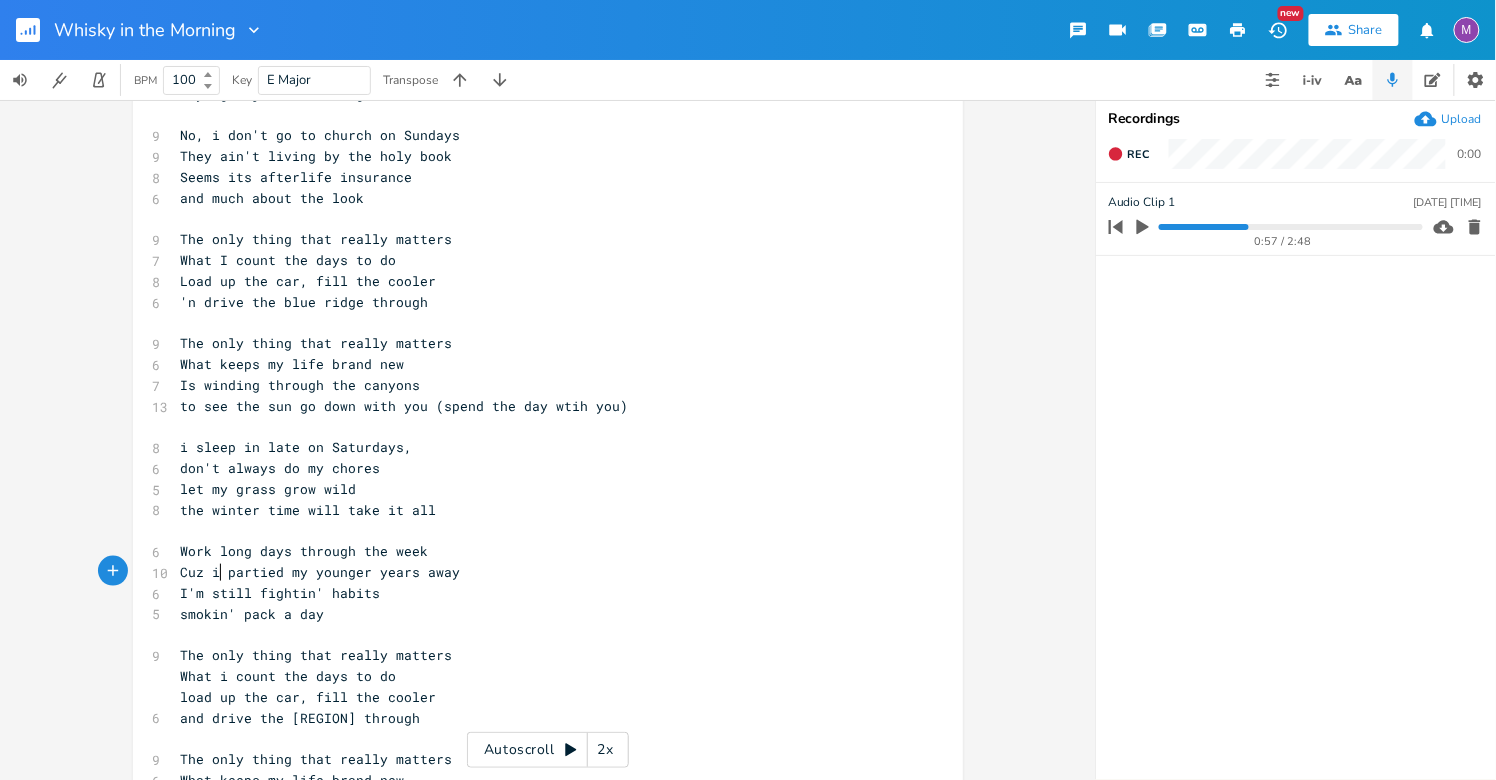click on "Cuz i partied my younger years away" at bounding box center (321, 572) 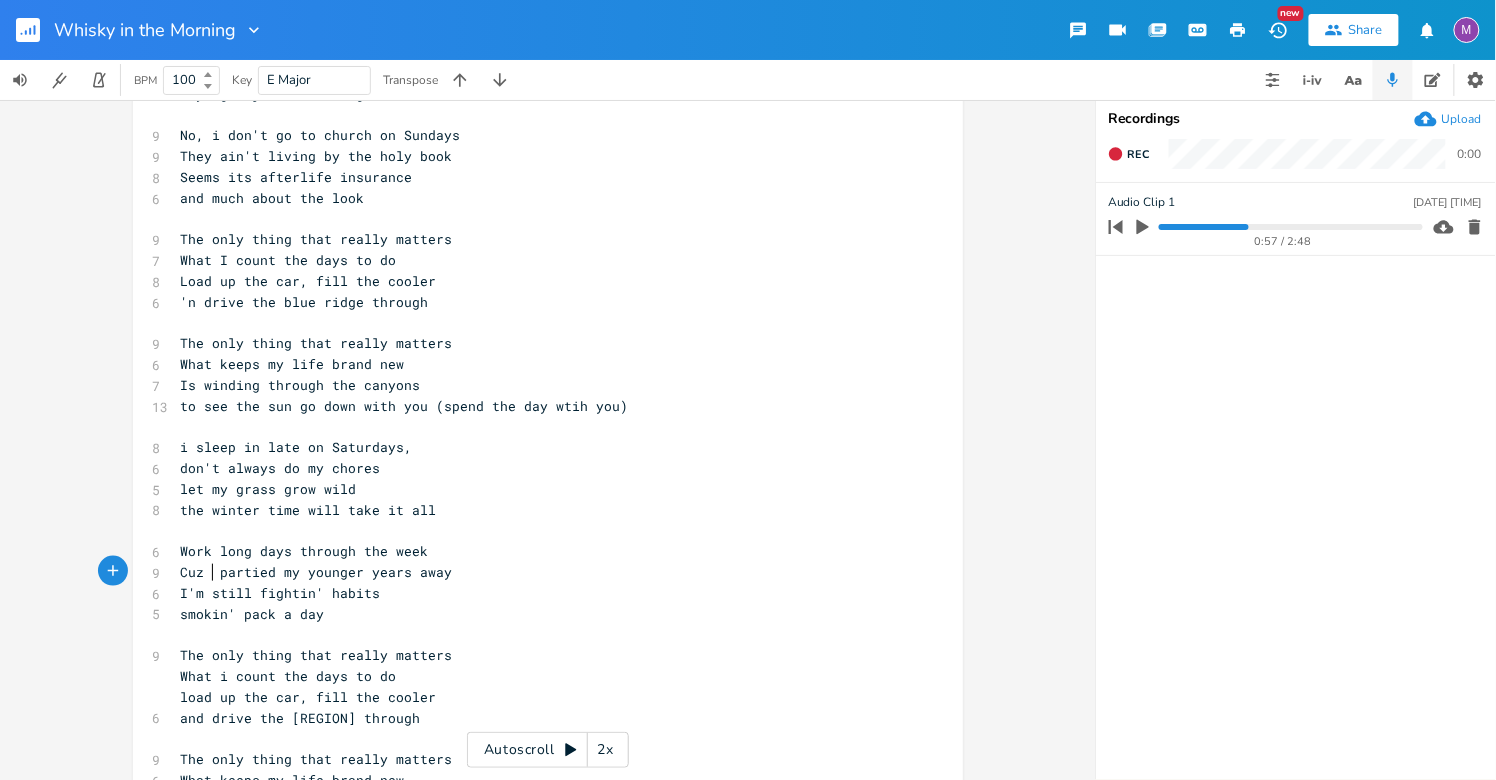 type on "I" 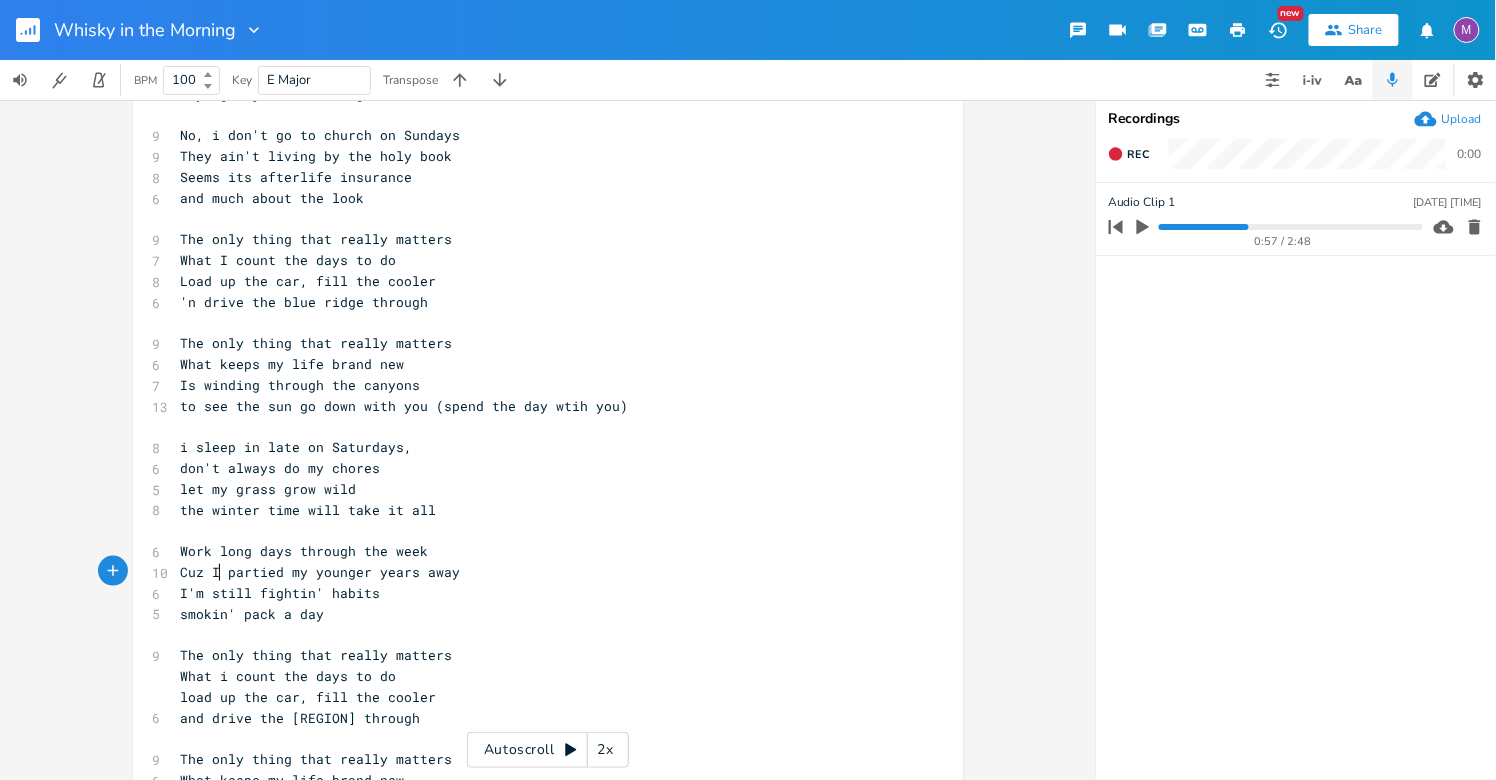 scroll, scrollTop: 0, scrollLeft: 2, axis: horizontal 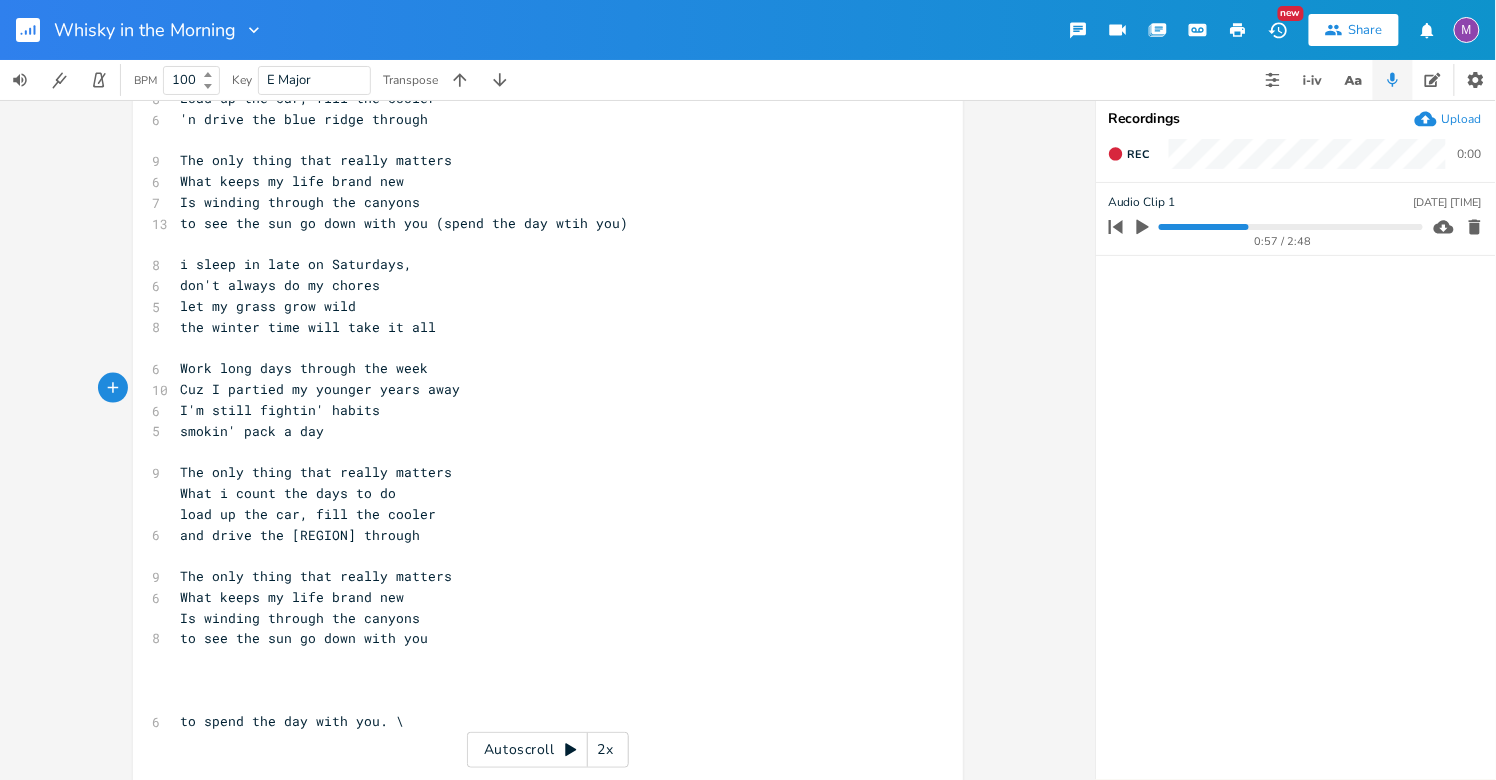 click on "to see the sun go down with you" at bounding box center (538, 639) 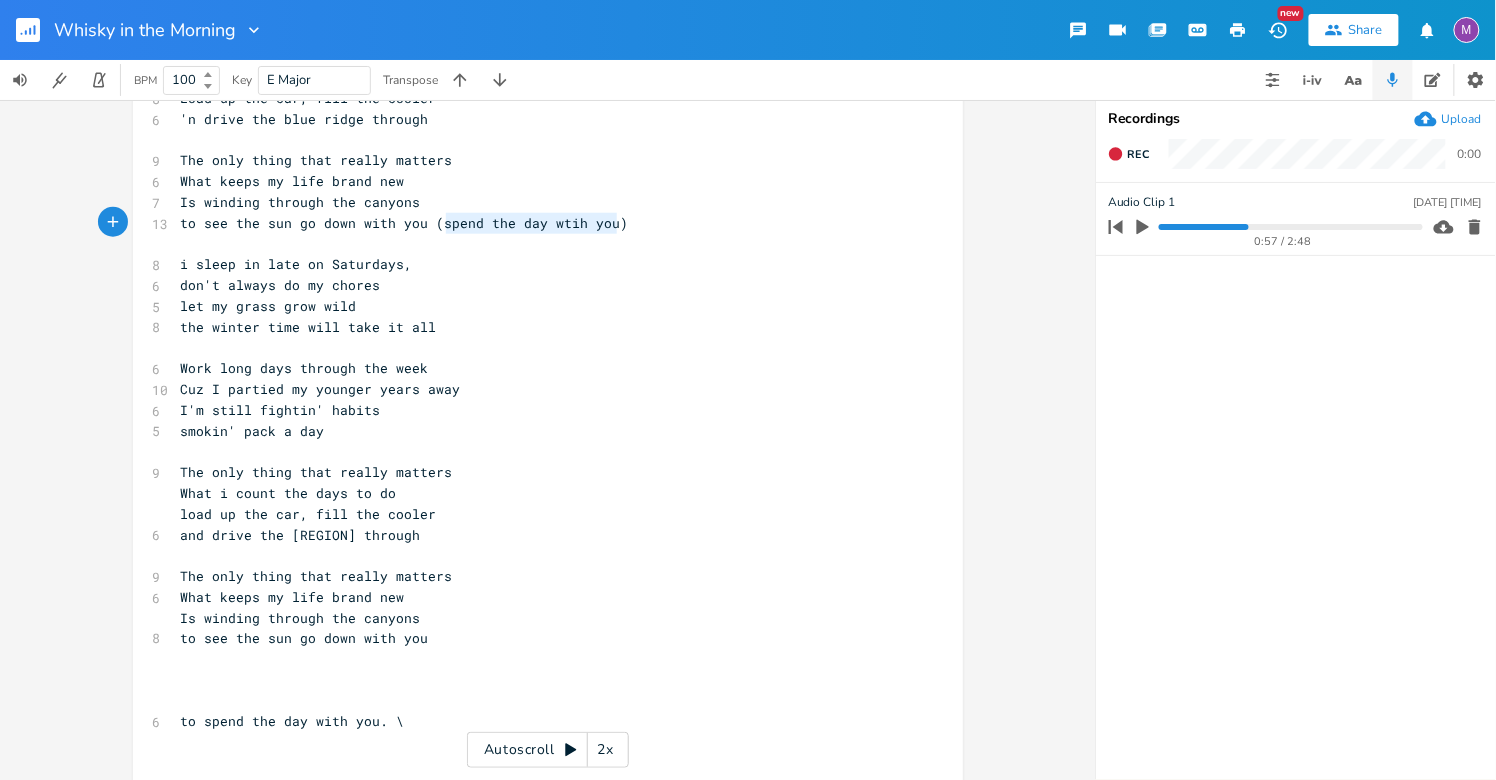 type on "(spend the day wtih you)" 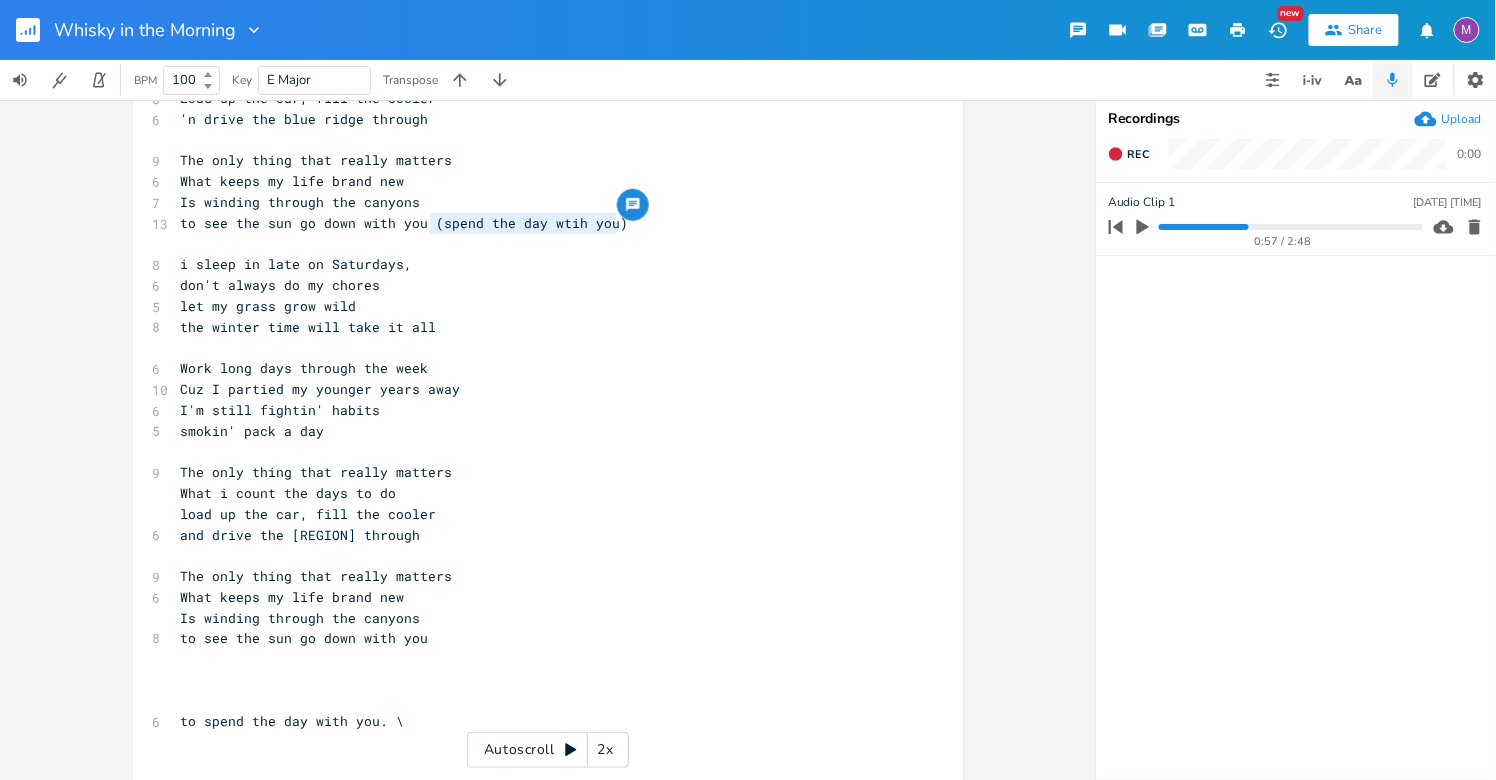 drag, startPoint x: 631, startPoint y: 220, endPoint x: 423, endPoint y: 213, distance: 208.11775 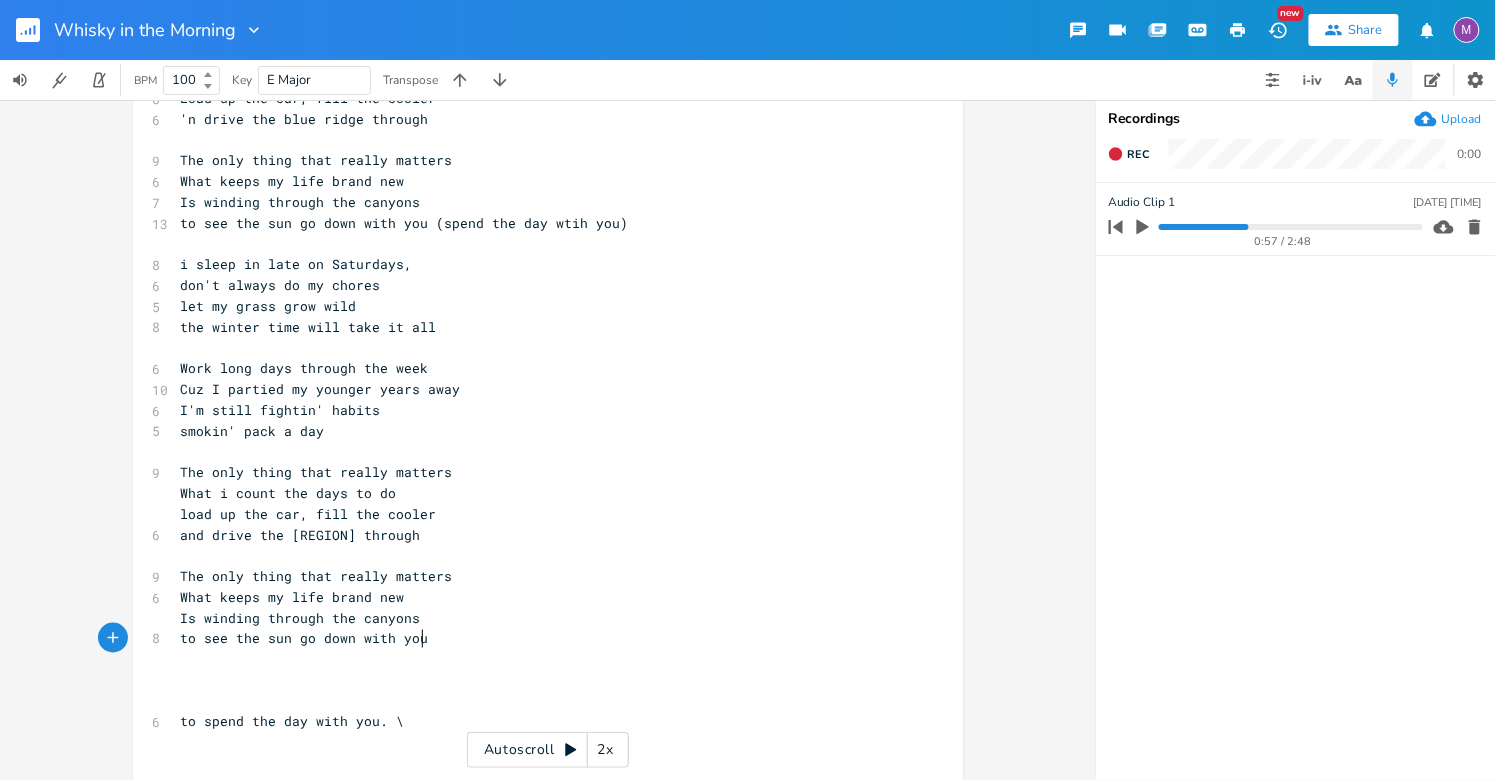 click on "to see the sun go down with you" at bounding box center (538, 639) 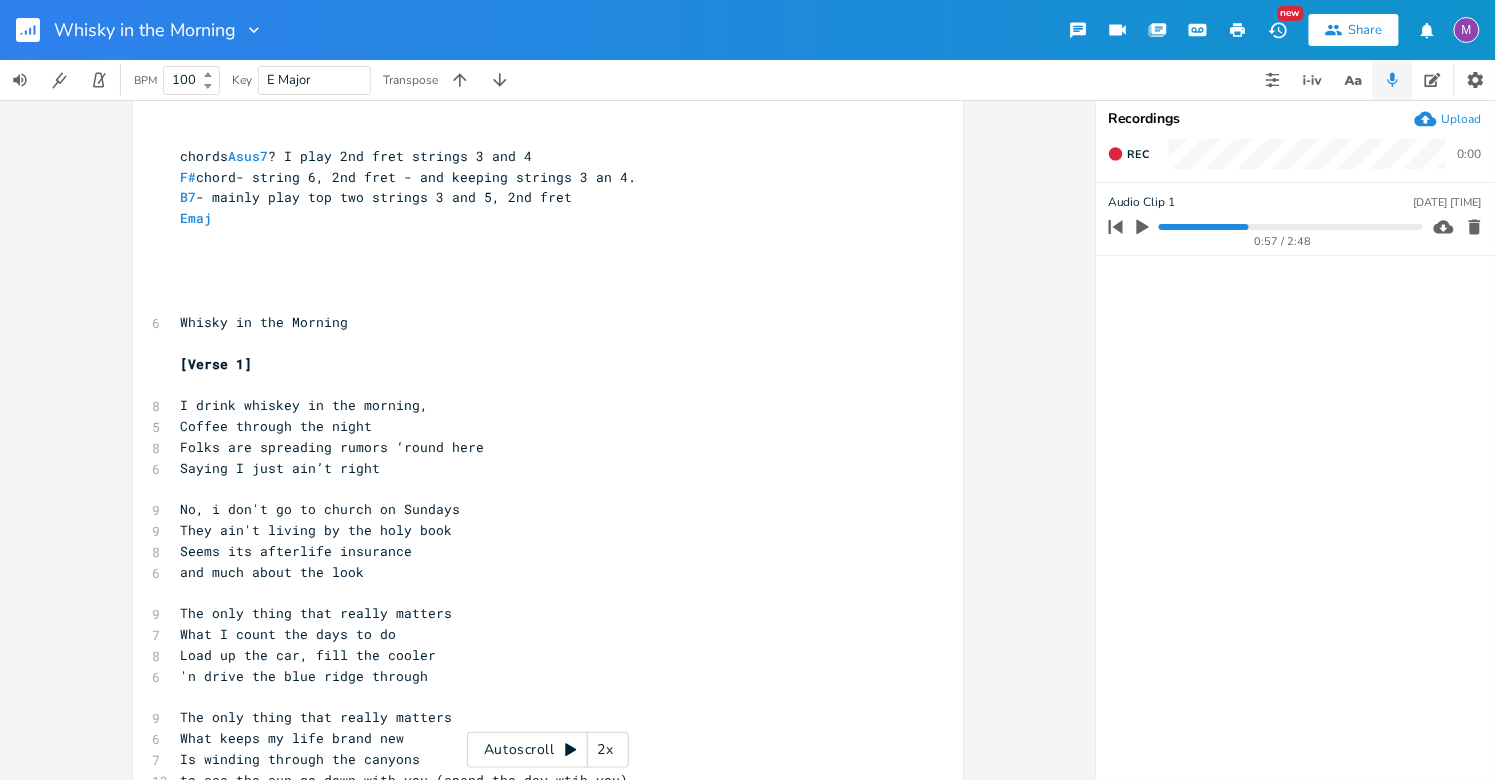 scroll, scrollTop: 0, scrollLeft: 0, axis: both 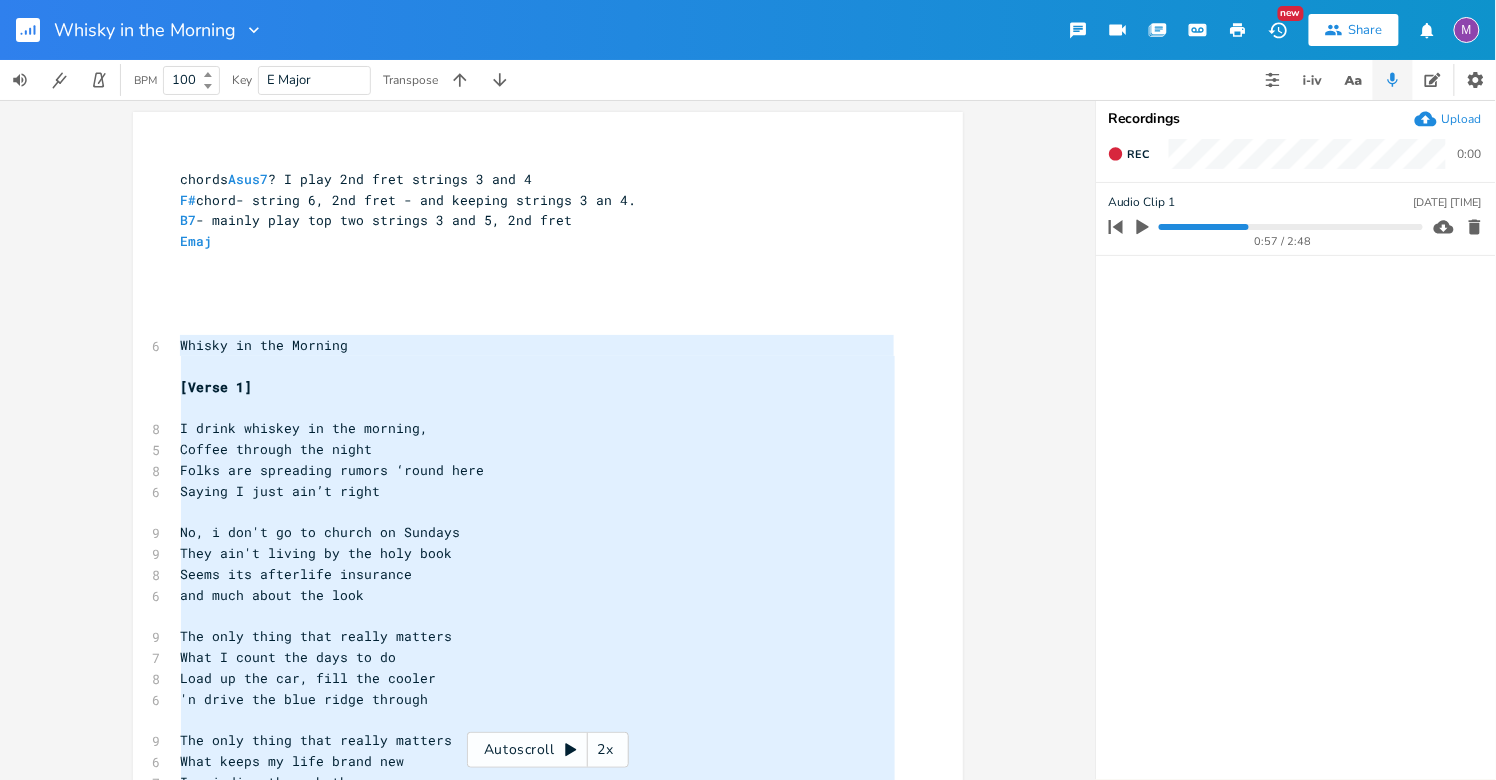 drag, startPoint x: 636, startPoint y: 642, endPoint x: 133, endPoint y: 348, distance: 582.6191 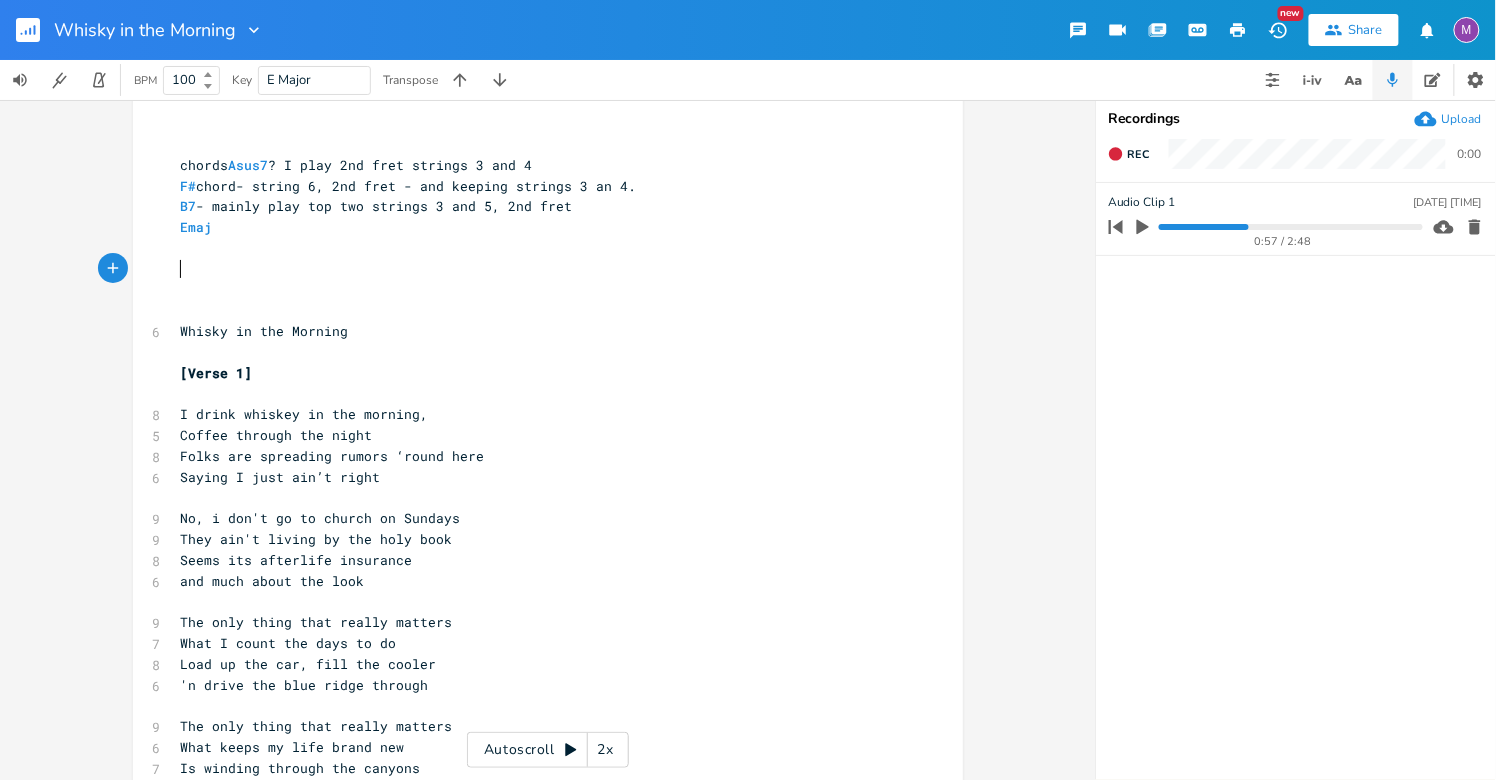 scroll, scrollTop: 0, scrollLeft: 0, axis: both 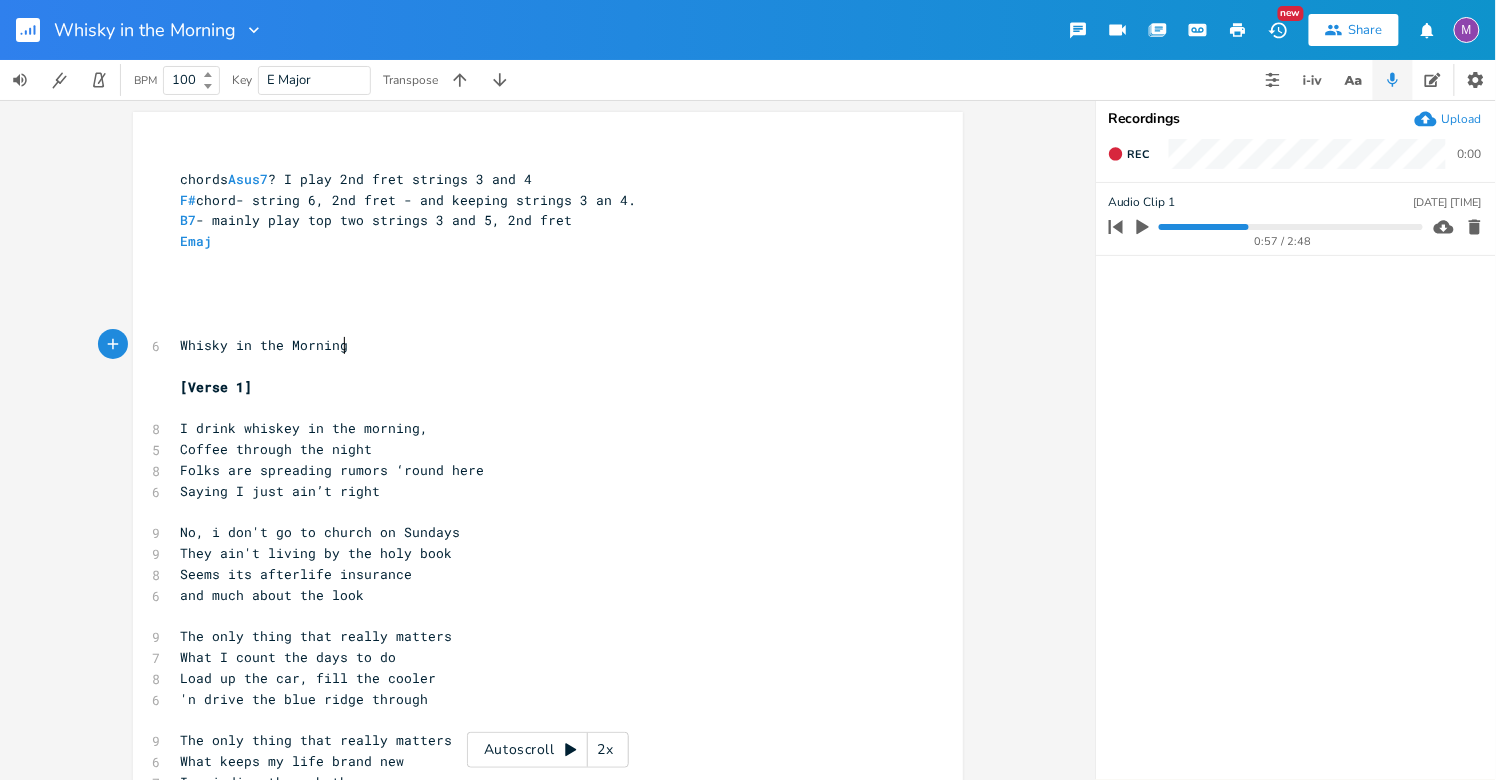click on "Whisky in the Morning" at bounding box center [538, 345] 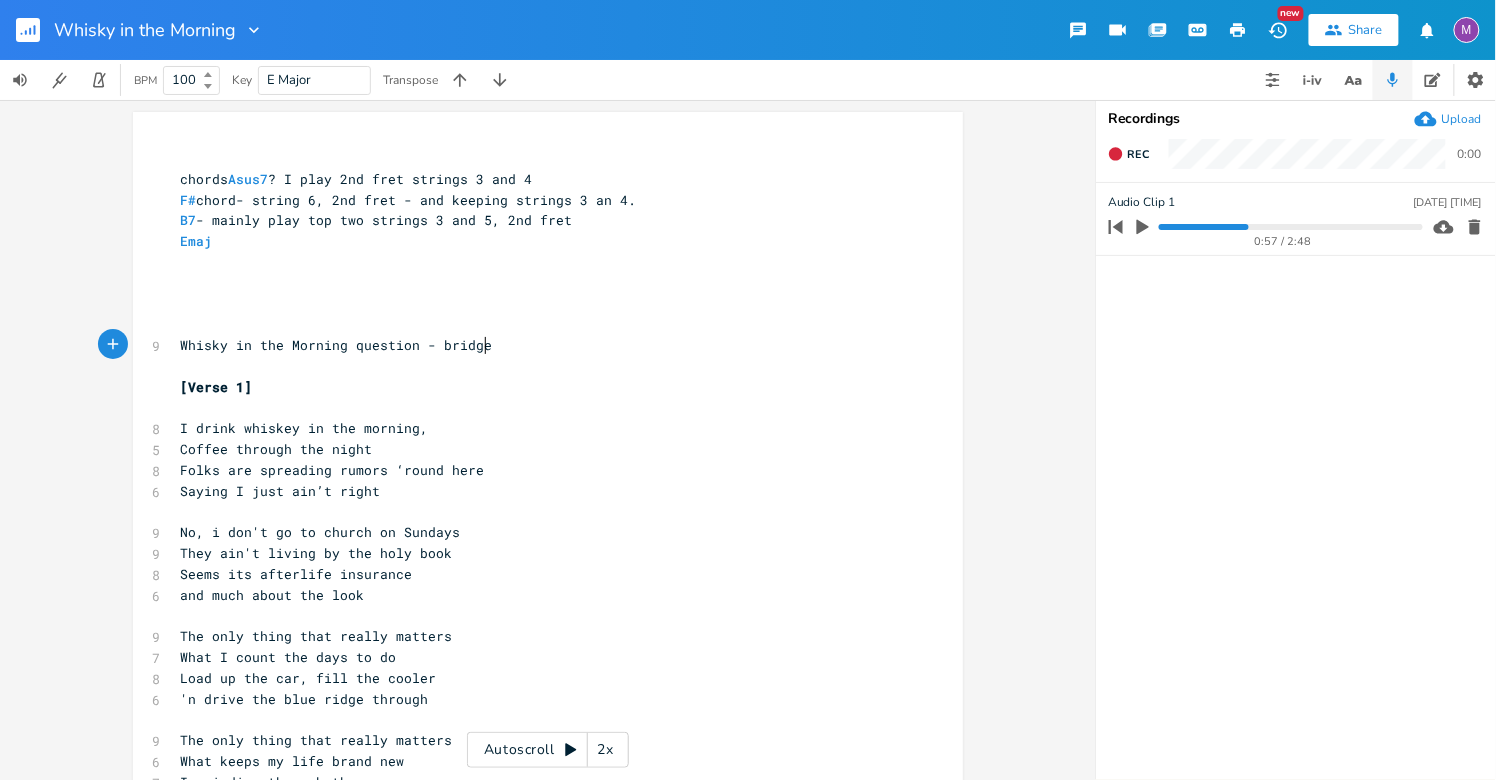 type on "question - bridge?" 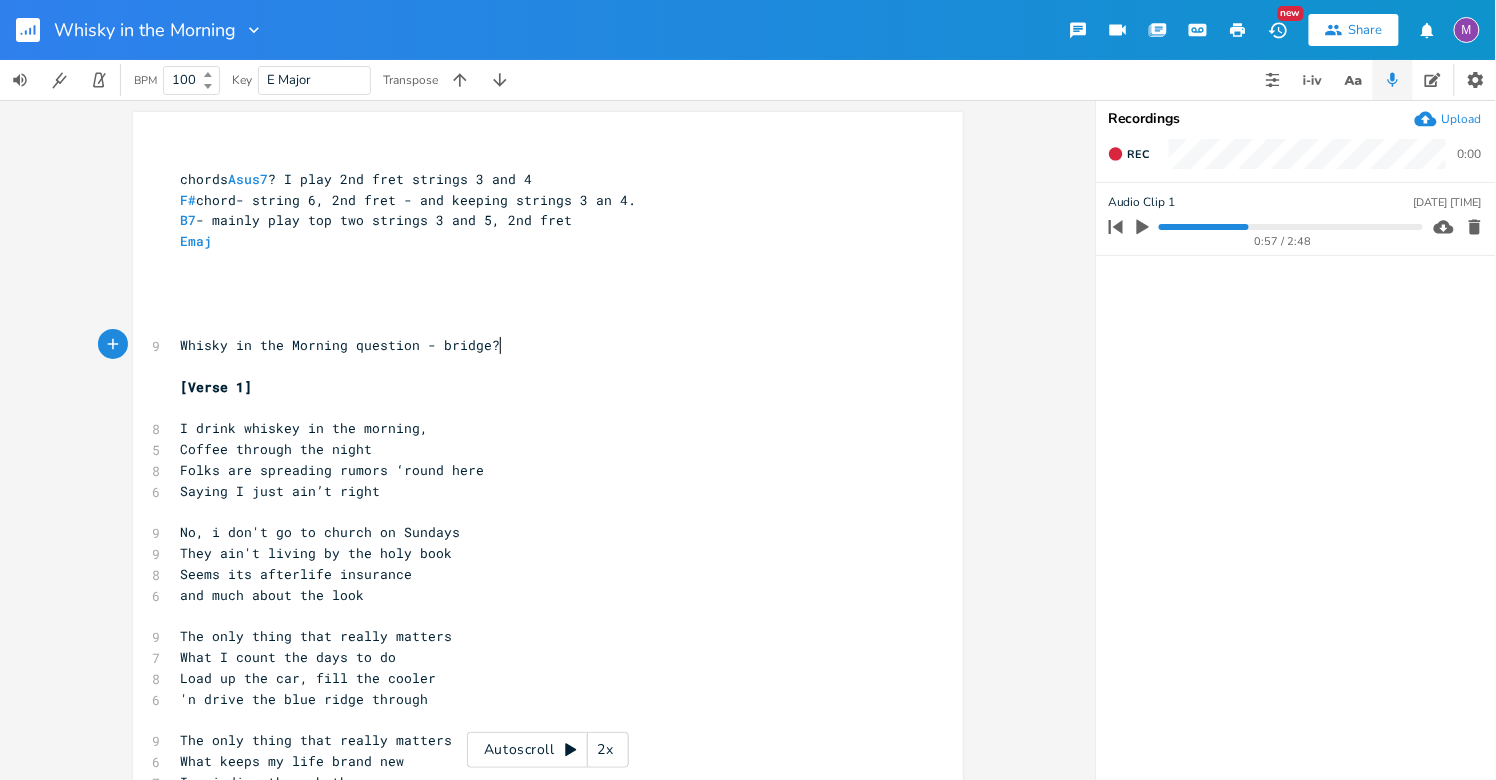 scroll, scrollTop: 0, scrollLeft: 113, axis: horizontal 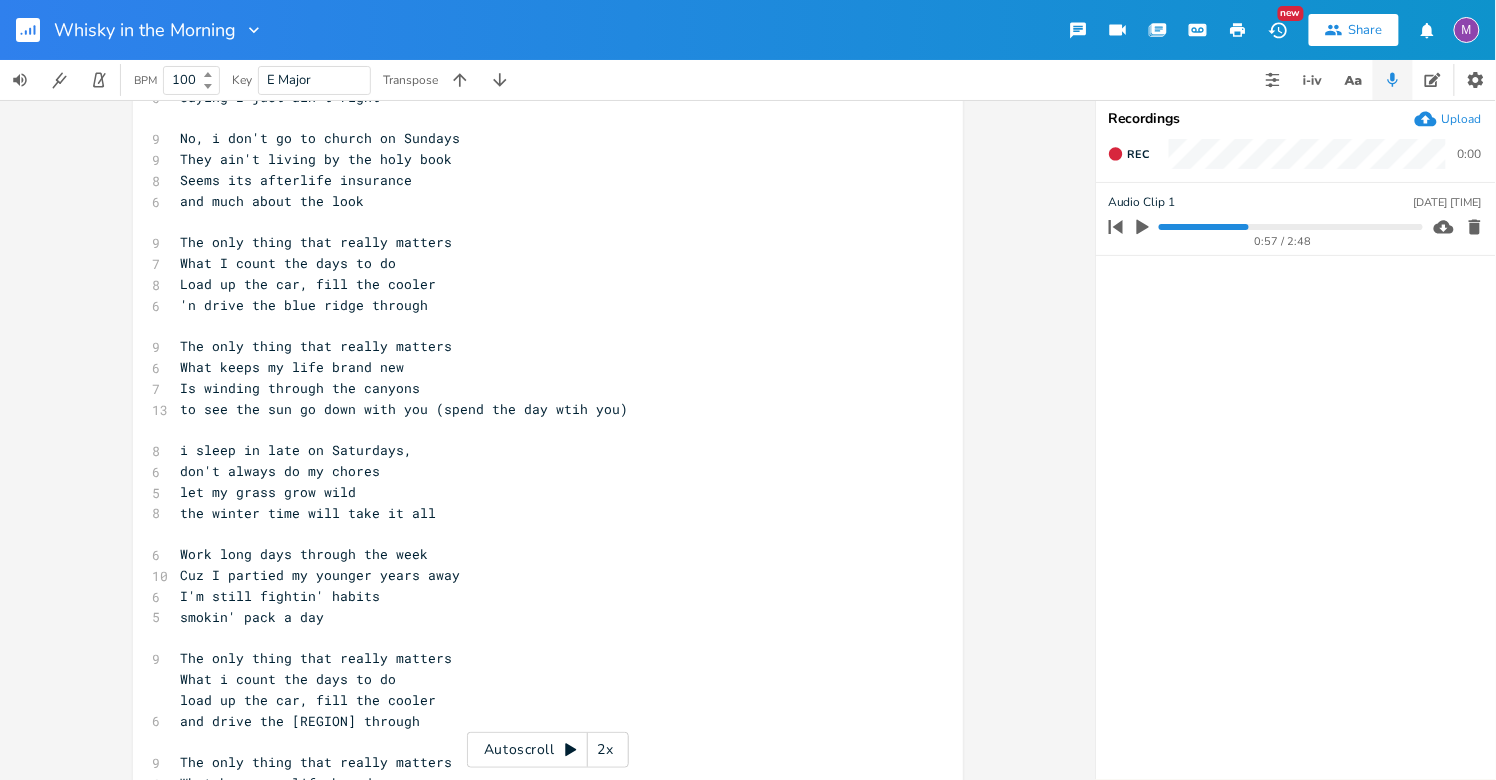 click on "to see the sun go down with you (spend the day wtih you)" at bounding box center (538, 409) 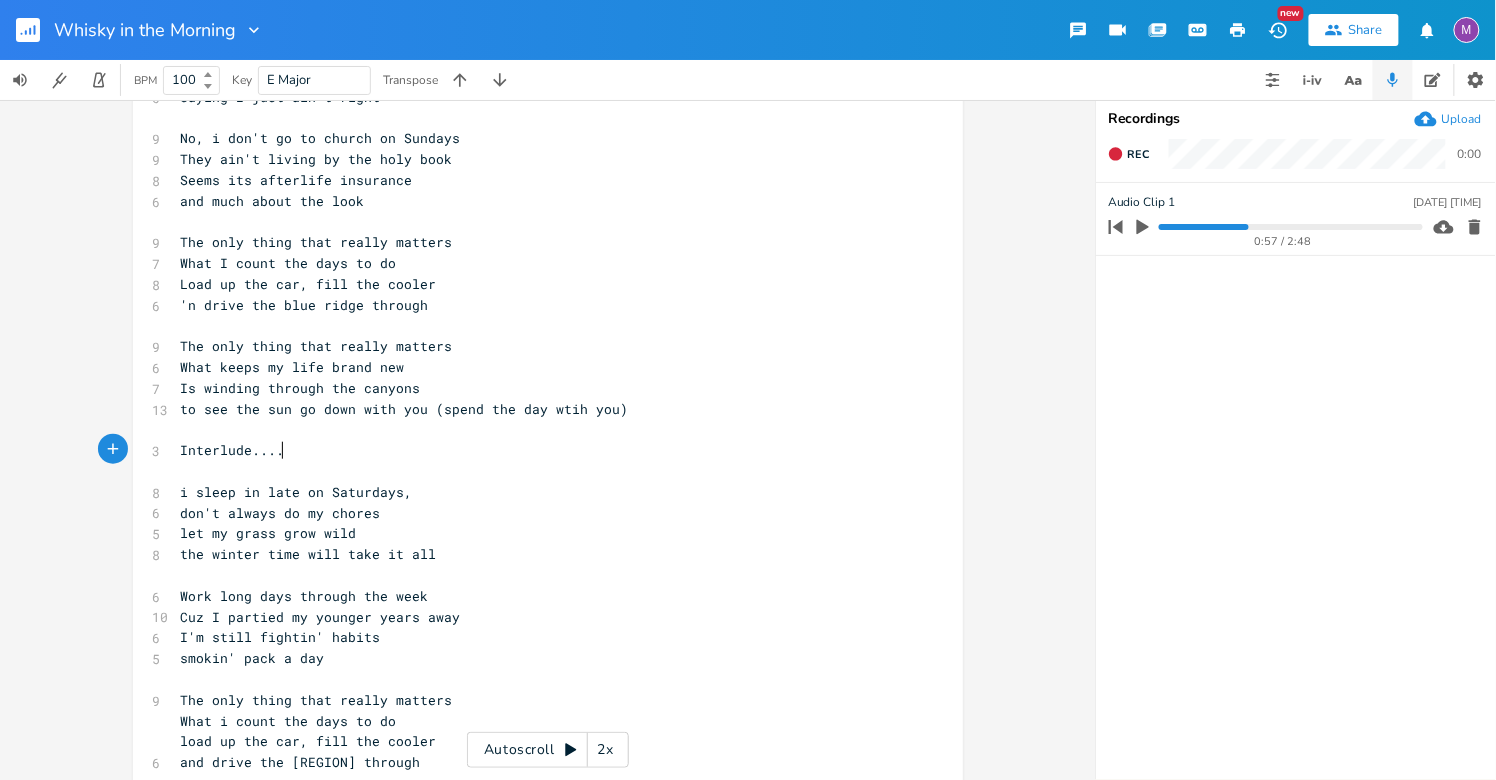 scroll, scrollTop: 0, scrollLeft: 64, axis: horizontal 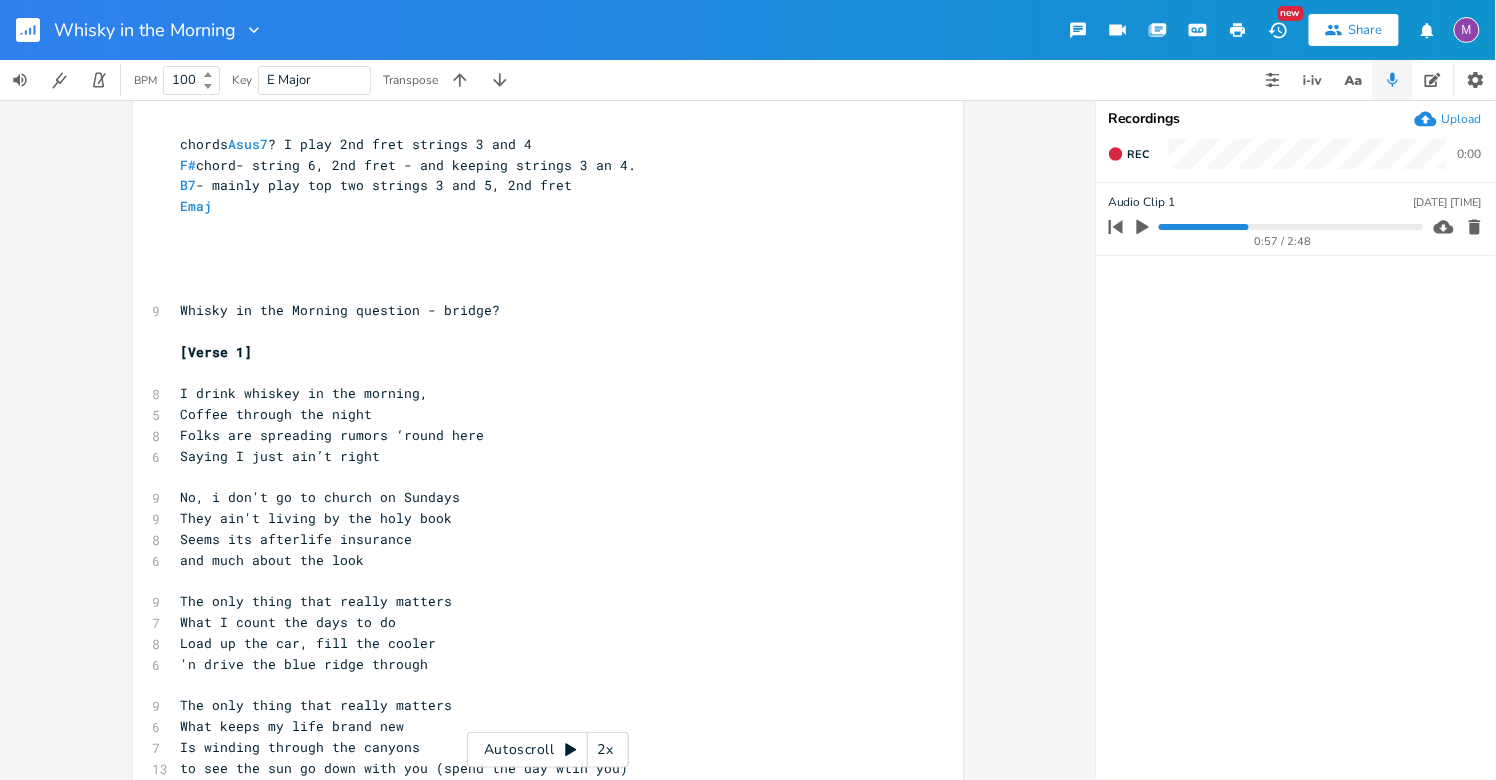type on "Interlude...." 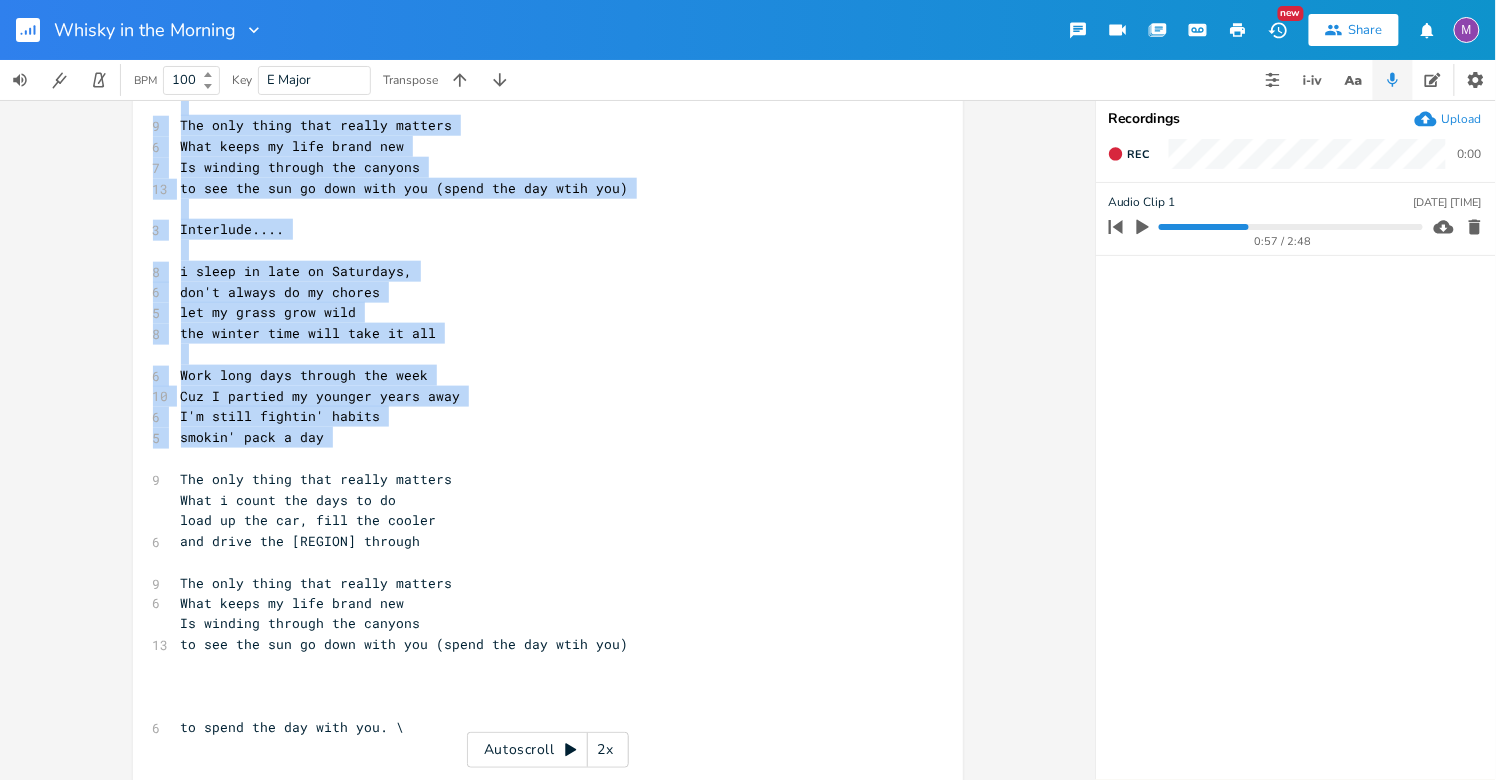 scroll, scrollTop: 620, scrollLeft: 0, axis: vertical 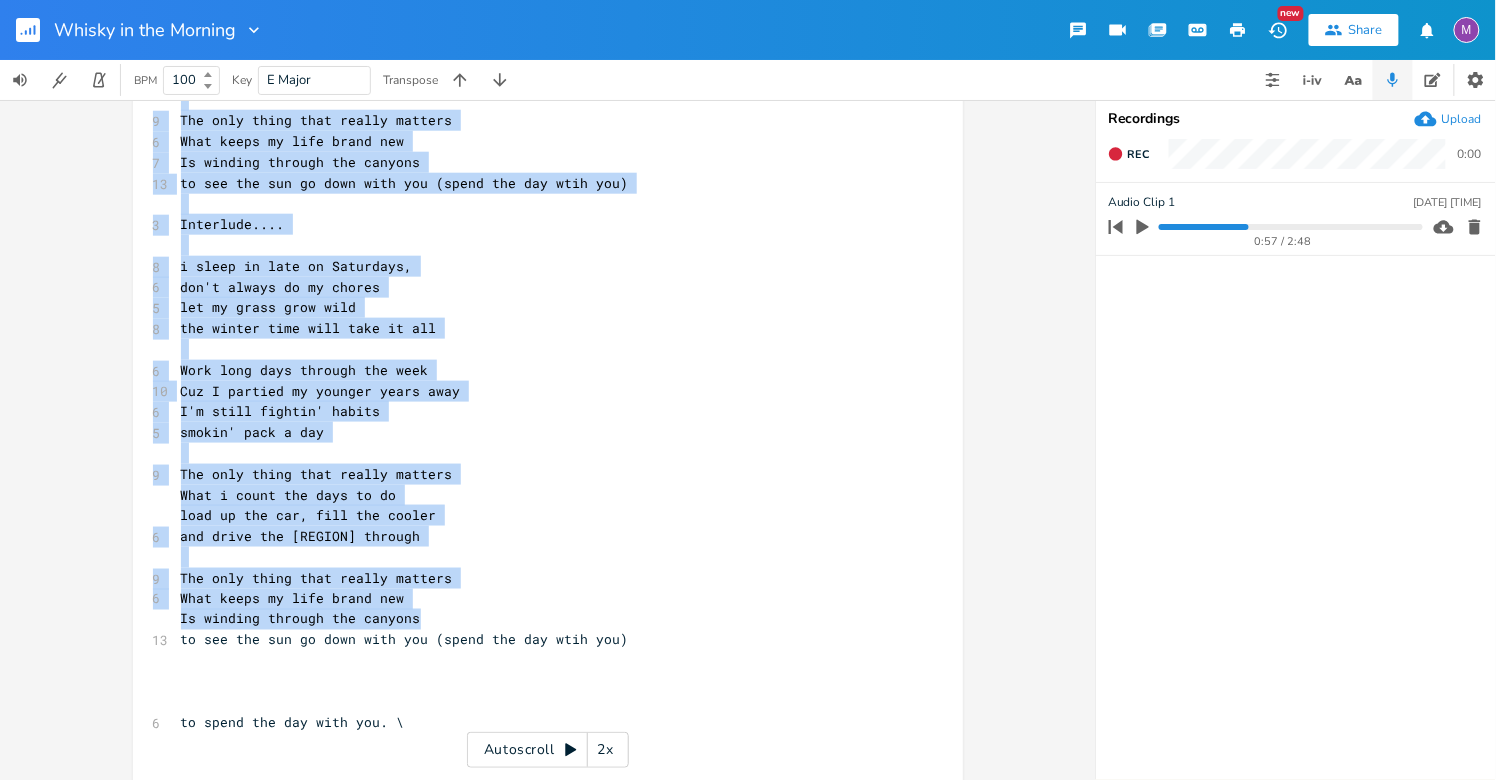 drag, startPoint x: 166, startPoint y: 378, endPoint x: 620, endPoint y: 632, distance: 520.223 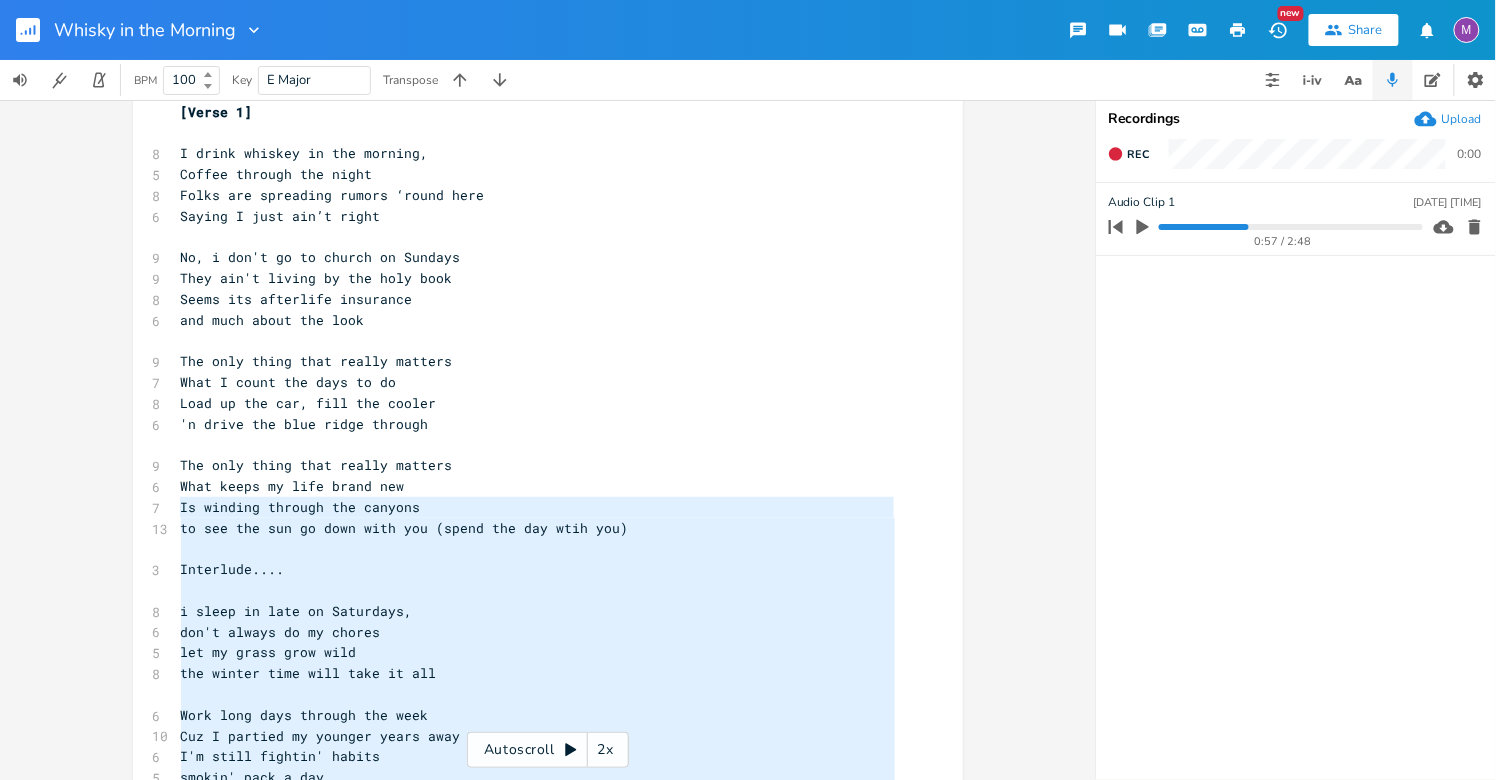 scroll, scrollTop: 244, scrollLeft: 0, axis: vertical 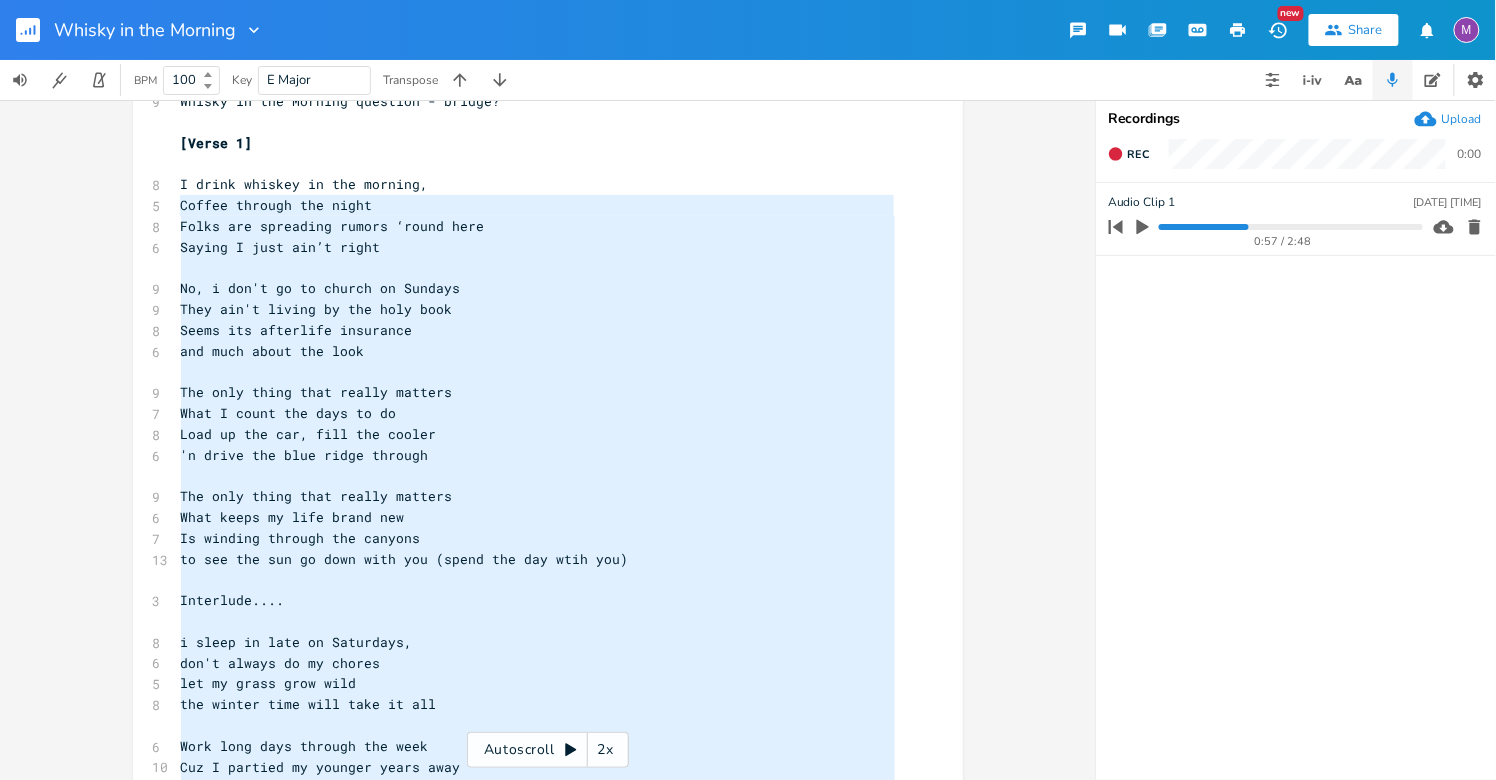 type on "L ipsum dolorsi am con adipisc,
Elitse doeiusm tem incid
Utlab etd magnaaliq enimad ‘minim veni
Quisno E ulla lab’n aliqu
Ex, e com'c du au irurei re Volupta
Veli ess'c fugiat nu par exce sint
Occae cup nonproide suntculpa
qui offi deser mol anim
Ide labo persp unde omnisi natuser
Volu A dolor lau tota re ap
Eaqu ip qua abi, inve ver quasia
'b vitae dic expl nemoe ipsamqu
Vol aspe autod fugi conseq magnido
Eosr sequi ne nequ porro qui
Do adipisc numquam eiu moditem
in mag qua eti mi solu nobi eli (optio cum nih impe quo)
Placeatfa....
p assum re temp au Quibusdam,
off'd rerumn sa ev volupt
rep re itaqu earu hict
sap delect reic volu maio al per
Dolo aspe repe minimno exe ulla
Cor S laborio al commodi conse quid
M'm moles harumqu' rerumf
expedi' dist n lib
Tem cums nobis elig optioc nihilim
Minu q maxim pla face po om
lore ip dol sit, amet con adipis
eli seddo eiu temp incid utlabor
Etd magn aliqu enim admini veniamq
Nost exerc ul labo nisia exe
Co consequ duisaut iru inrepre
vo vel ess cil f..." 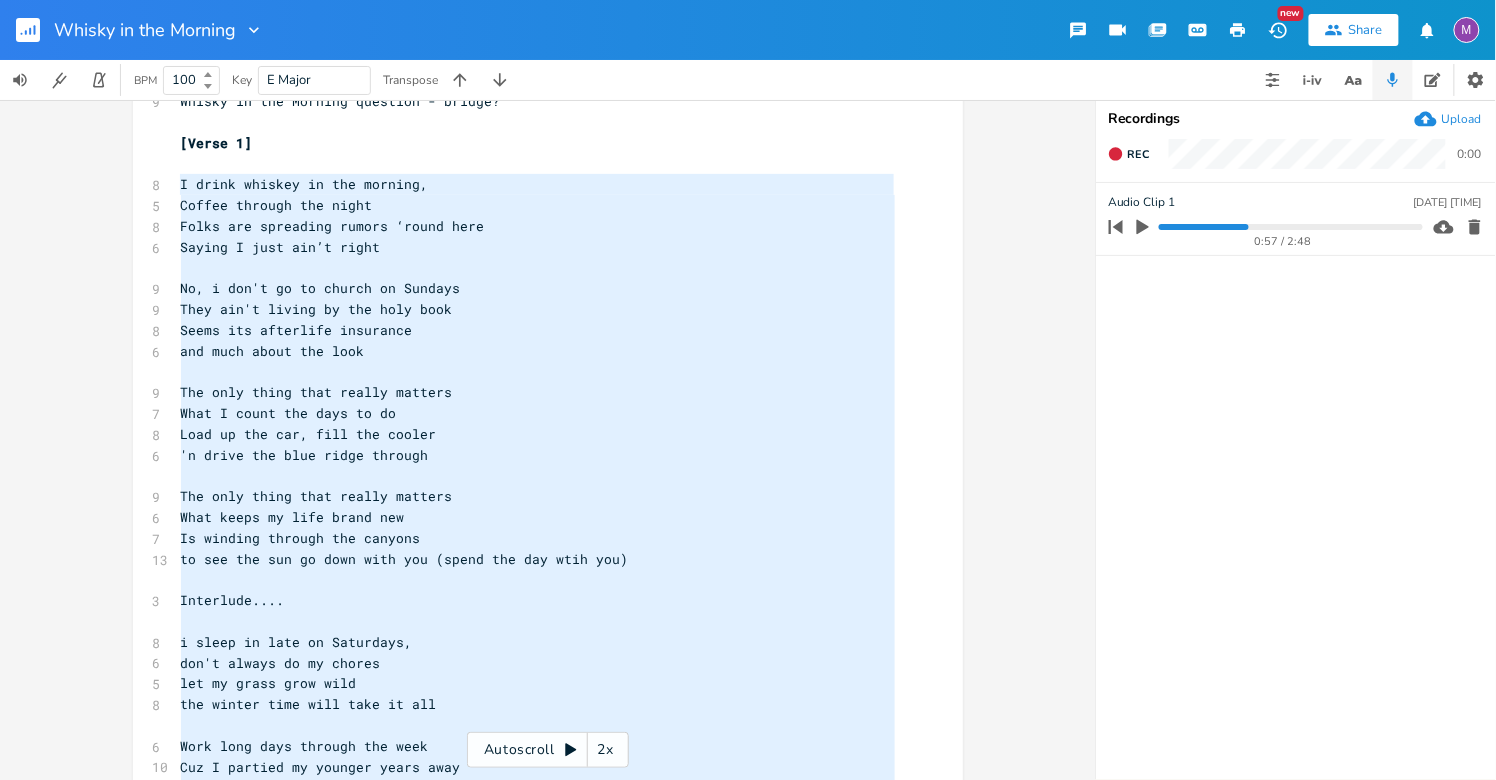 drag, startPoint x: 621, startPoint y: 643, endPoint x: 146, endPoint y: 183, distance: 661.2299 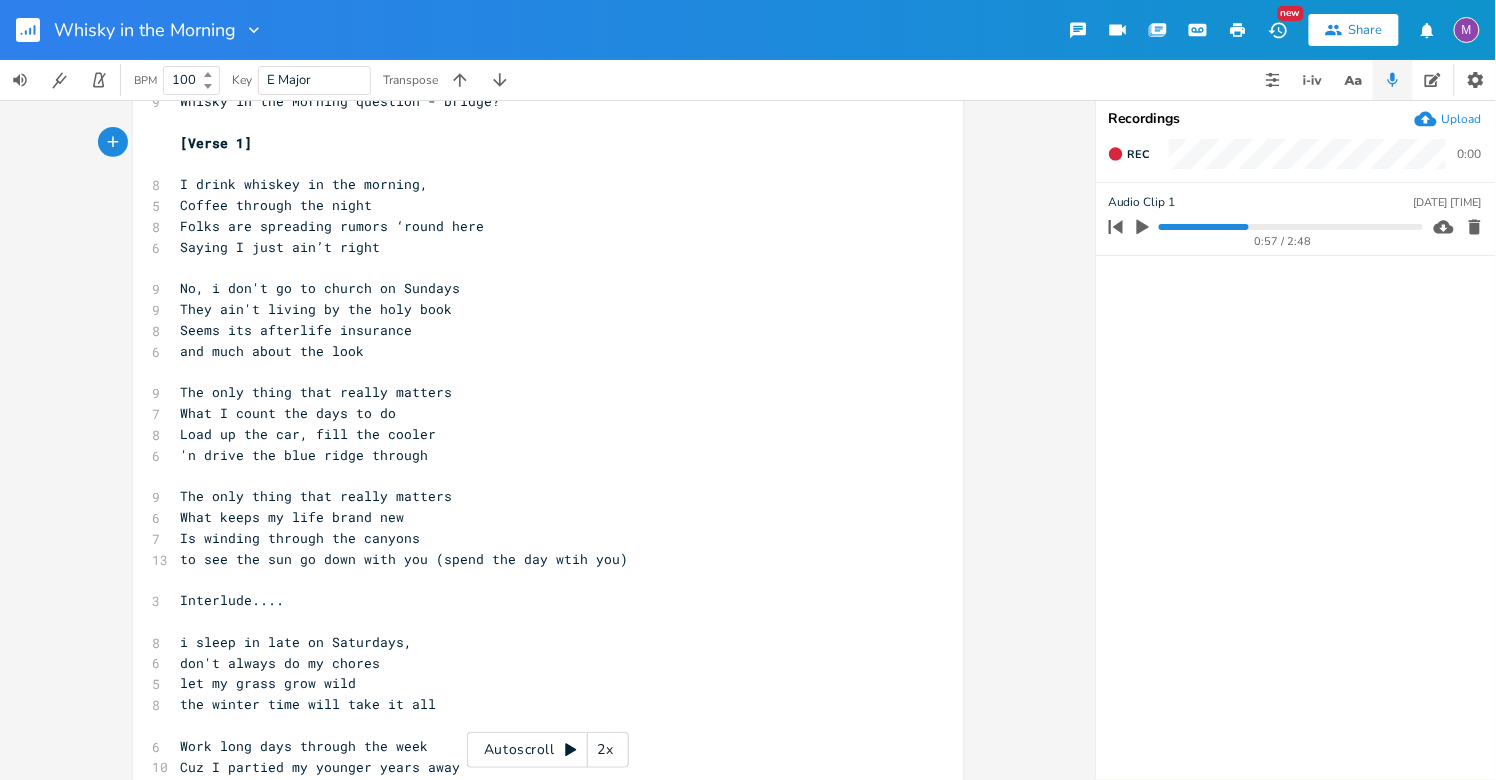 click on "The only thing that really matters" at bounding box center [317, 496] 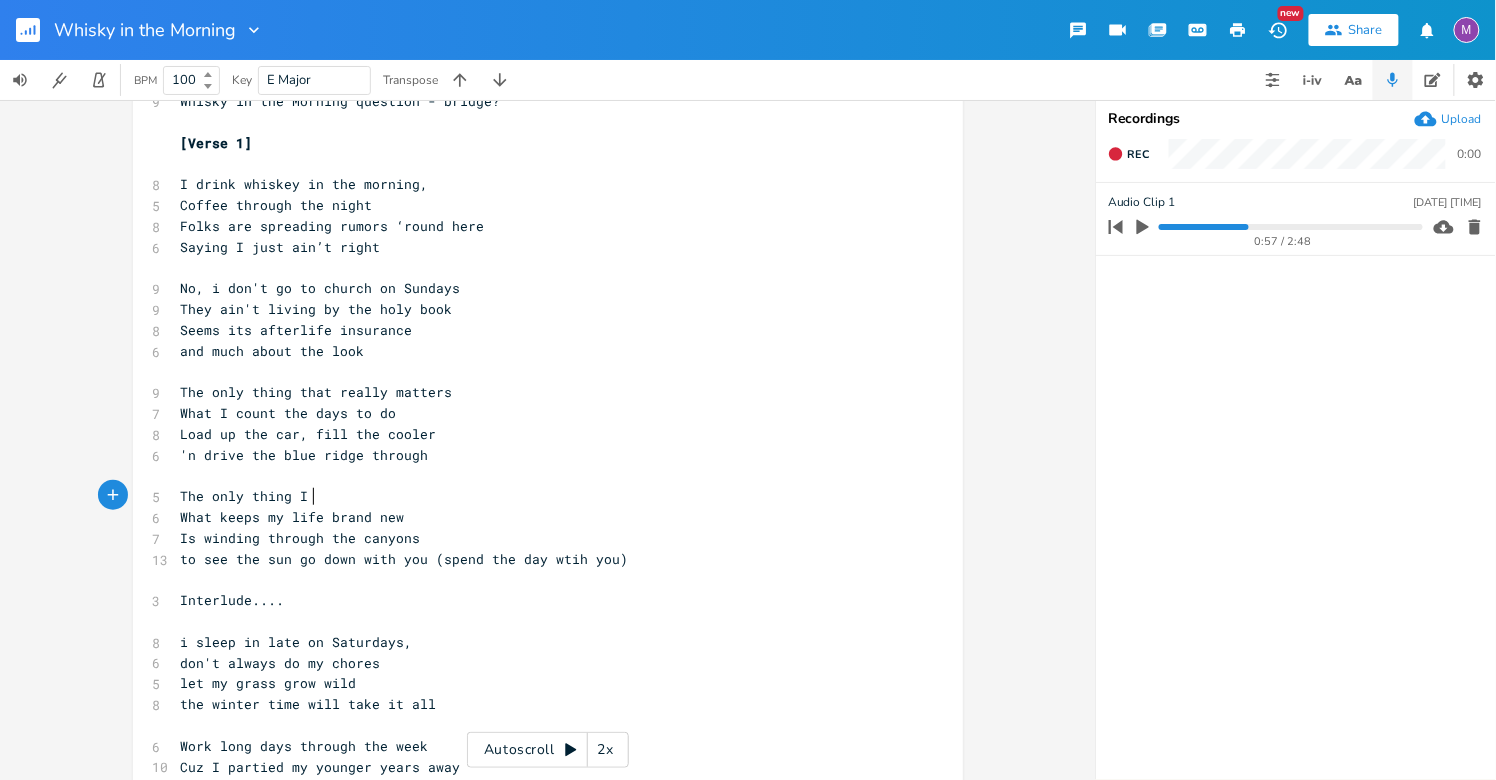 scroll, scrollTop: 0, scrollLeft: 5, axis: horizontal 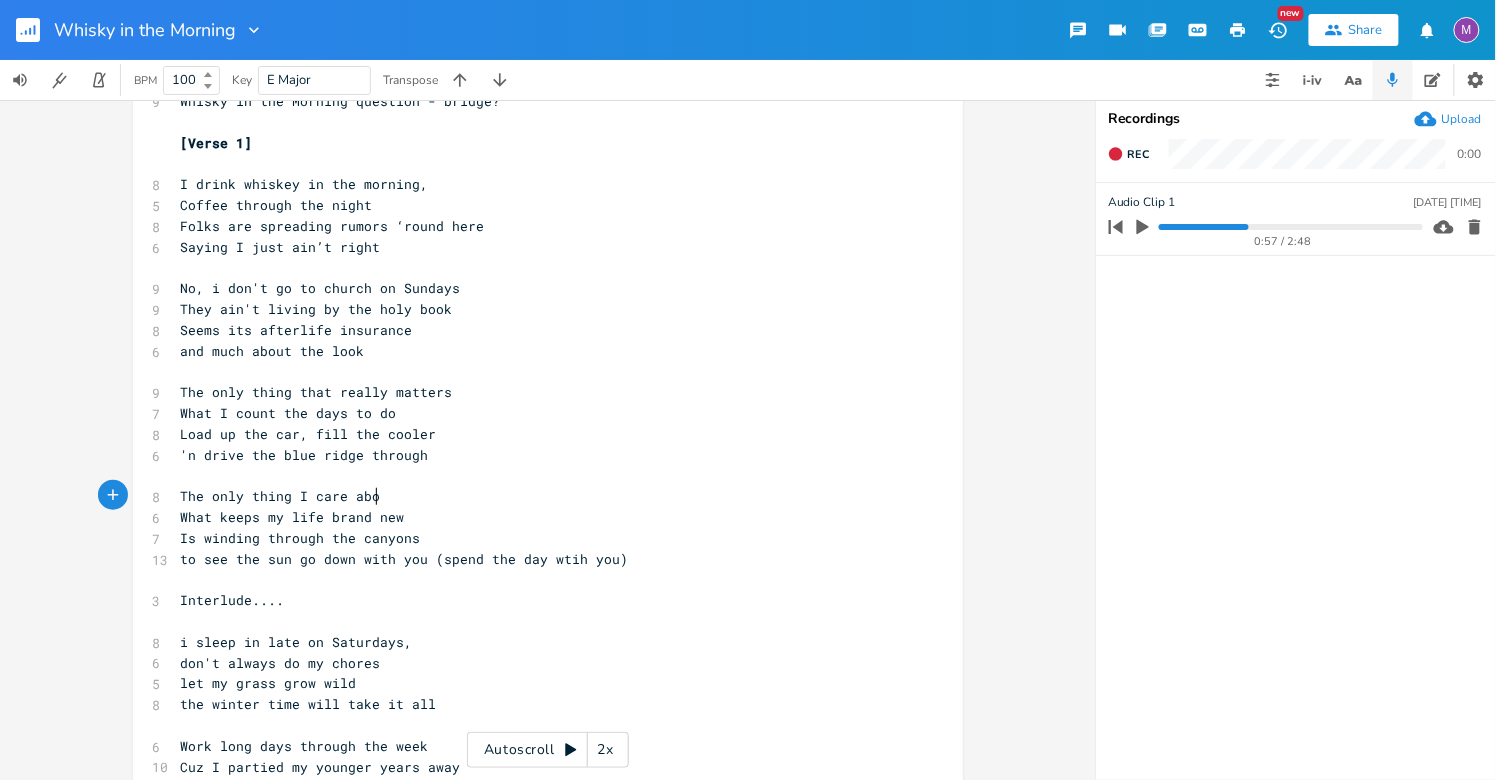 type on "I care about" 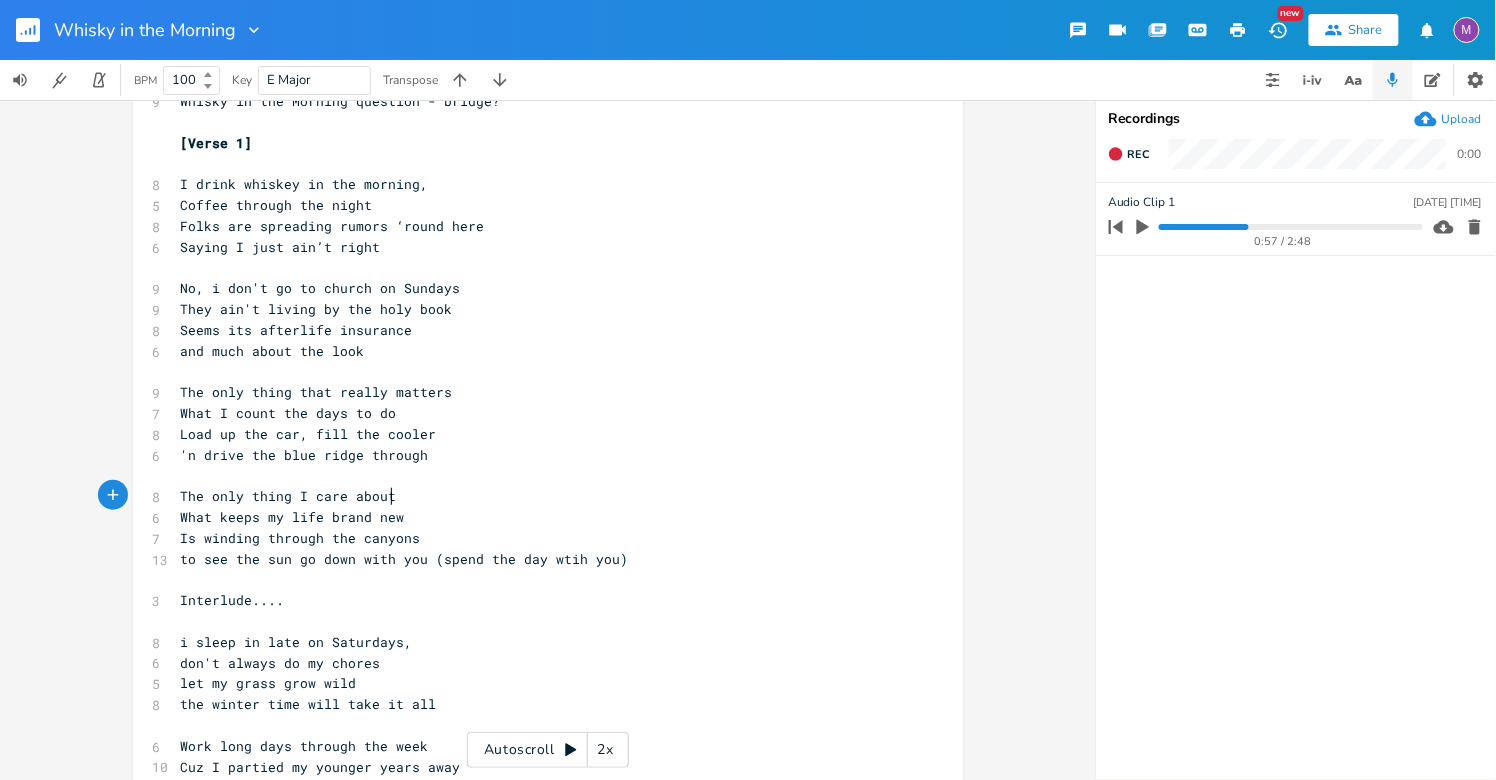scroll, scrollTop: 0, scrollLeft: 67, axis: horizontal 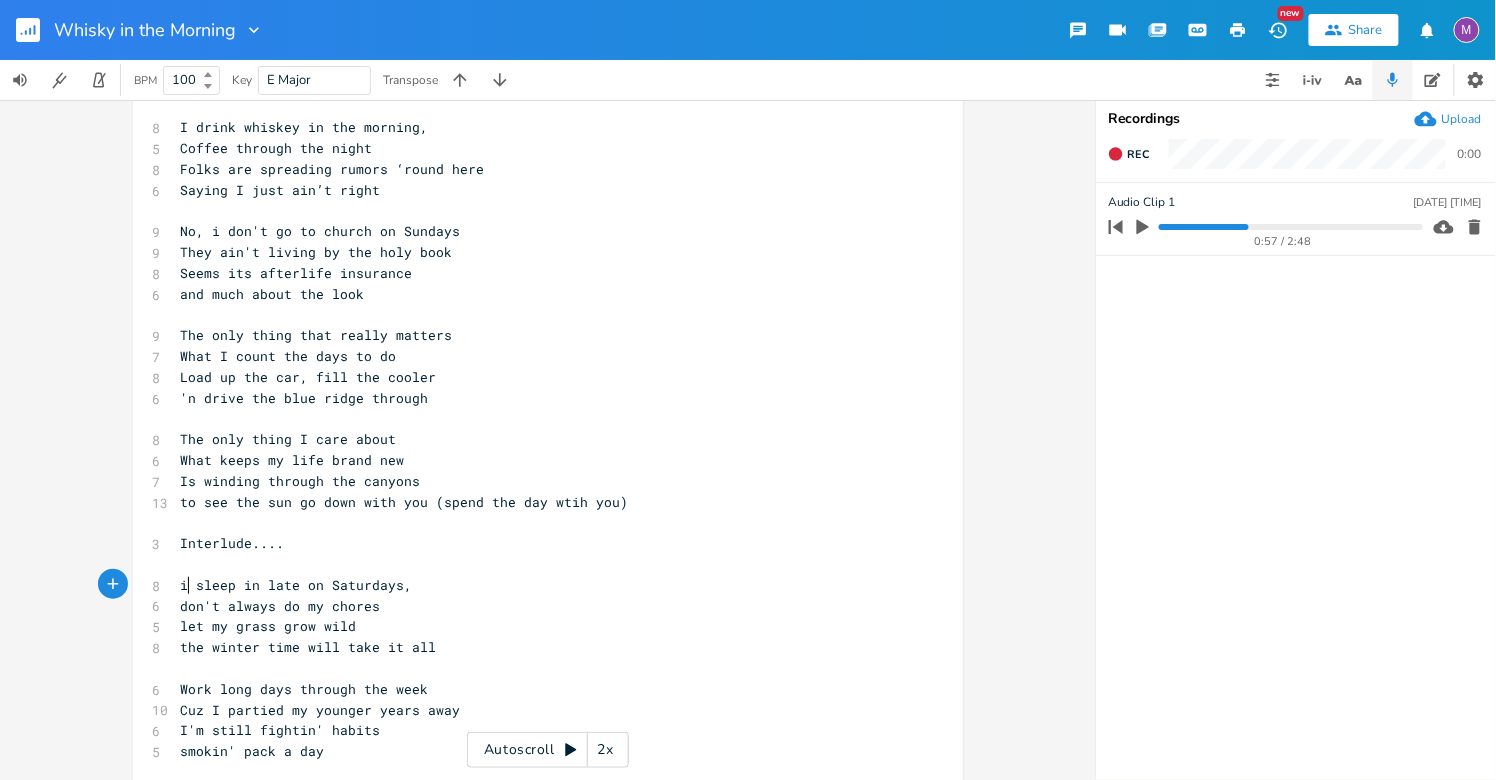 click on "i sleep in late on Saturdays," at bounding box center (297, 585) 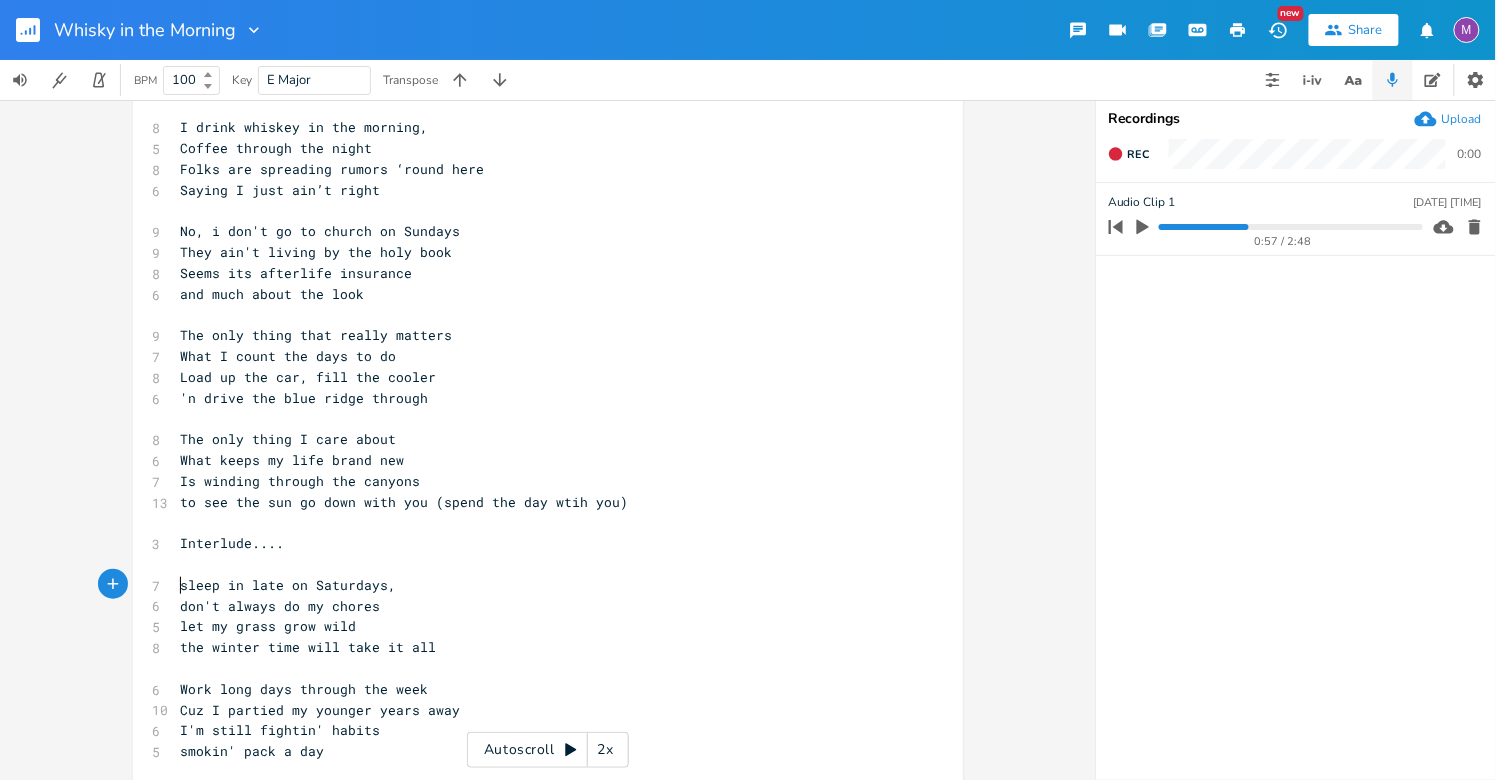 type on "I" 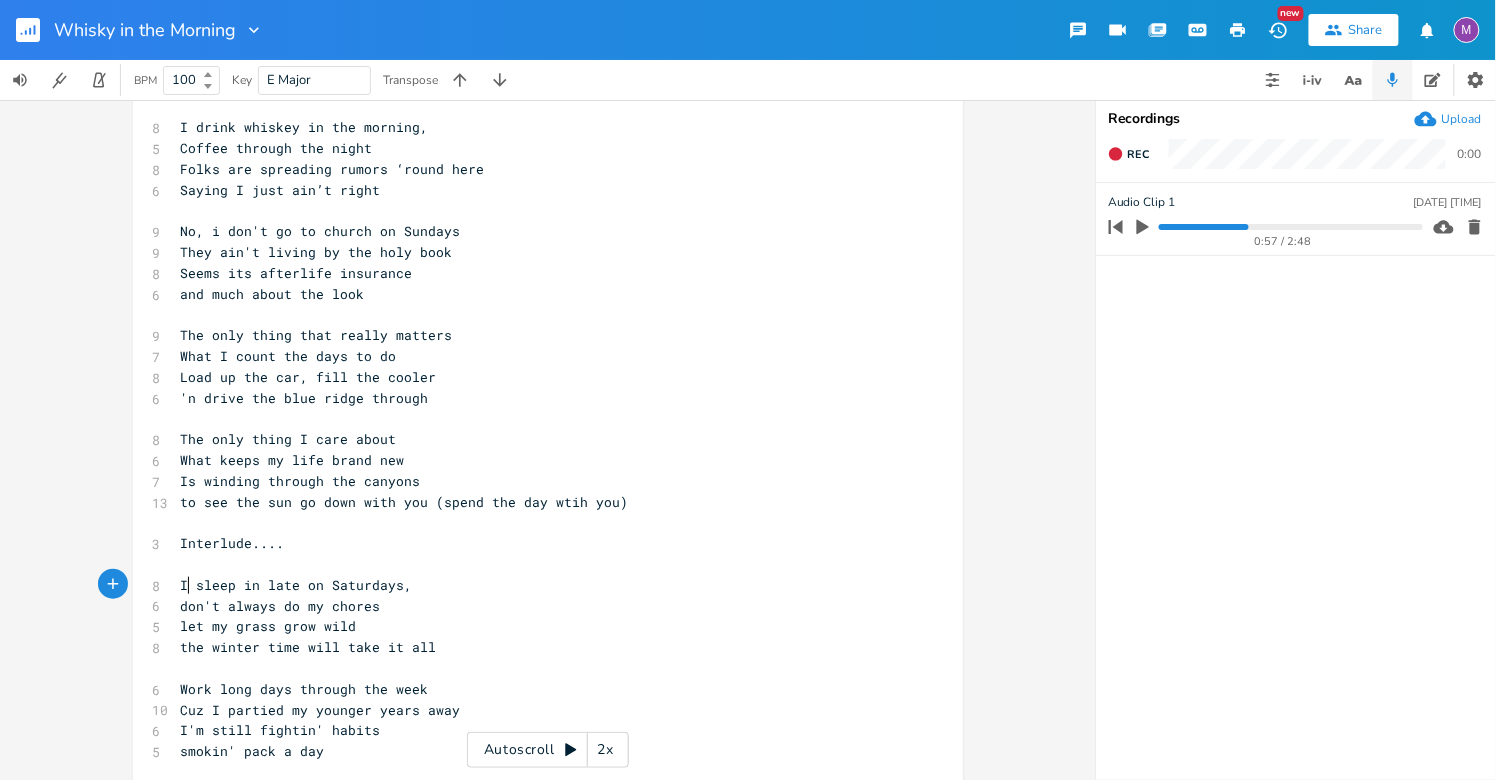 scroll, scrollTop: 0, scrollLeft: 2, axis: horizontal 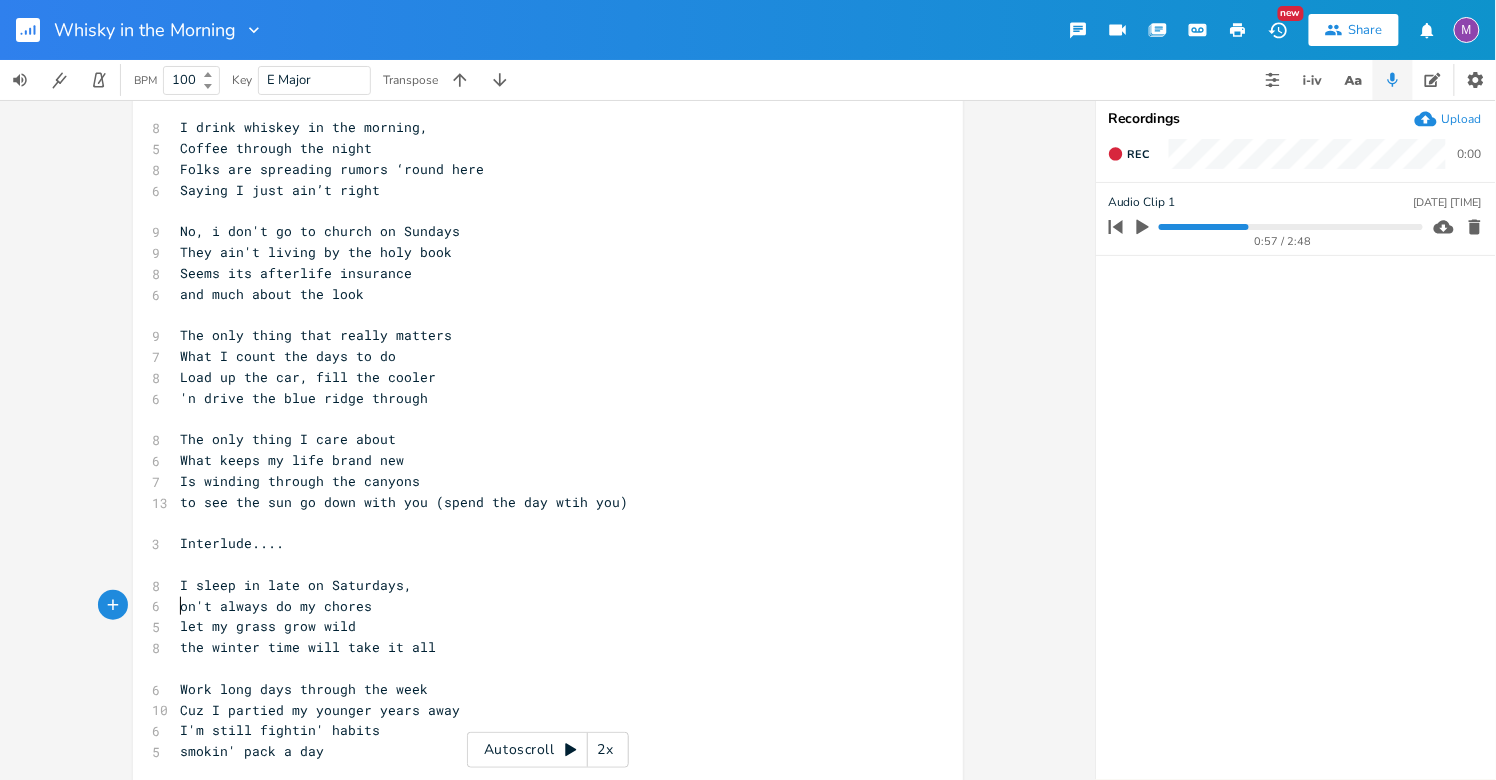 type on "D" 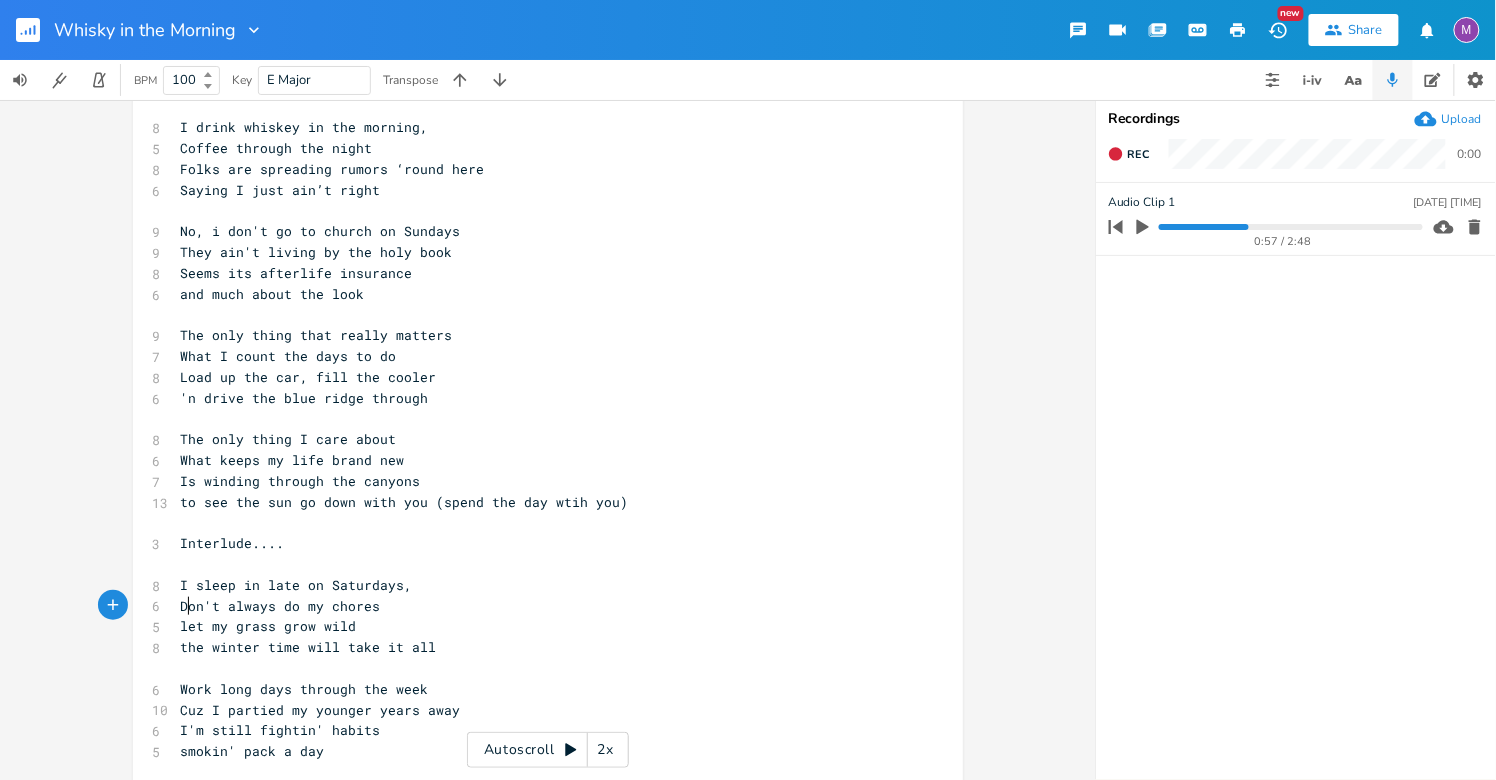 scroll, scrollTop: 0, scrollLeft: 8, axis: horizontal 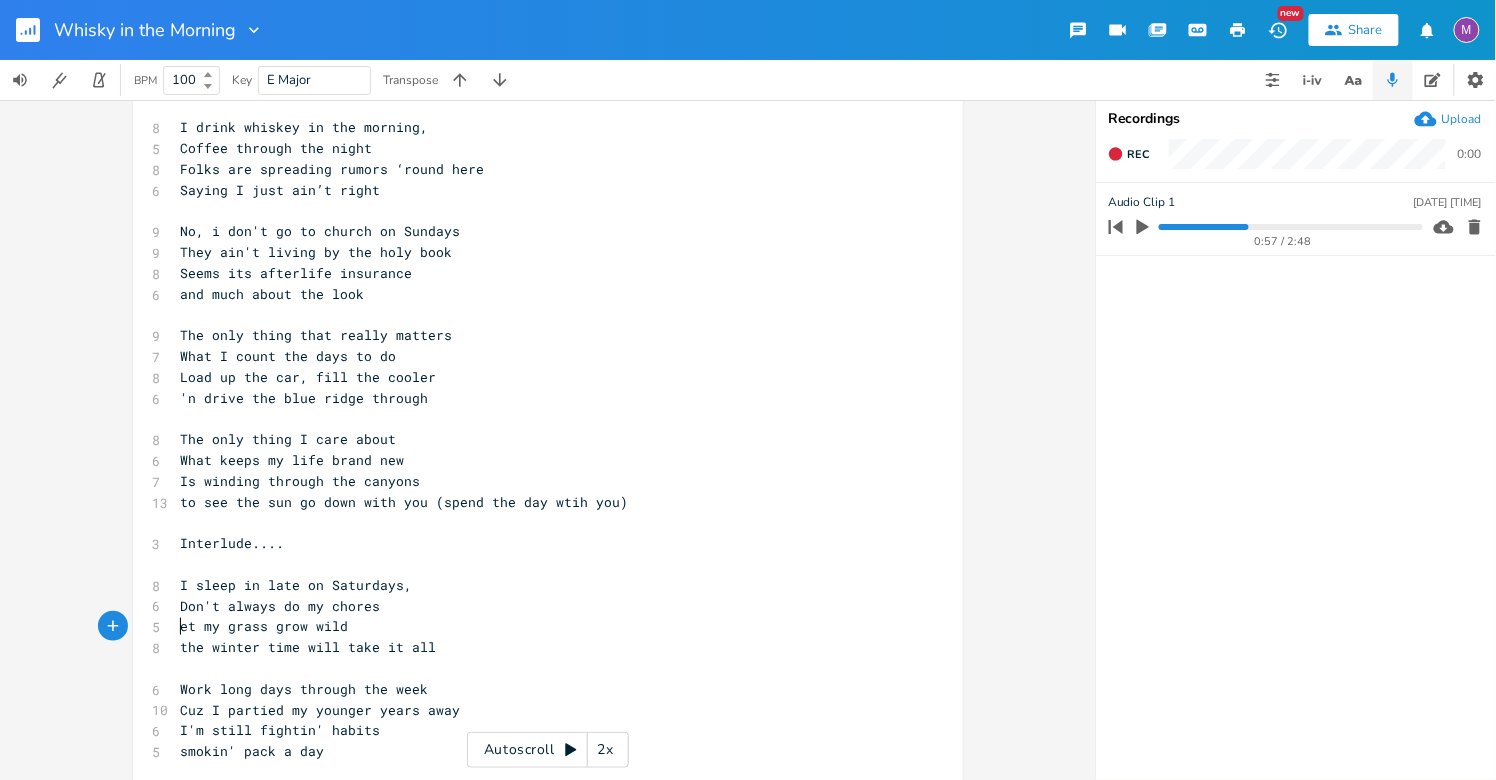 type on "L" 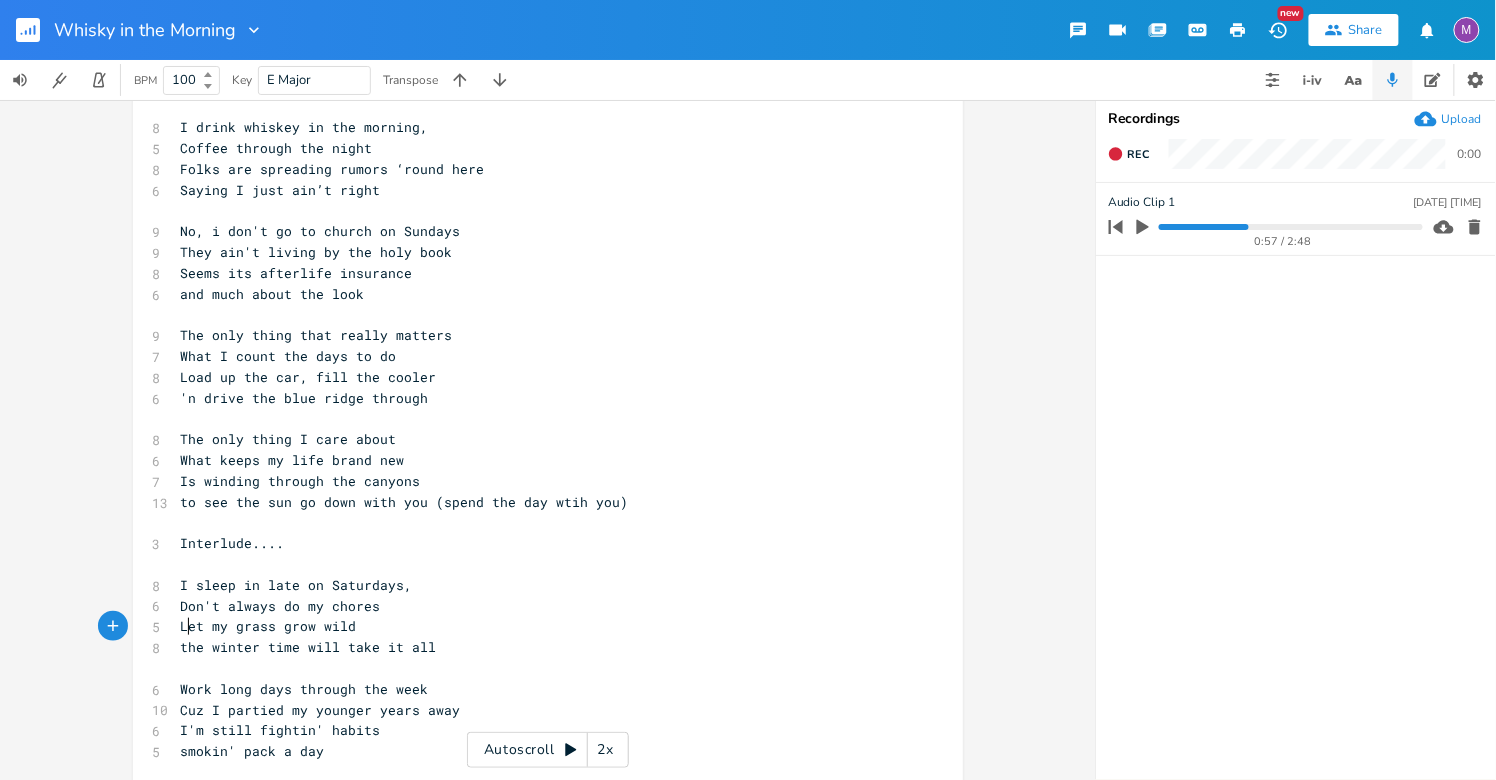 scroll, scrollTop: 0, scrollLeft: 6, axis: horizontal 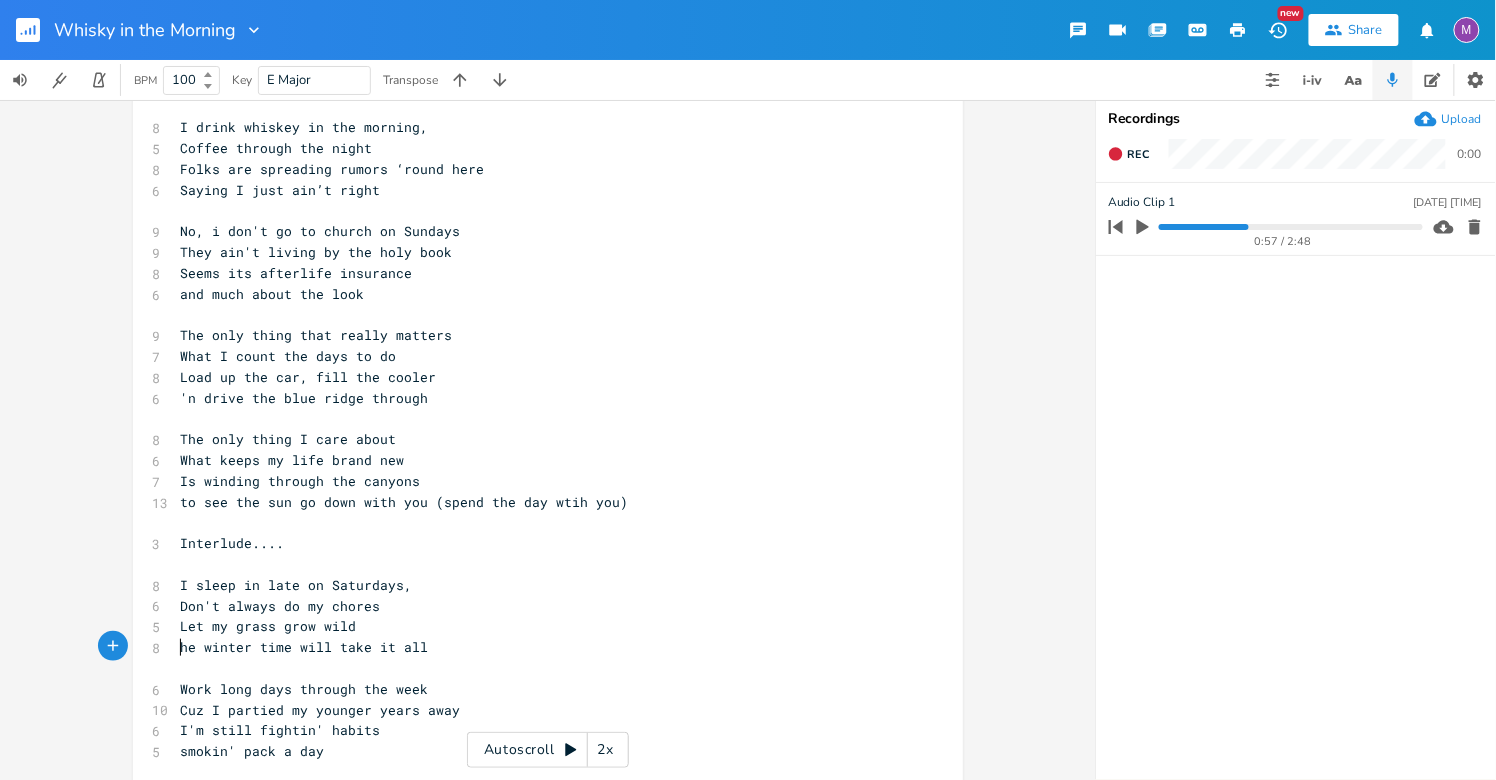 type on "T" 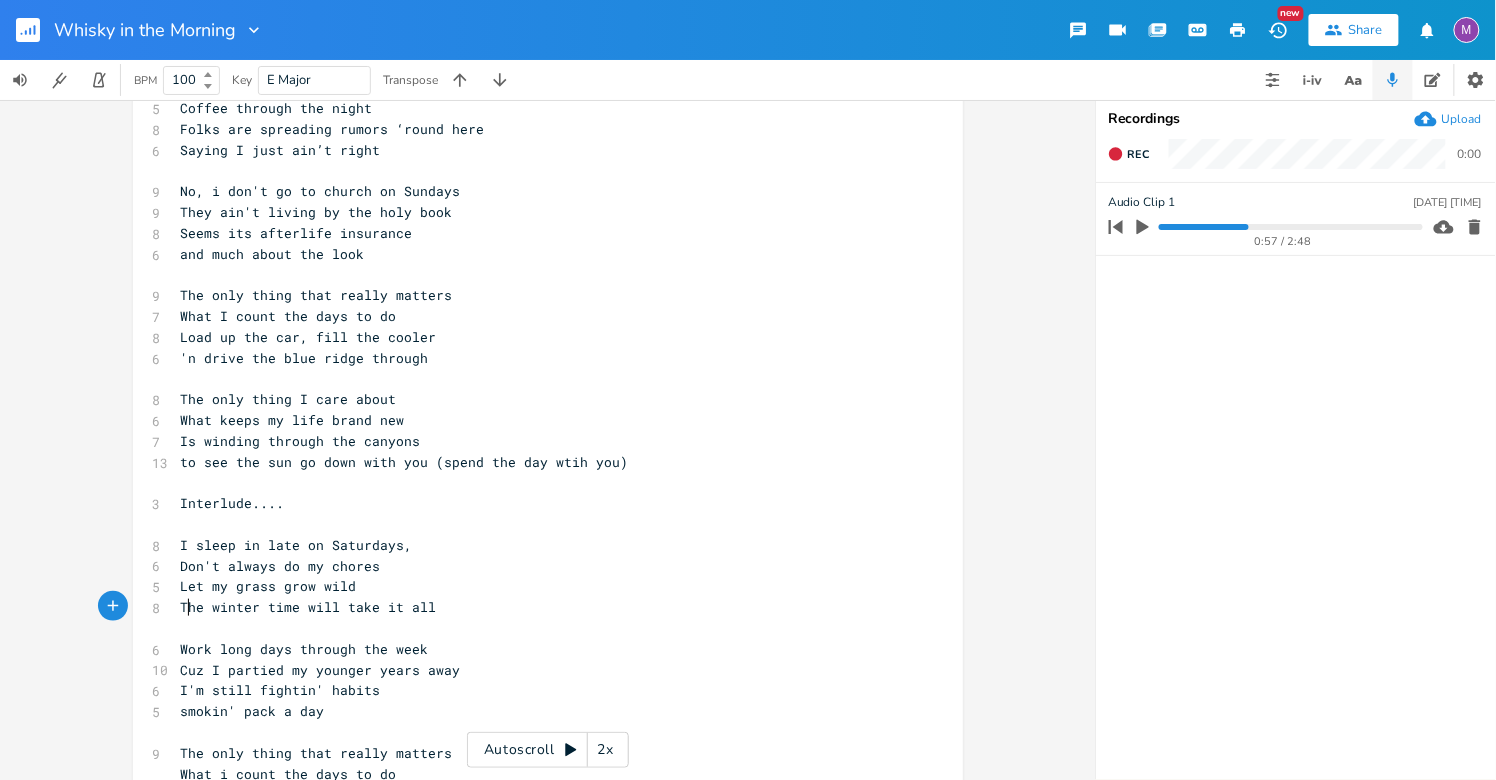 scroll, scrollTop: 342, scrollLeft: 0, axis: vertical 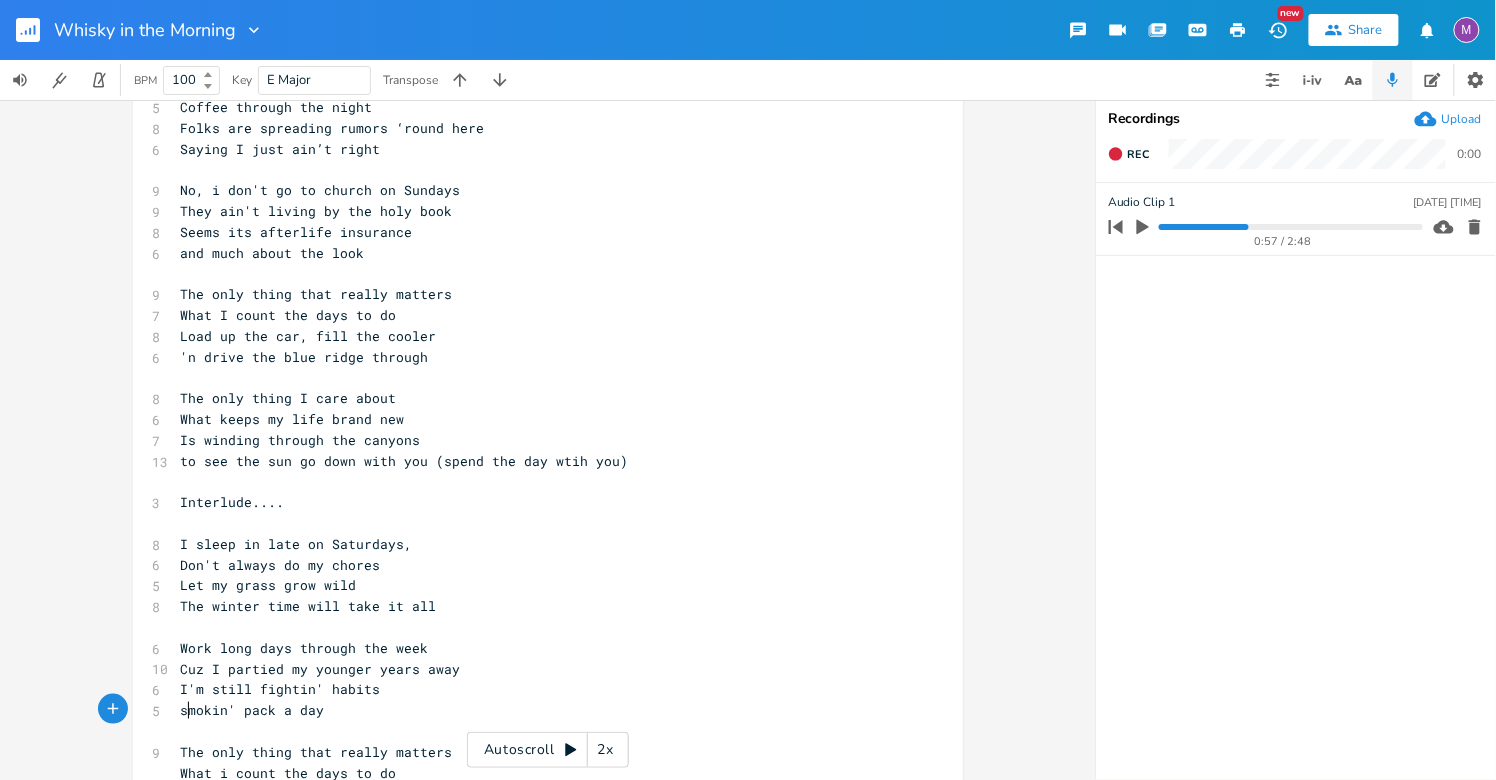 click on "smokin' pack a day" at bounding box center [253, 710] 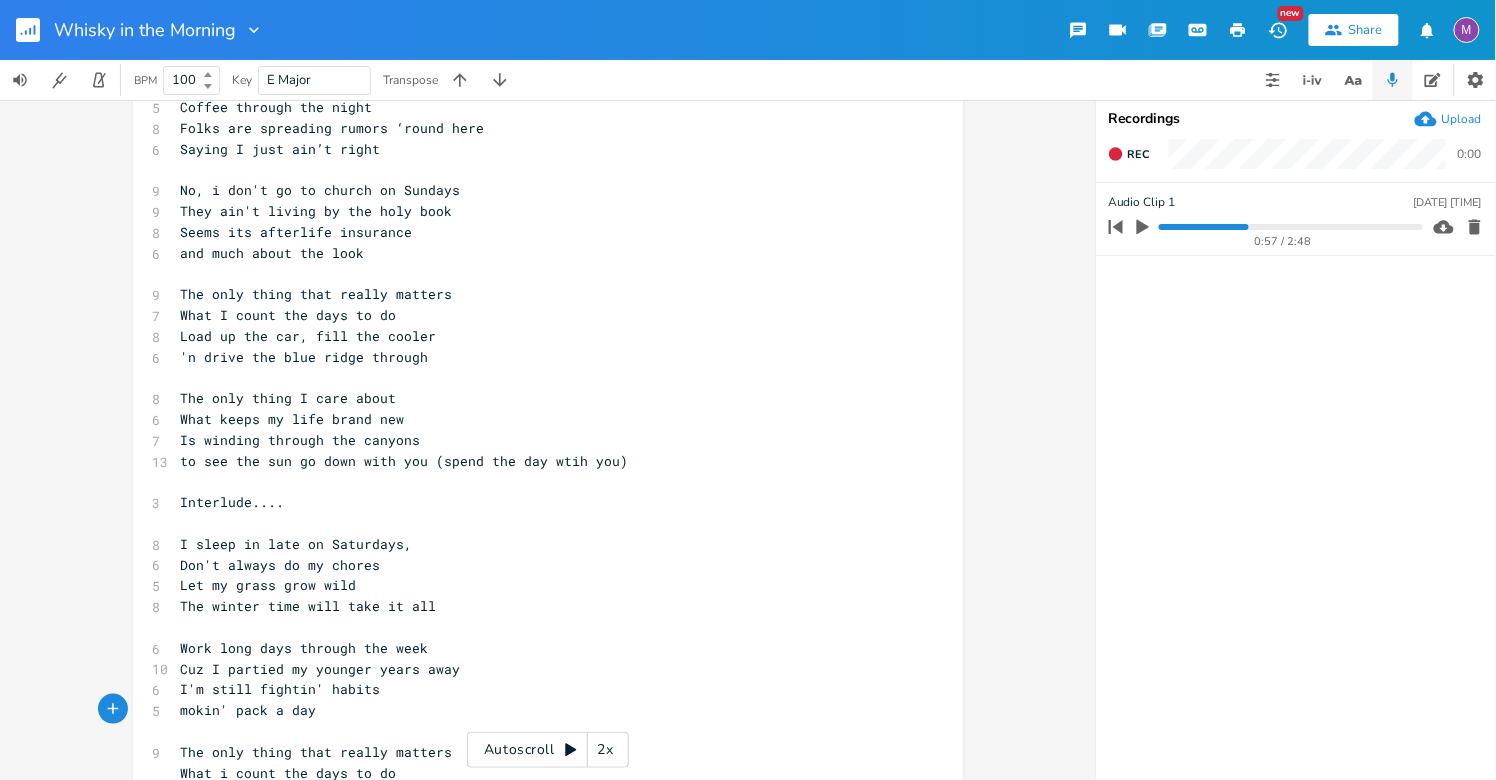 type on "S" 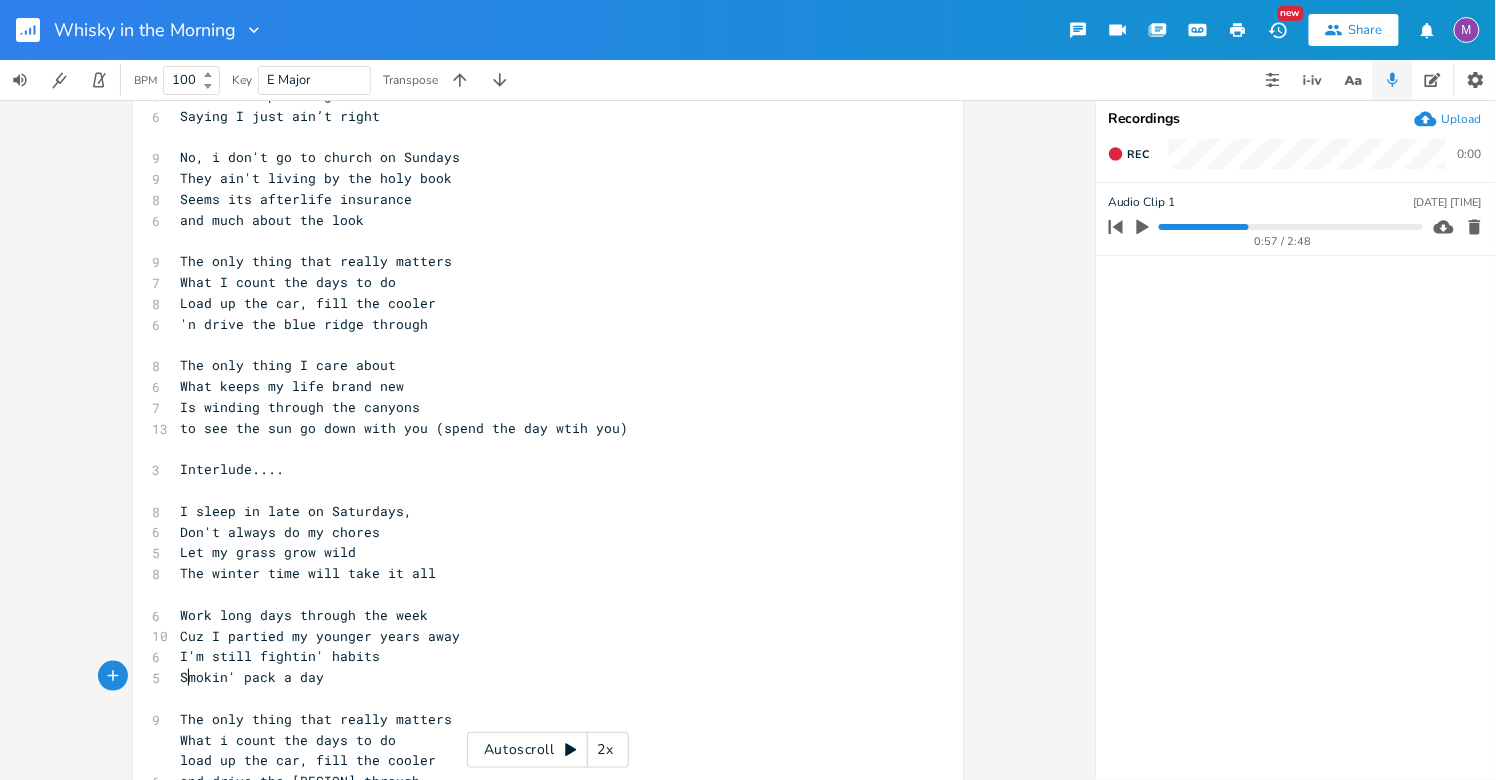 scroll, scrollTop: 351, scrollLeft: 0, axis: vertical 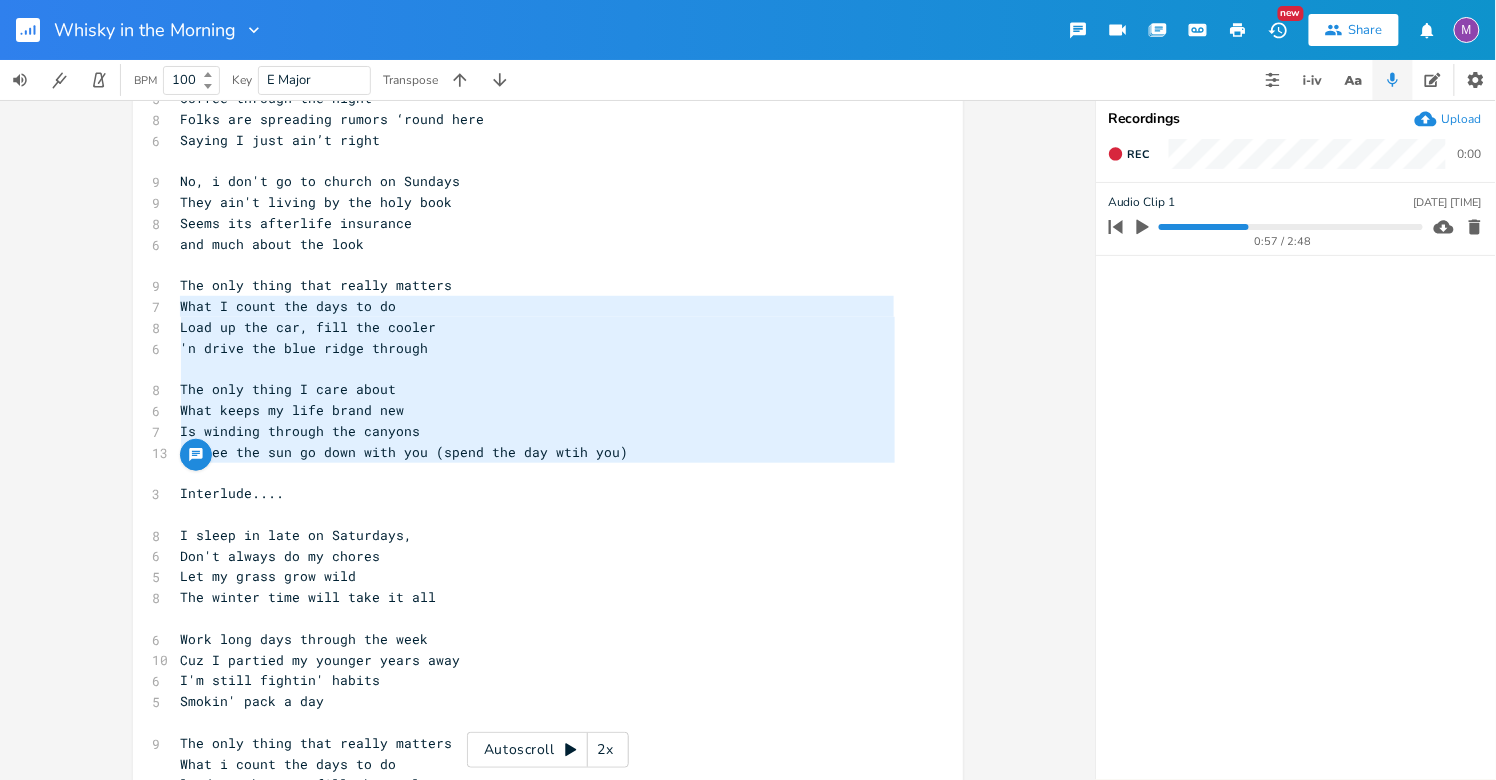 type on "The only thing that really matters
What I count the days to do
Load up the car, fill the cooler
'n drive the [REGION] through
The only thing I care about
What keeps my life brand new
Is winding through the canyons
to see the sun go down with you (spend the day wtih you)" 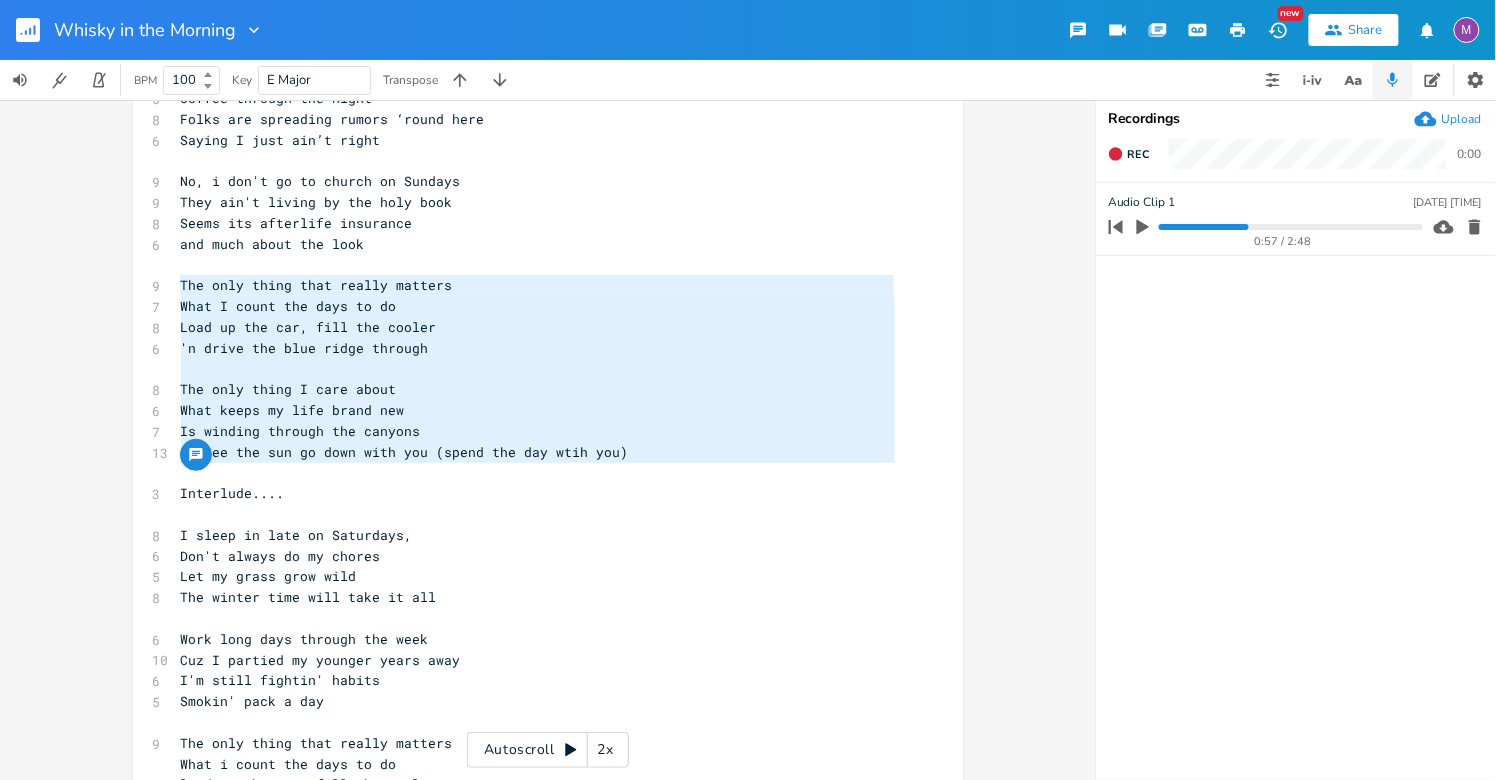 drag, startPoint x: 642, startPoint y: 465, endPoint x: 167, endPoint y: 296, distance: 504.1686 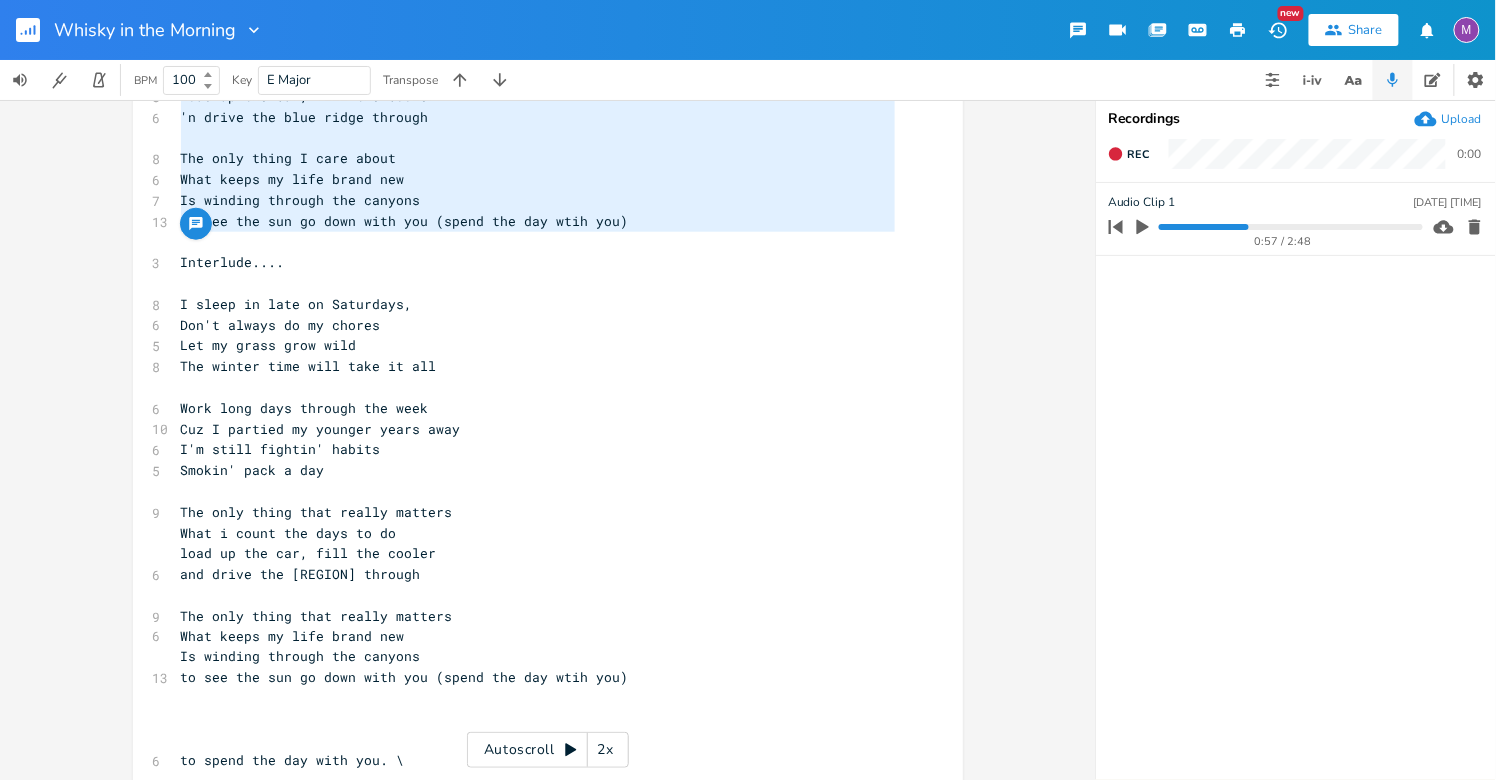 scroll, scrollTop: 697, scrollLeft: 0, axis: vertical 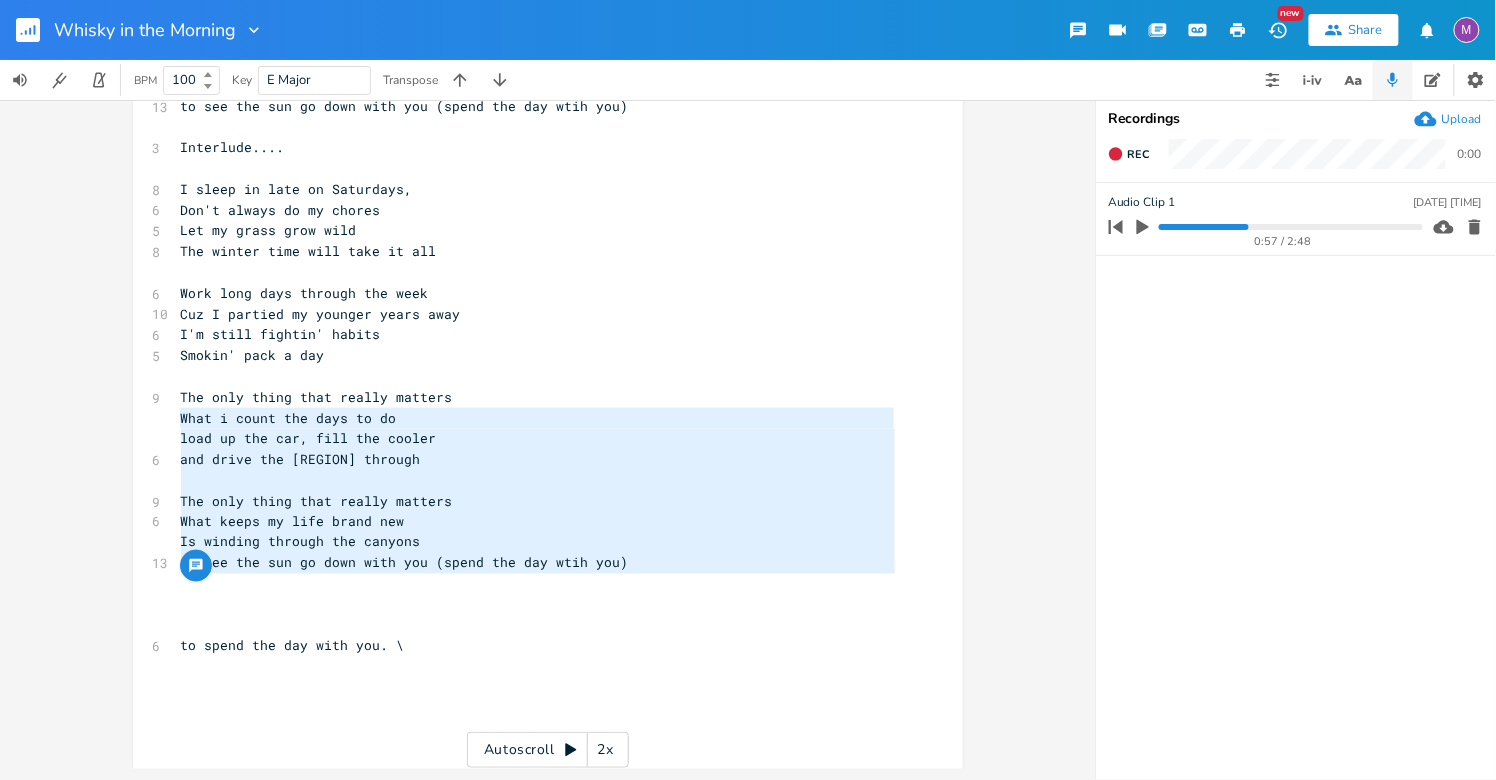 type on "The only thing that really matters
What i count the days to do
load up the car, fill the cooler
and drive the [REGION] through
The only thing that really matters
What keeps my life brand new
Is winding through the canyons
to see the sun go down with you (spend the day wtih you)" 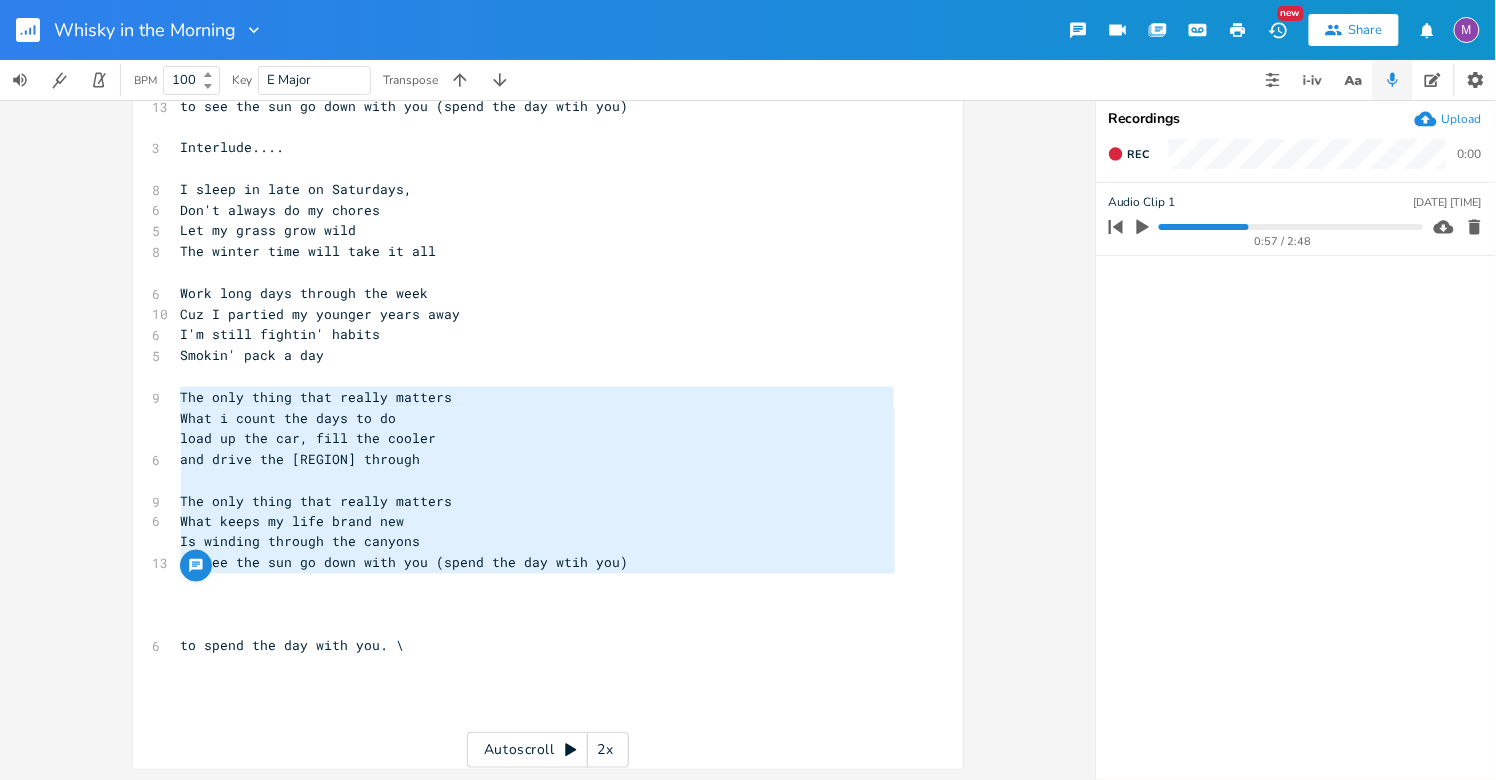 drag, startPoint x: 626, startPoint y: 574, endPoint x: 167, endPoint y: 403, distance: 489.81833 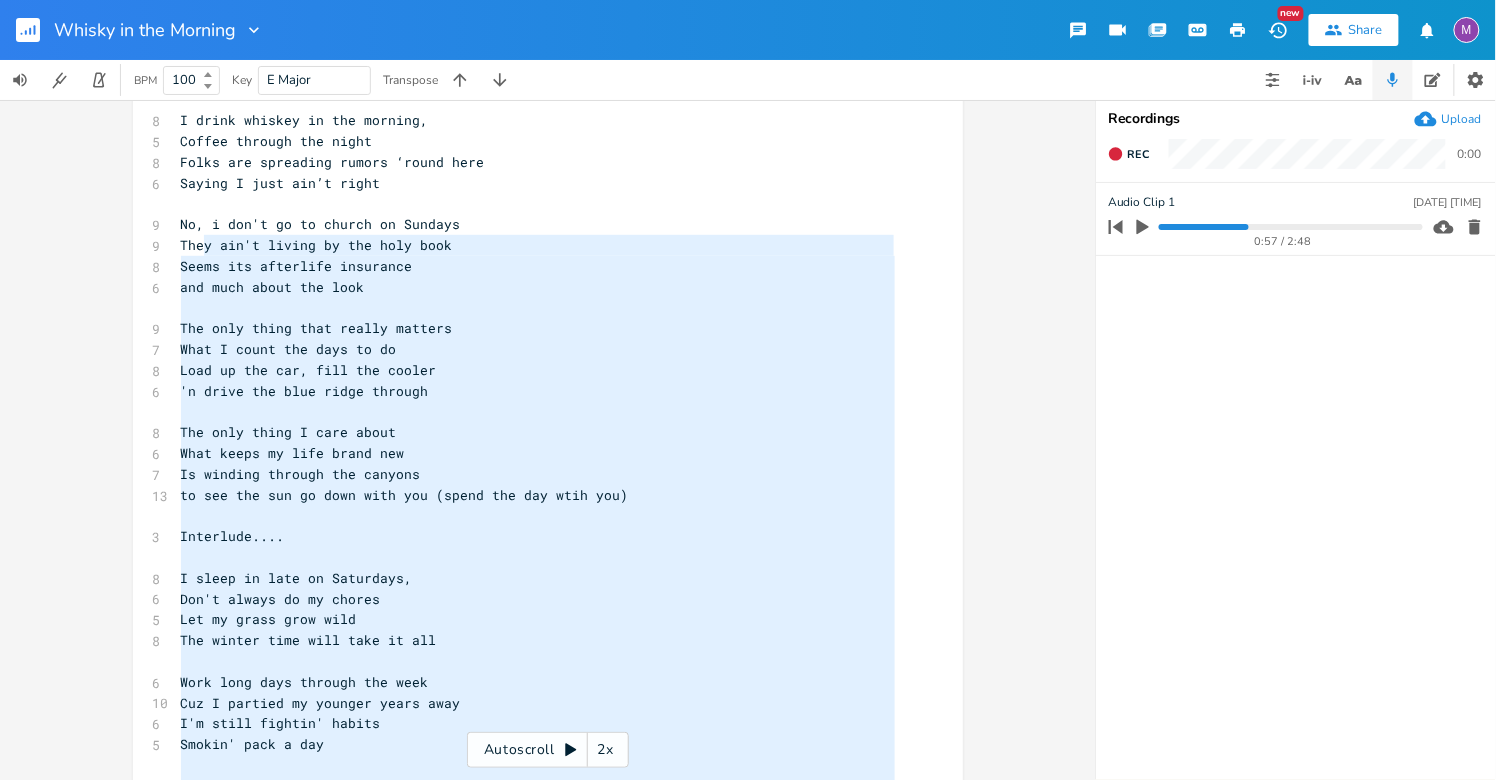 scroll, scrollTop: 295, scrollLeft: 0, axis: vertical 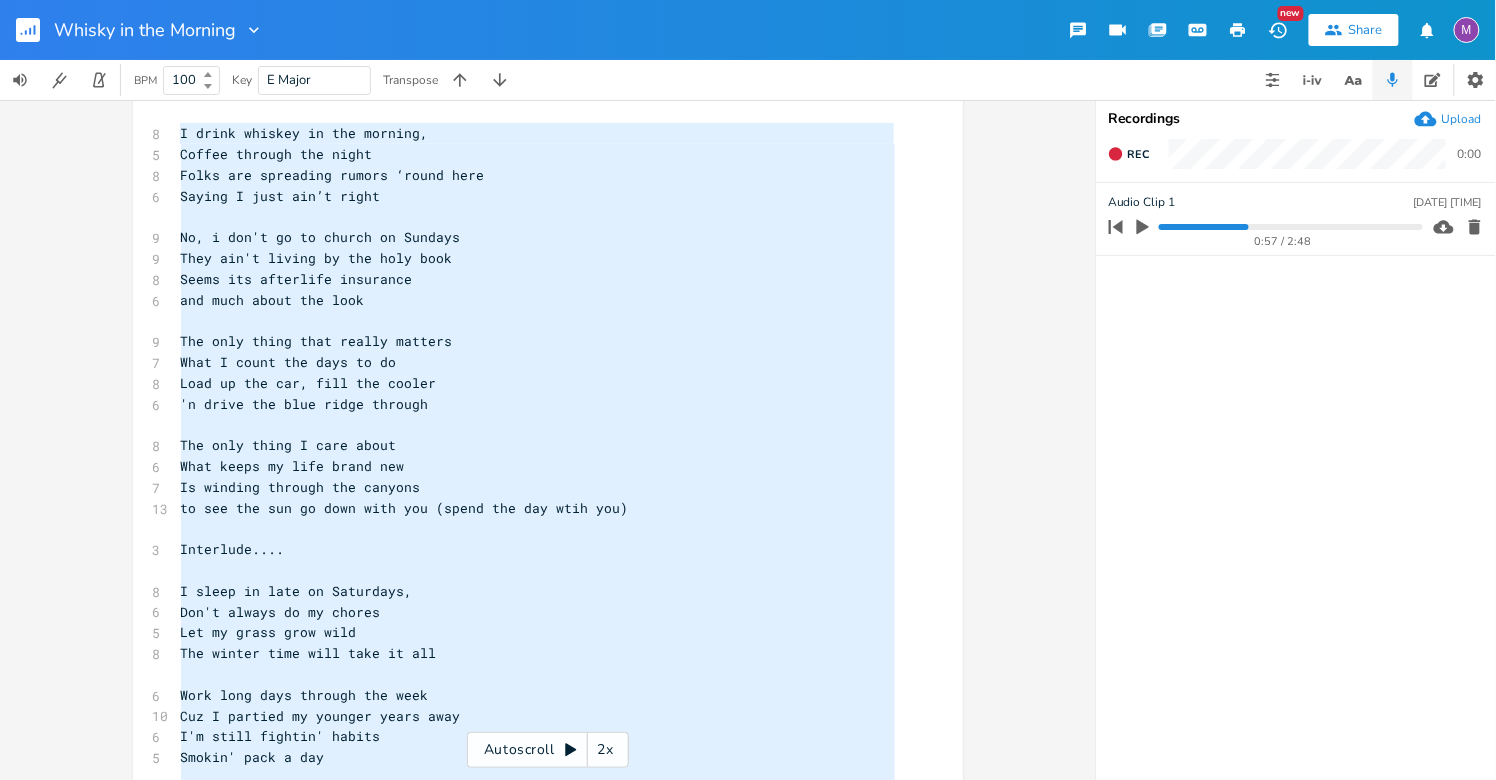 drag, startPoint x: 622, startPoint y: 564, endPoint x: 143, endPoint y: 129, distance: 647.04407 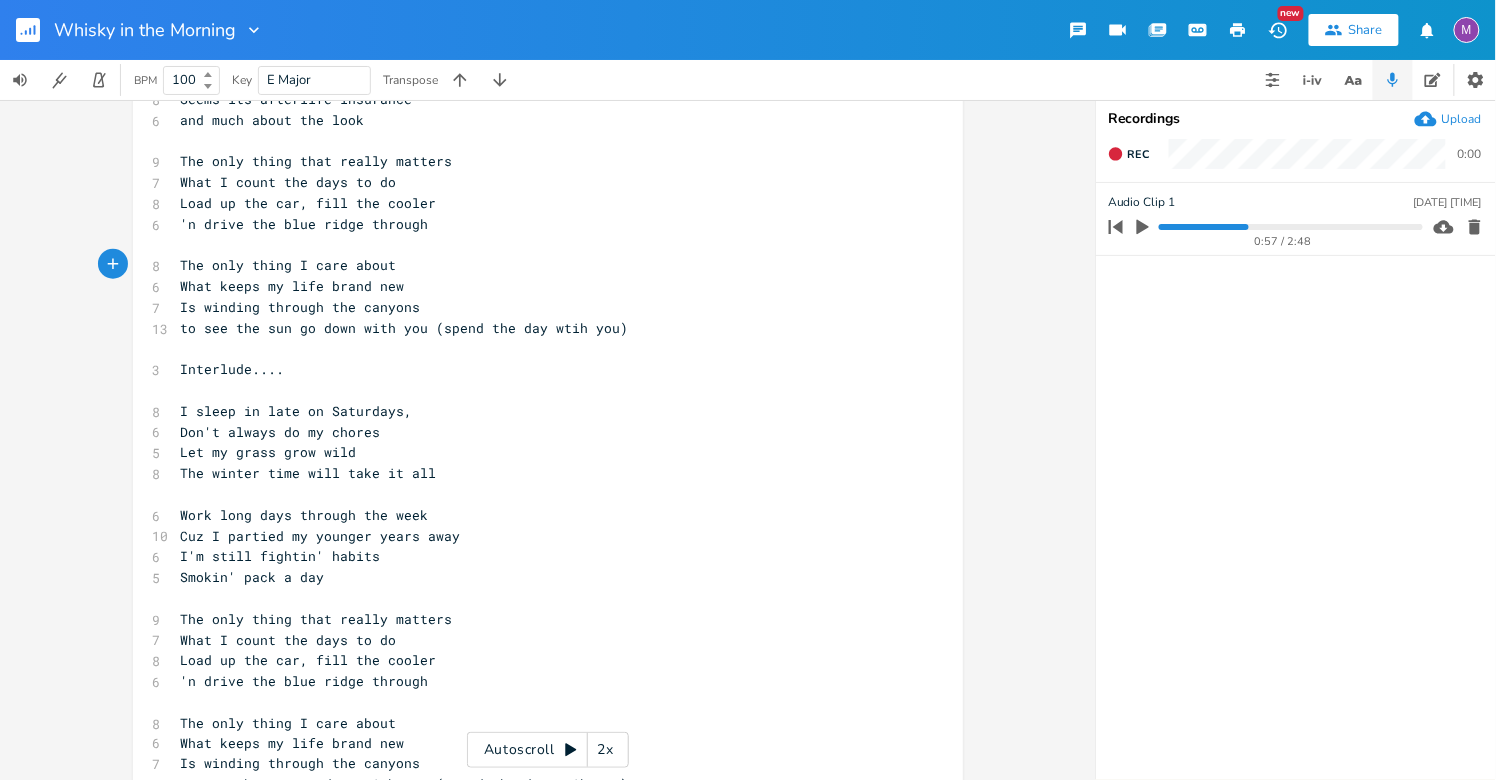 scroll, scrollTop: 479, scrollLeft: 0, axis: vertical 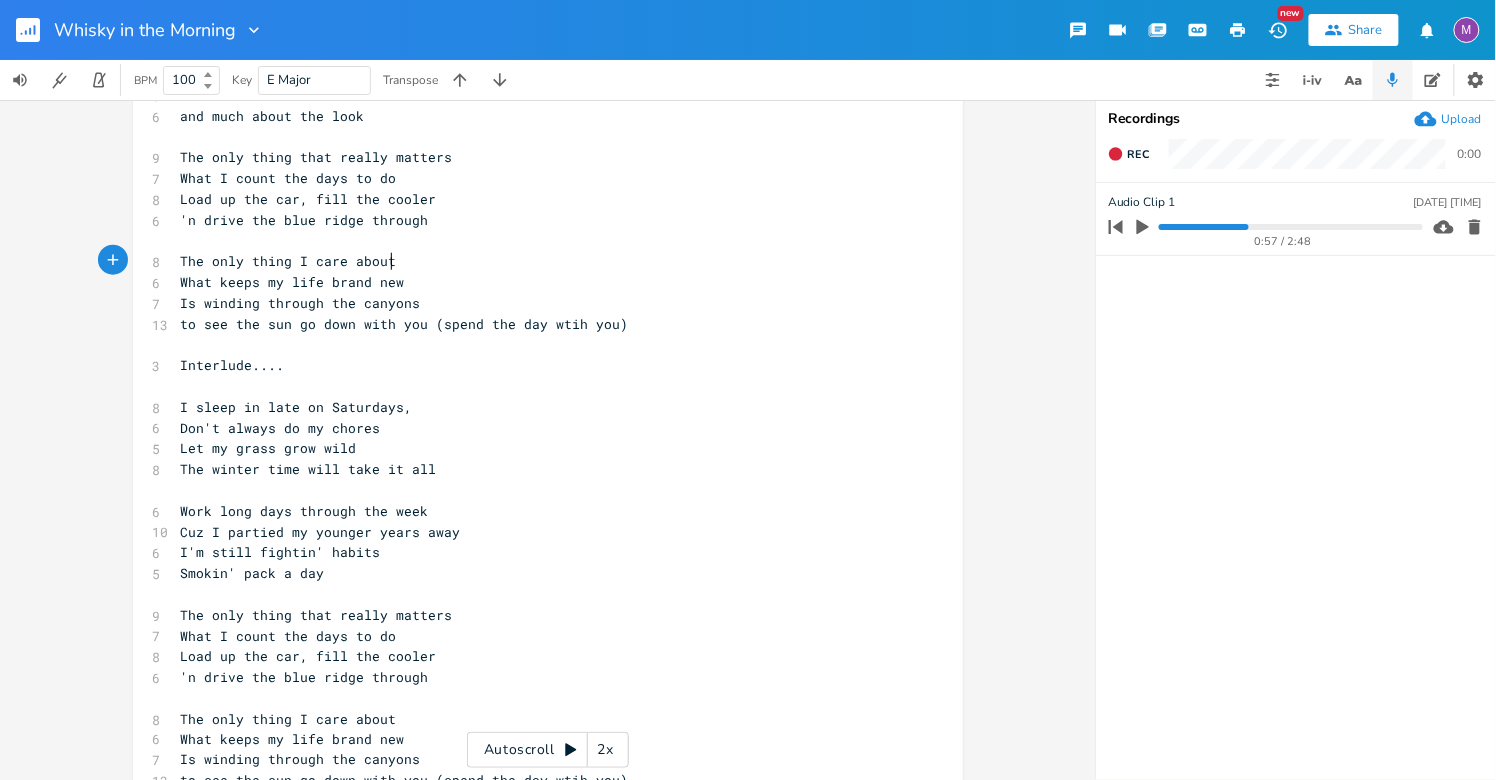click on "Cuz I partied my younger years away" at bounding box center [321, 532] 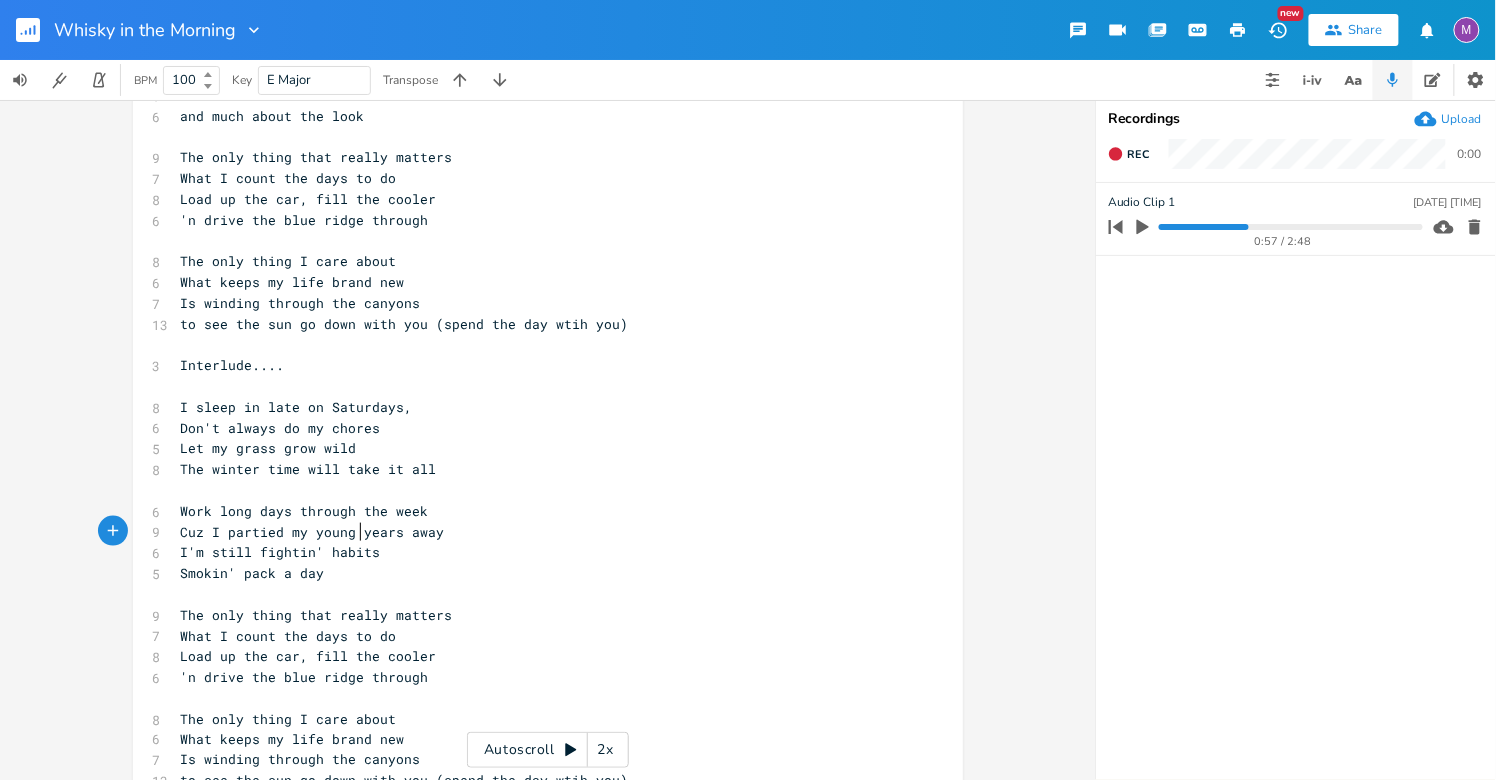 scroll, scrollTop: 0, scrollLeft: 2, axis: horizontal 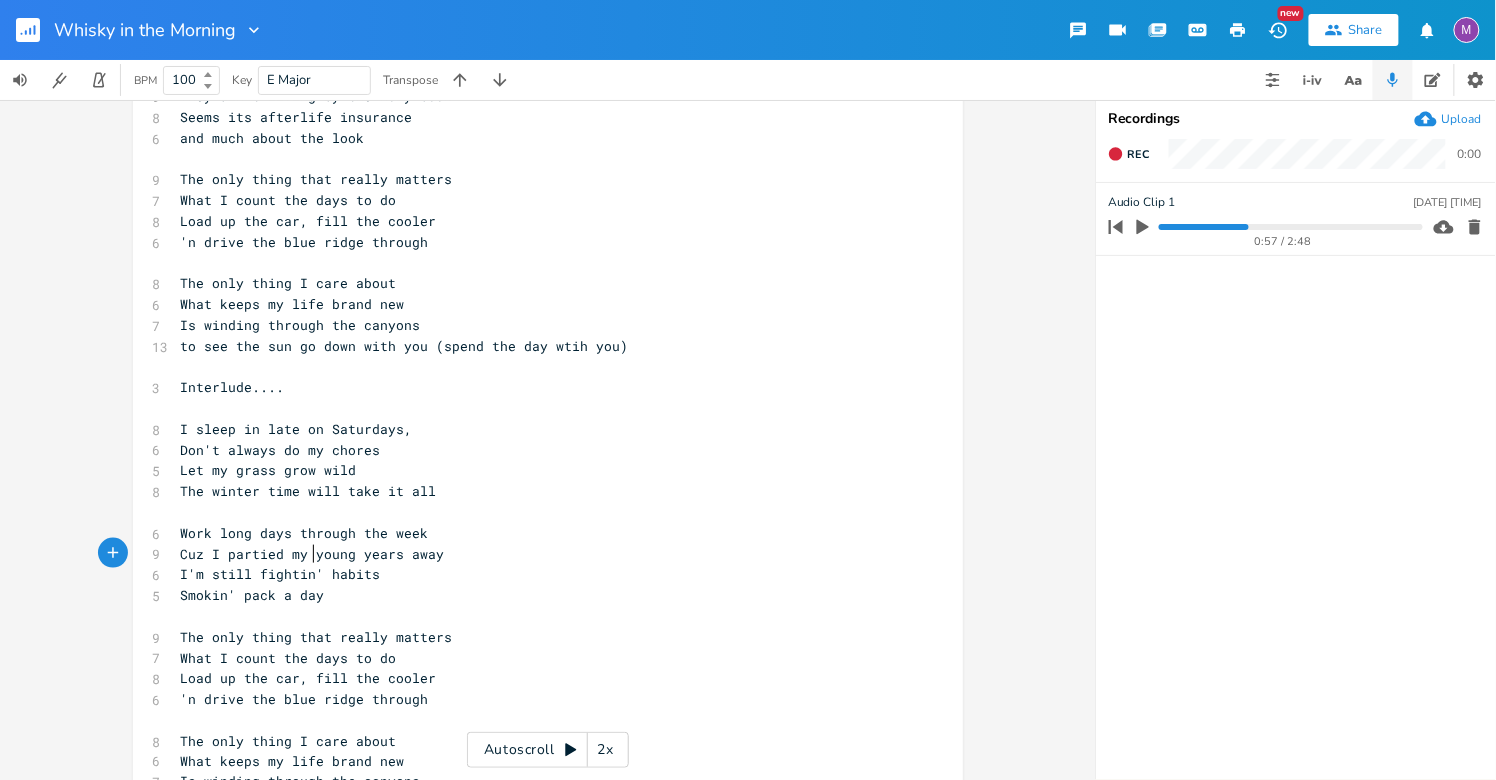 click on "Cuz I partied my young years away" at bounding box center [313, 554] 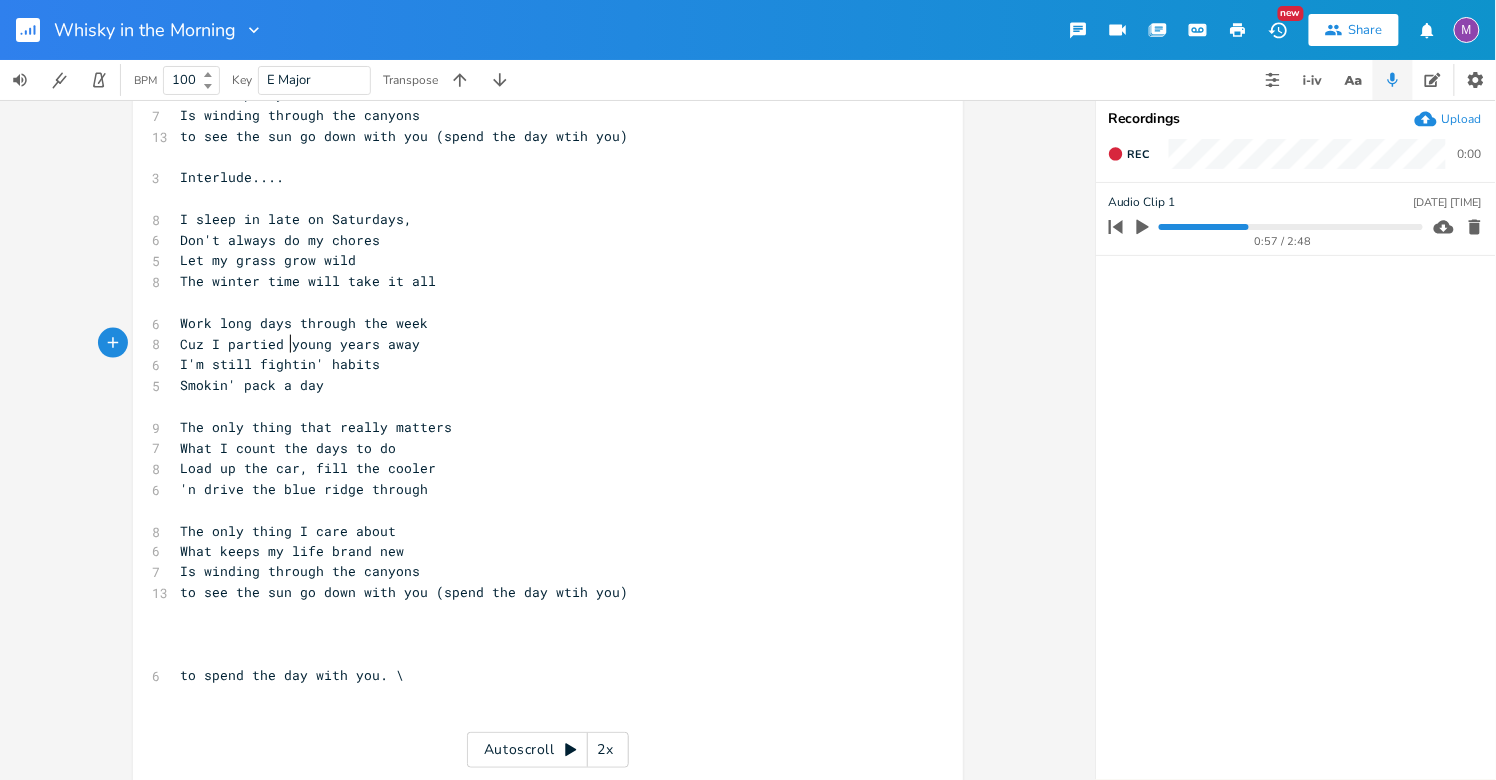 scroll, scrollTop: 697, scrollLeft: 0, axis: vertical 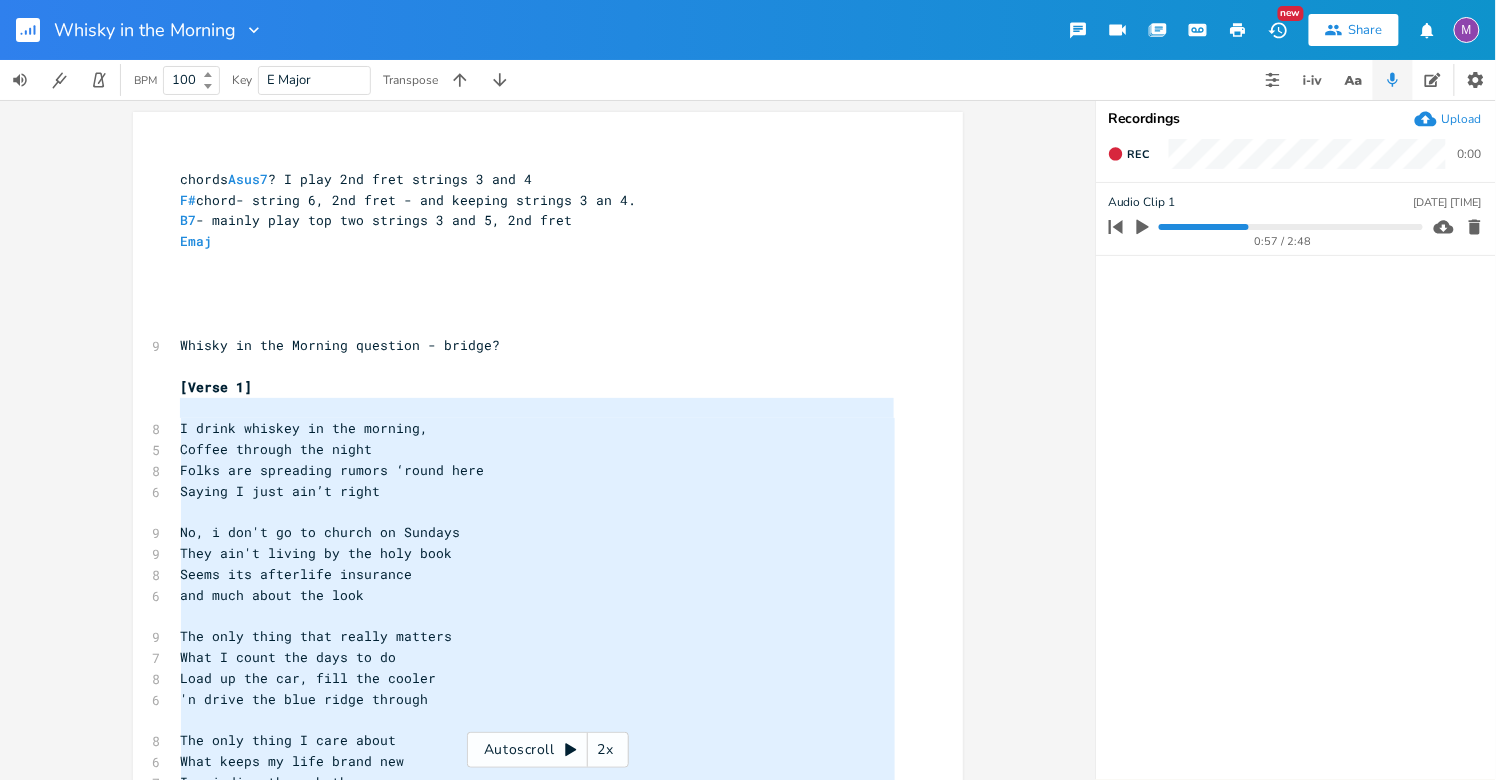 drag, startPoint x: 625, startPoint y: 571, endPoint x: 156, endPoint y: 403, distance: 498.1817 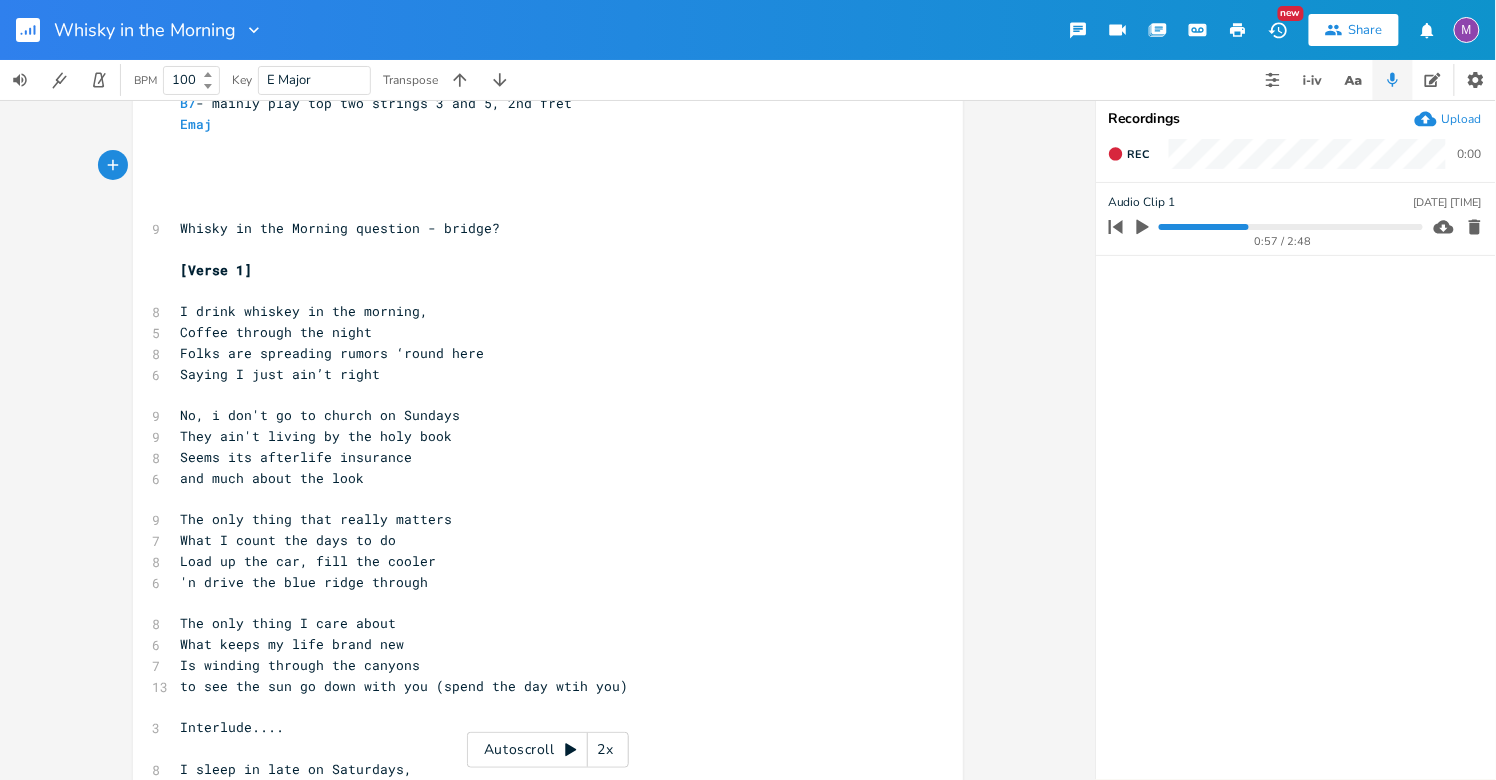 scroll, scrollTop: 132, scrollLeft: 0, axis: vertical 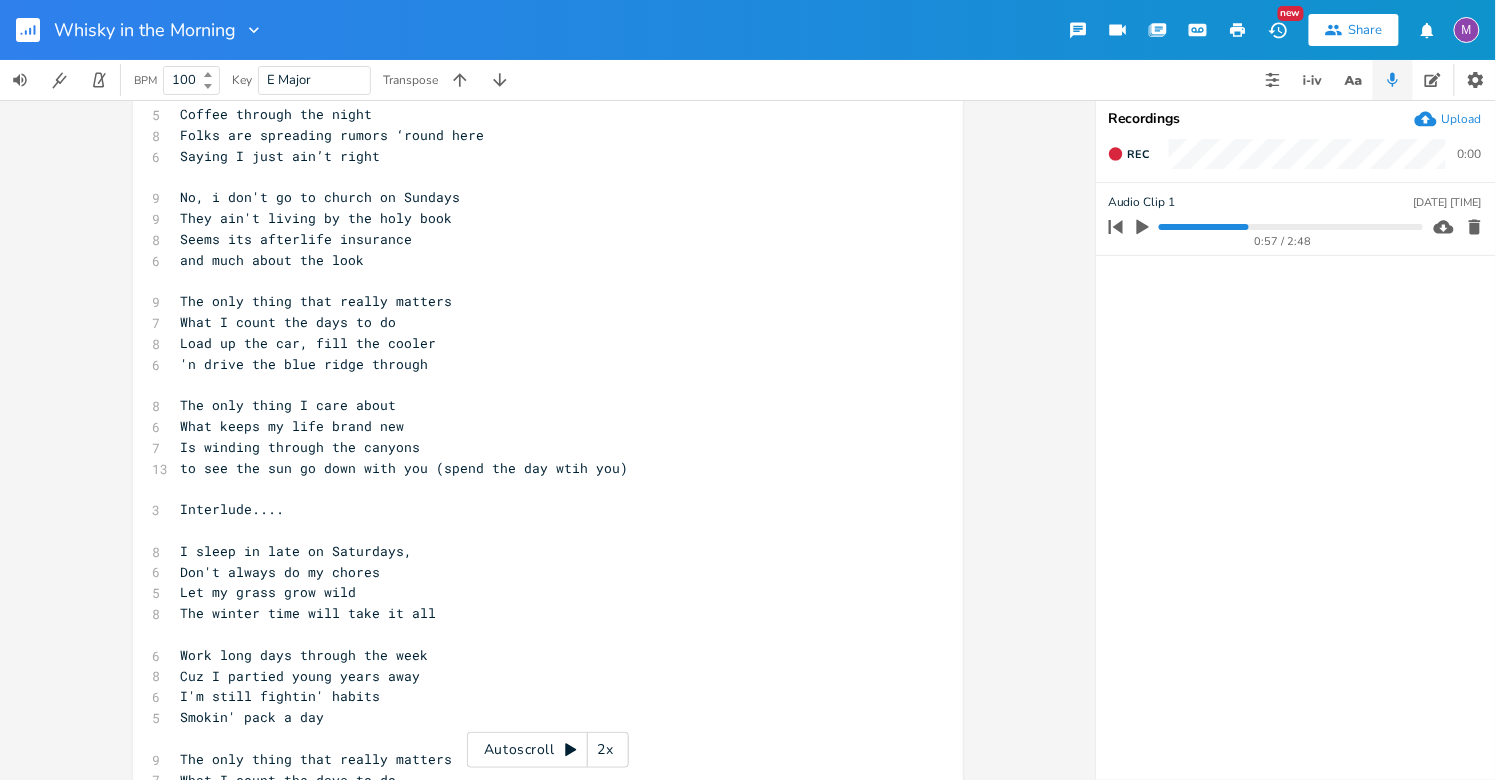 click on "Smokin' pack a day" at bounding box center [538, 717] 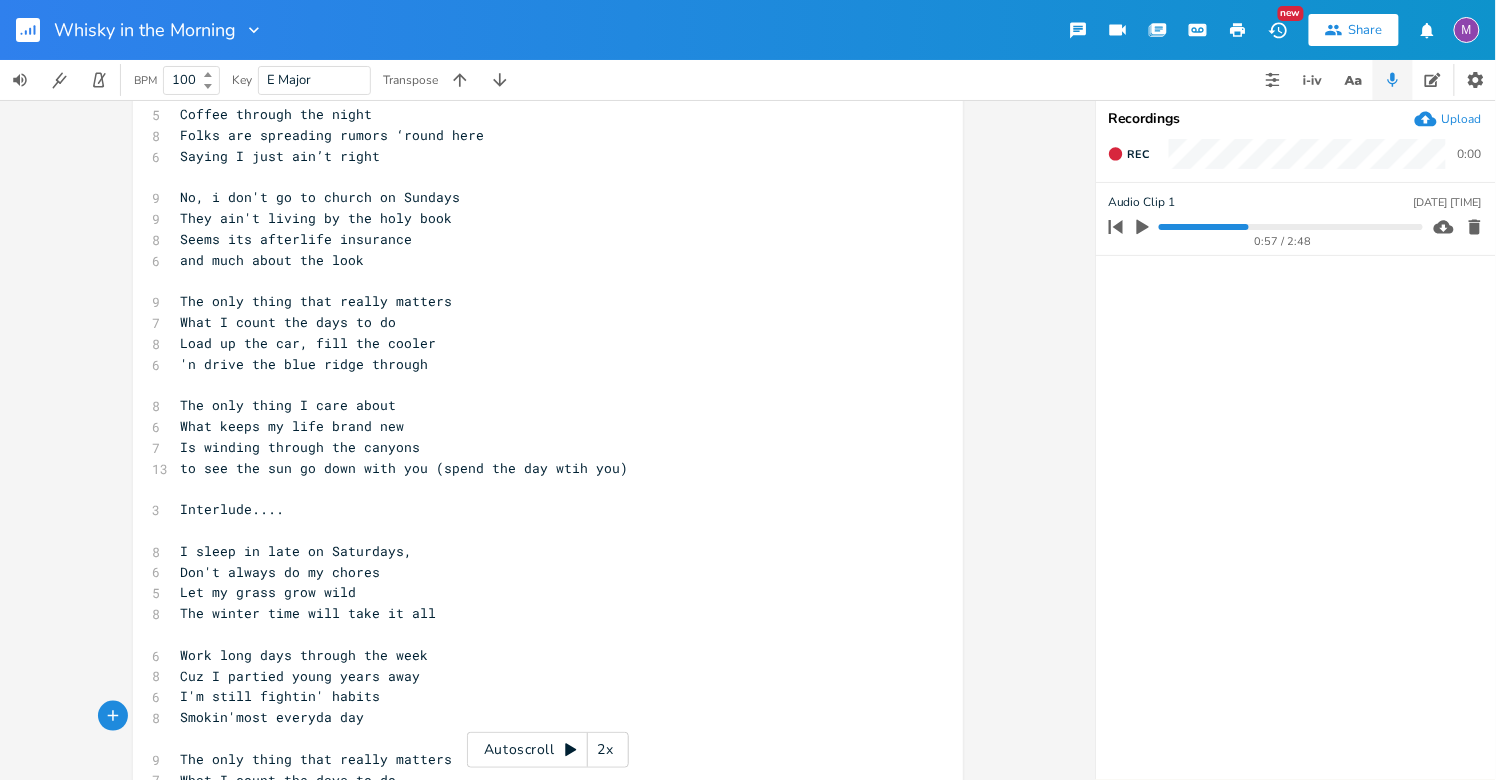 type on "most everyday" 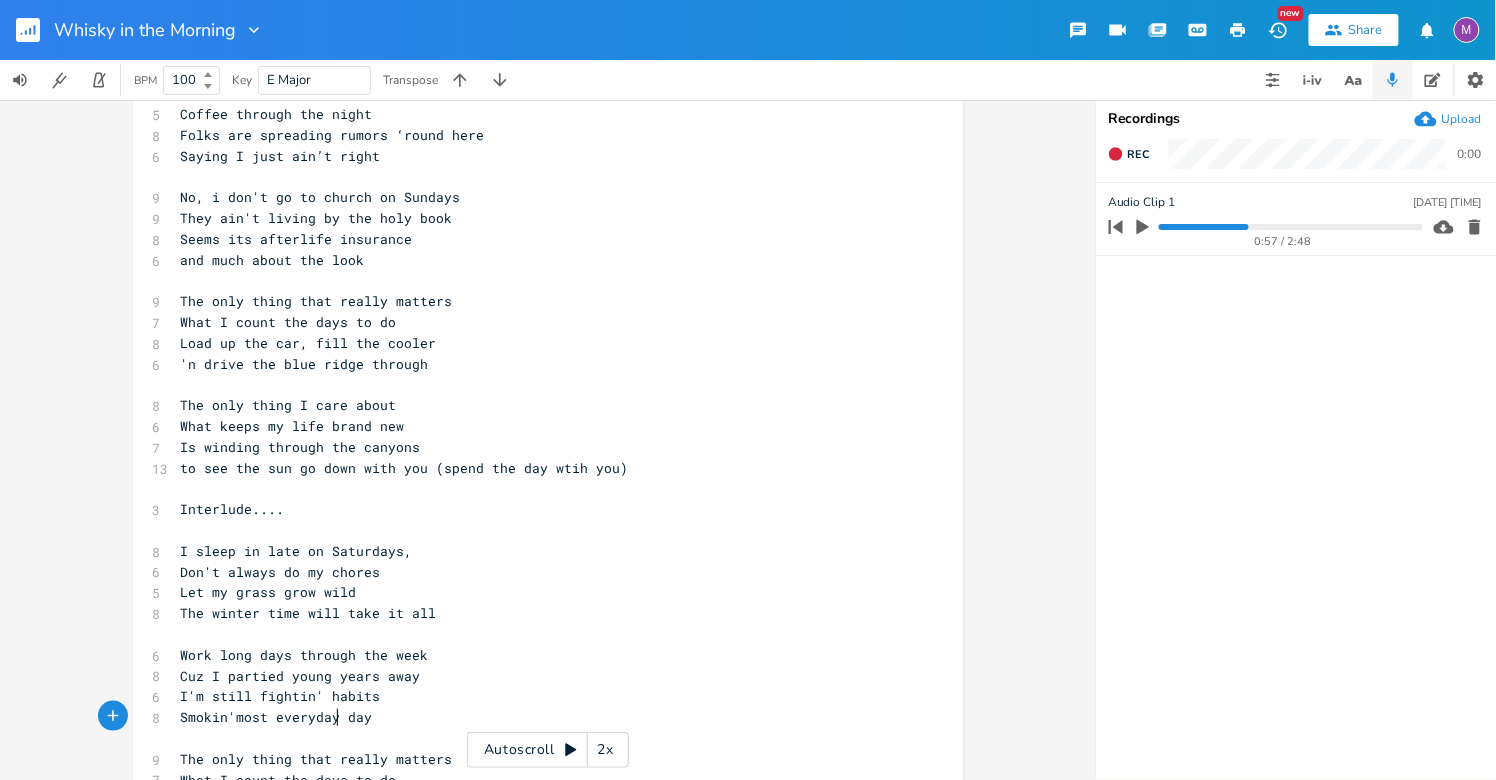 click on "Smokin'most everyday day" at bounding box center [538, 717] 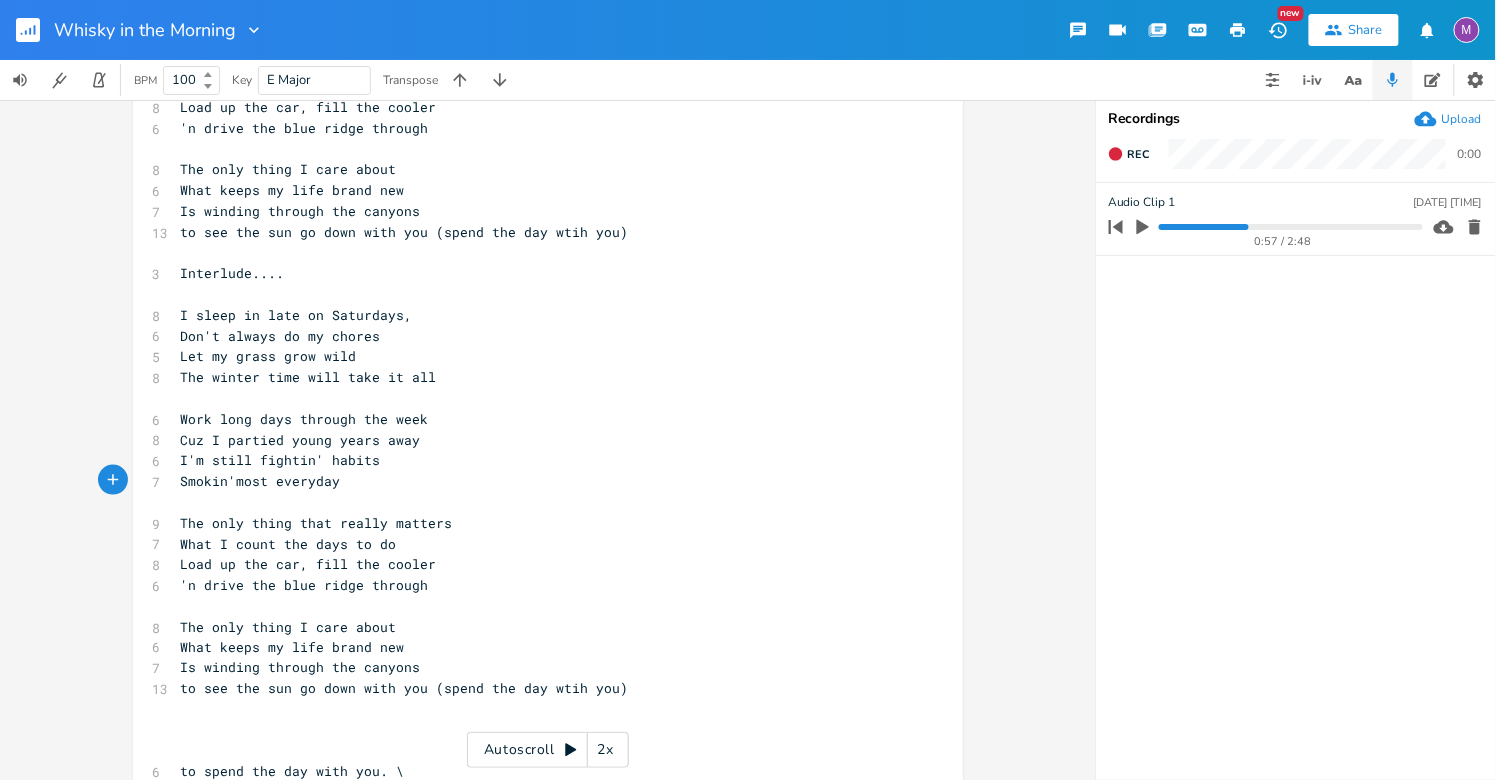 scroll, scrollTop: 697, scrollLeft: 0, axis: vertical 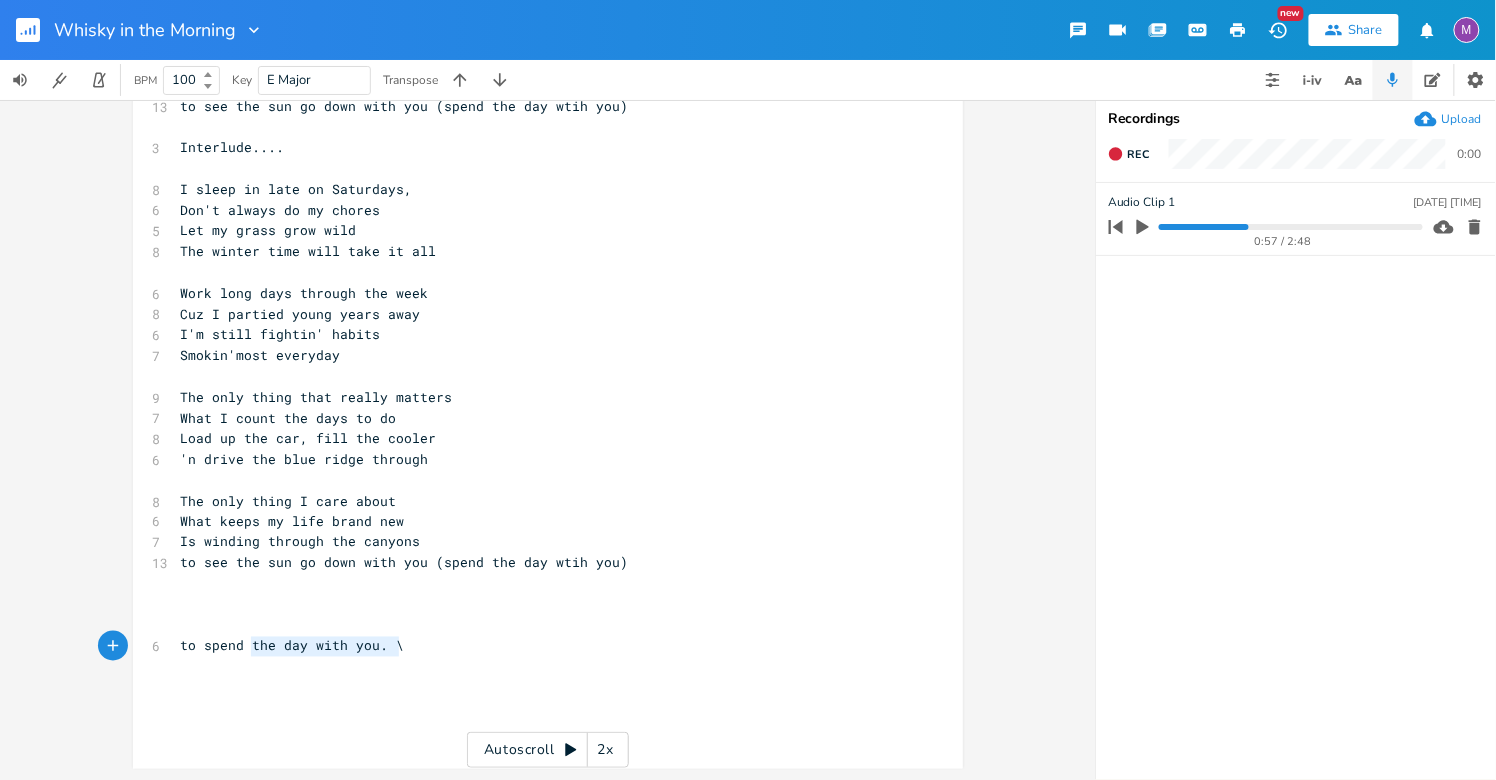 type on "to spend the day with you. \" 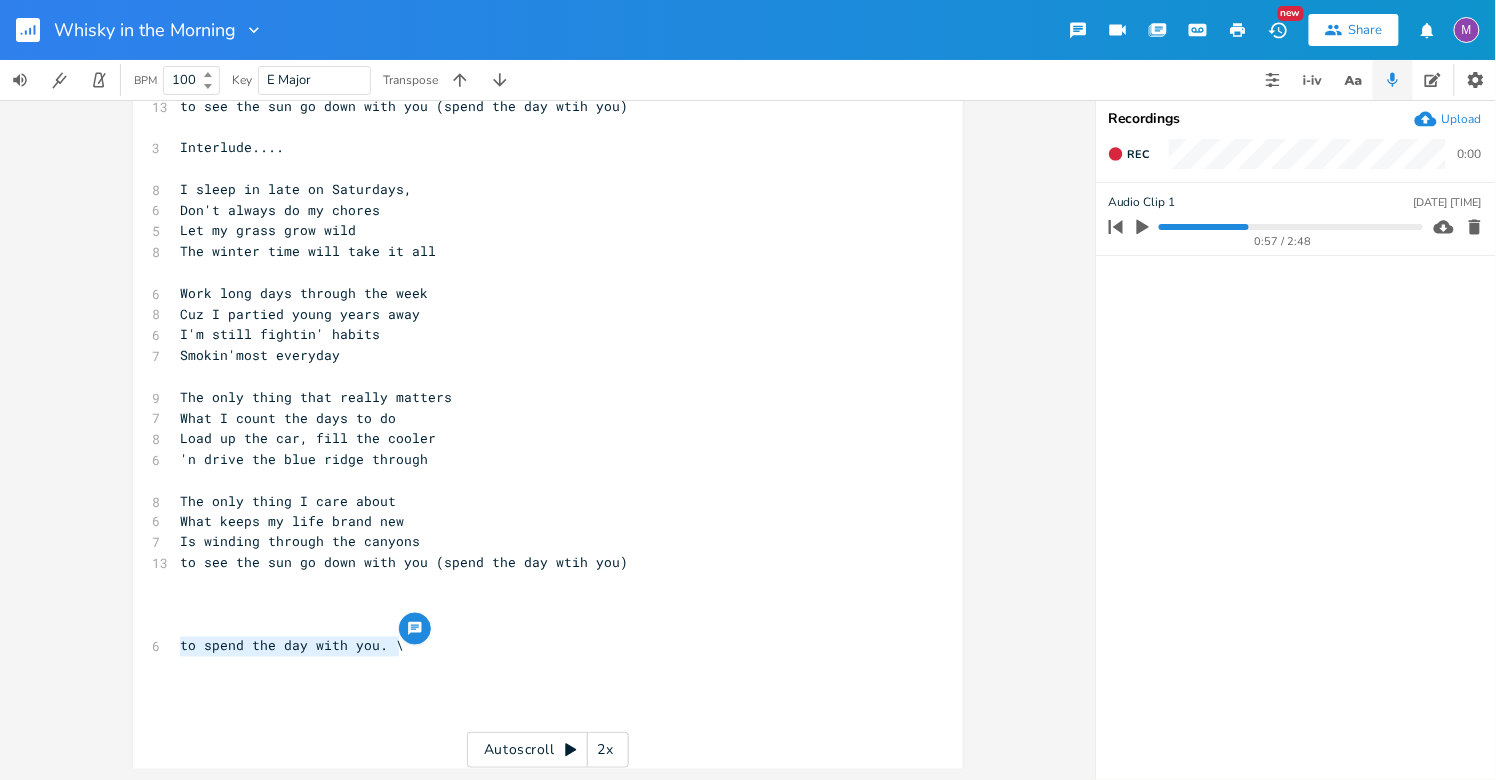 drag, startPoint x: 468, startPoint y: 643, endPoint x: 93, endPoint y: 648, distance: 375.03333 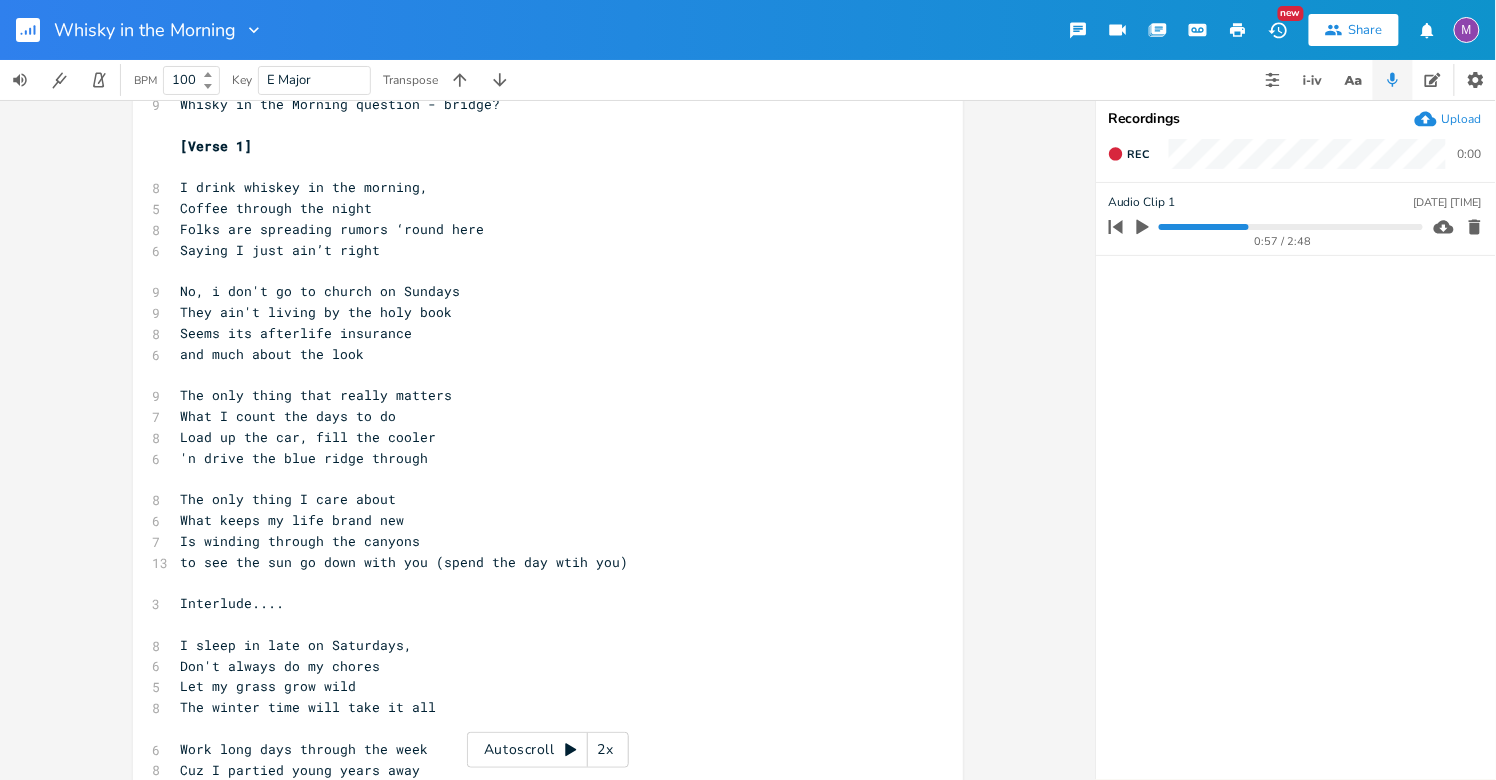 scroll, scrollTop: 253, scrollLeft: 0, axis: vertical 